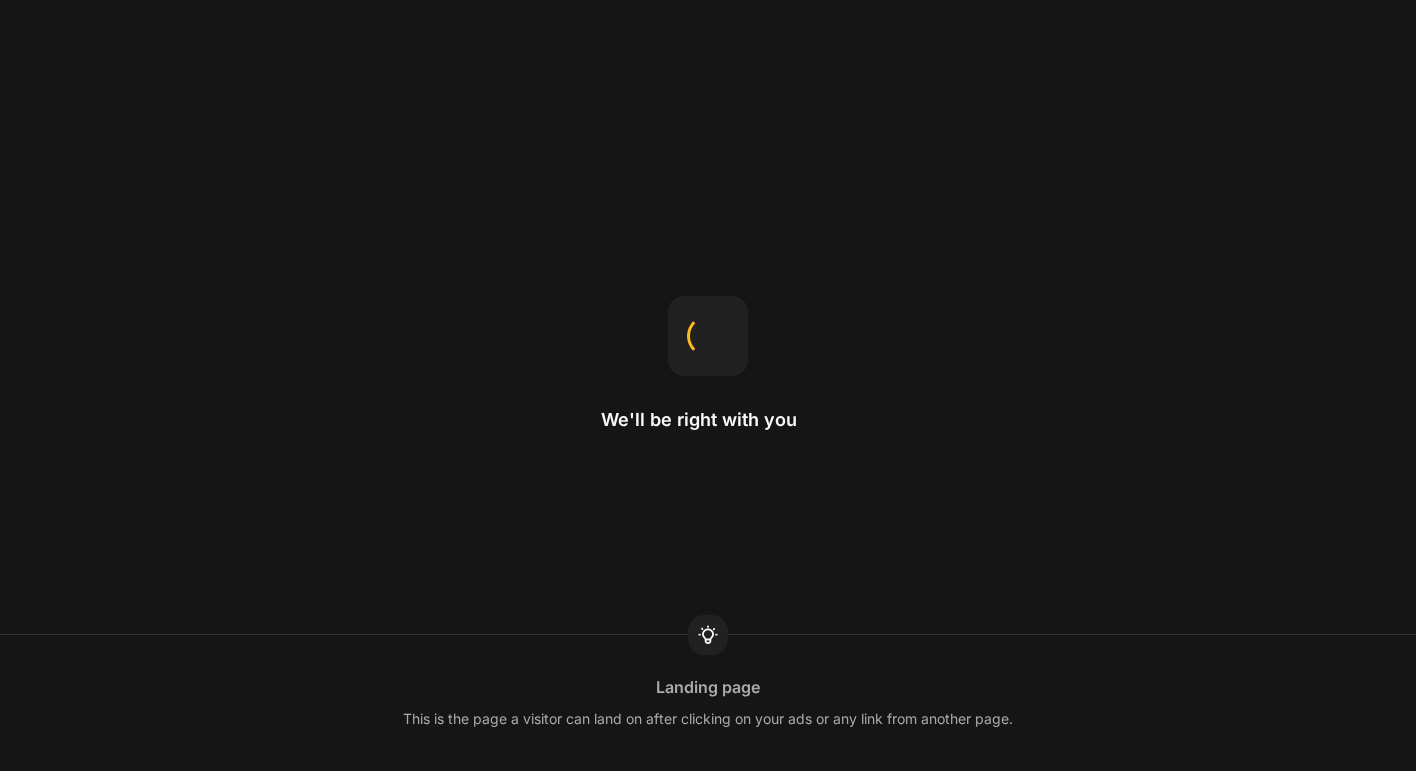 scroll, scrollTop: 0, scrollLeft: 0, axis: both 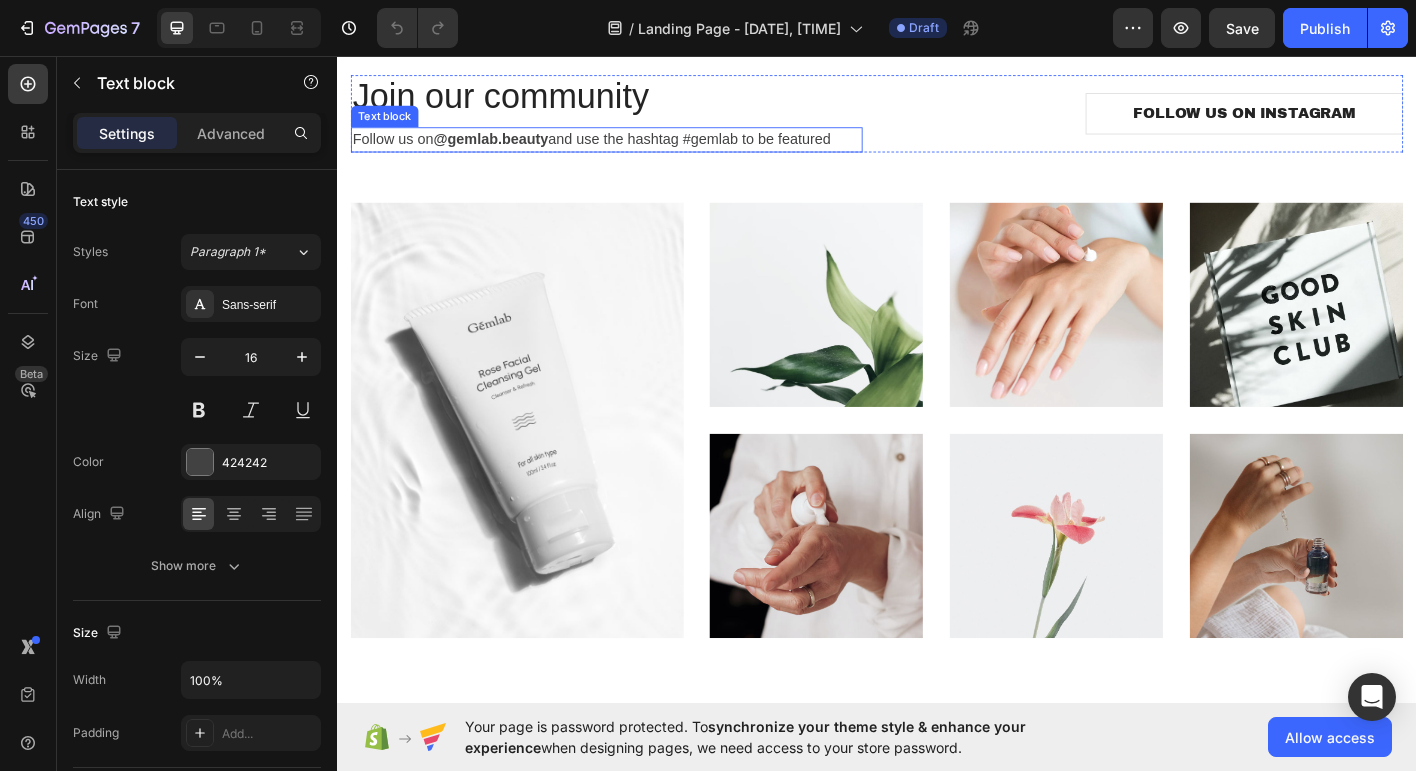 click on "@gemlab.beauty" at bounding box center (508, 148) 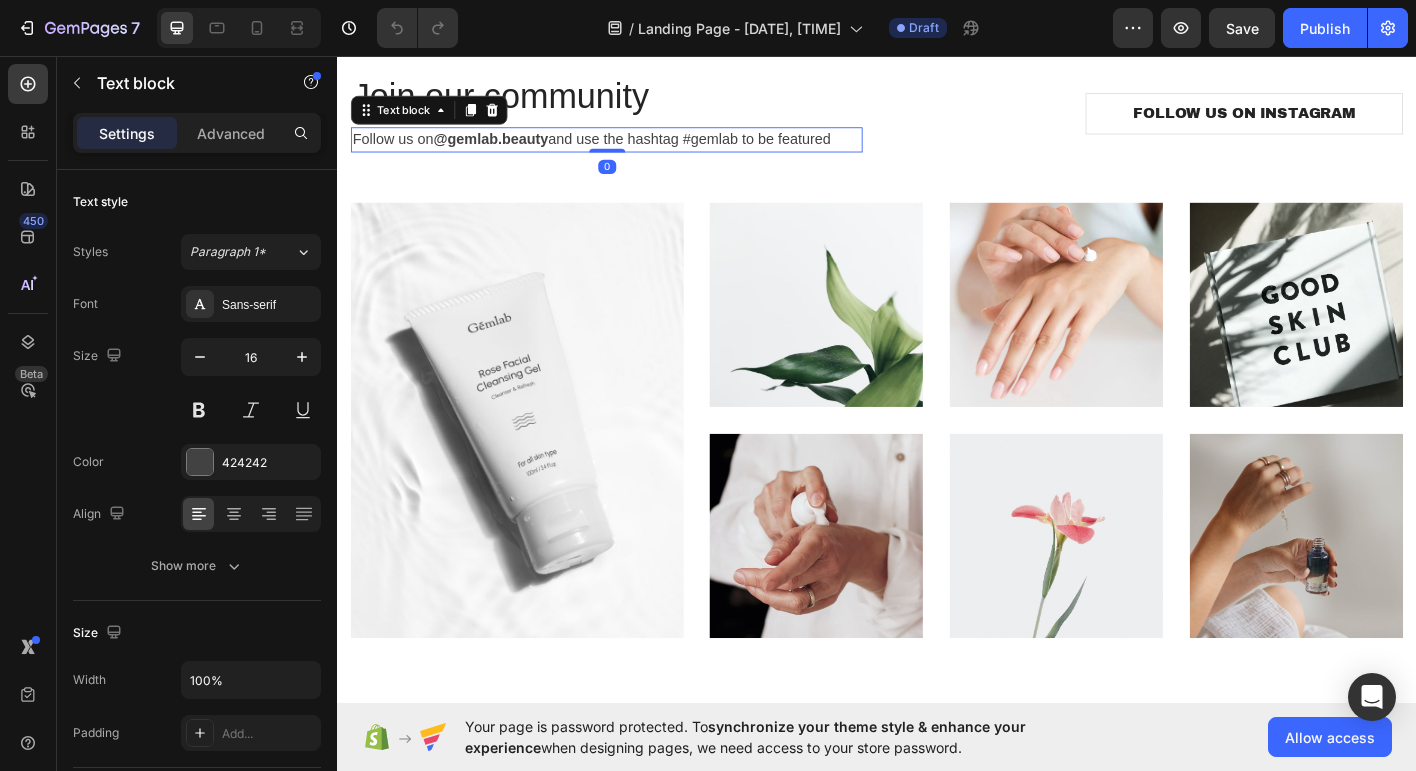 click on "@gemlab.beauty" at bounding box center (508, 148) 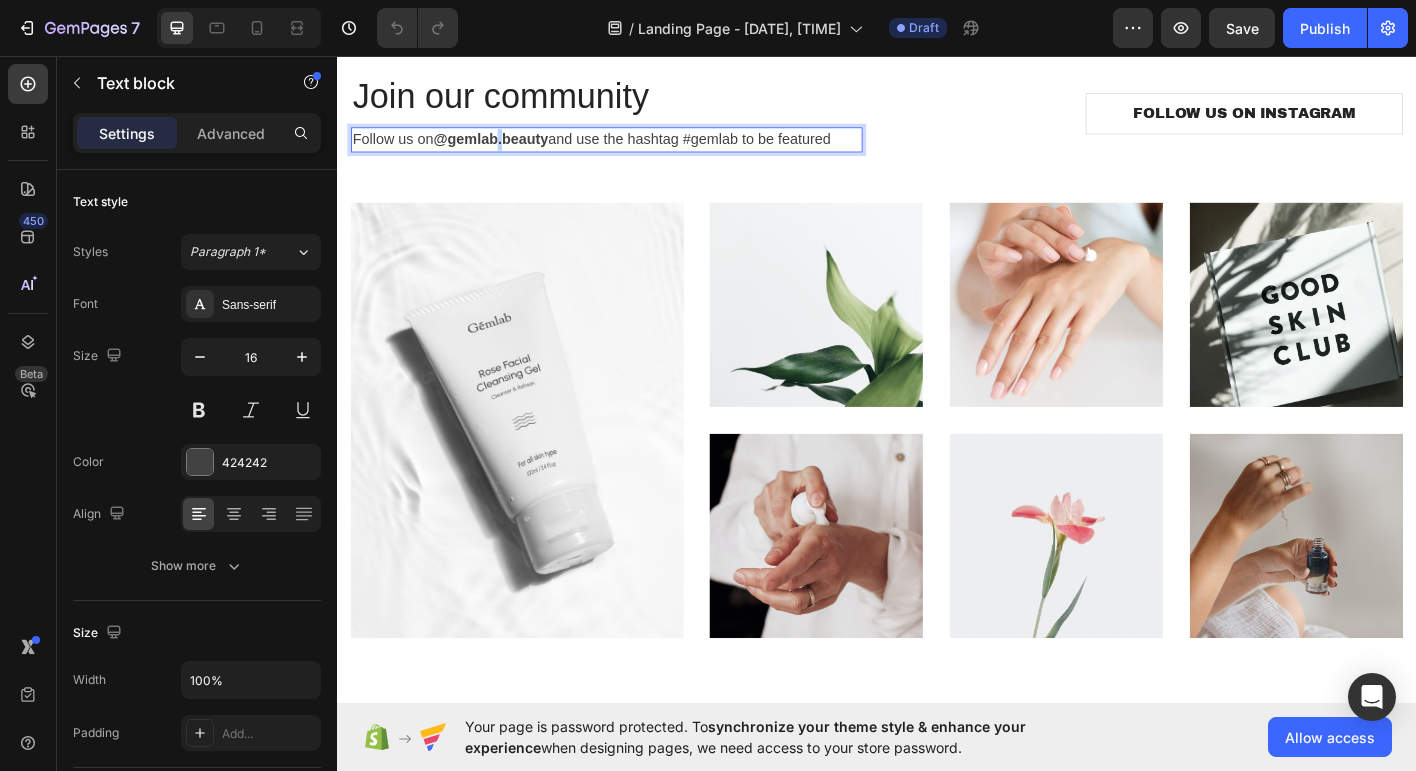 click on "@gemlab.beauty" at bounding box center (508, 148) 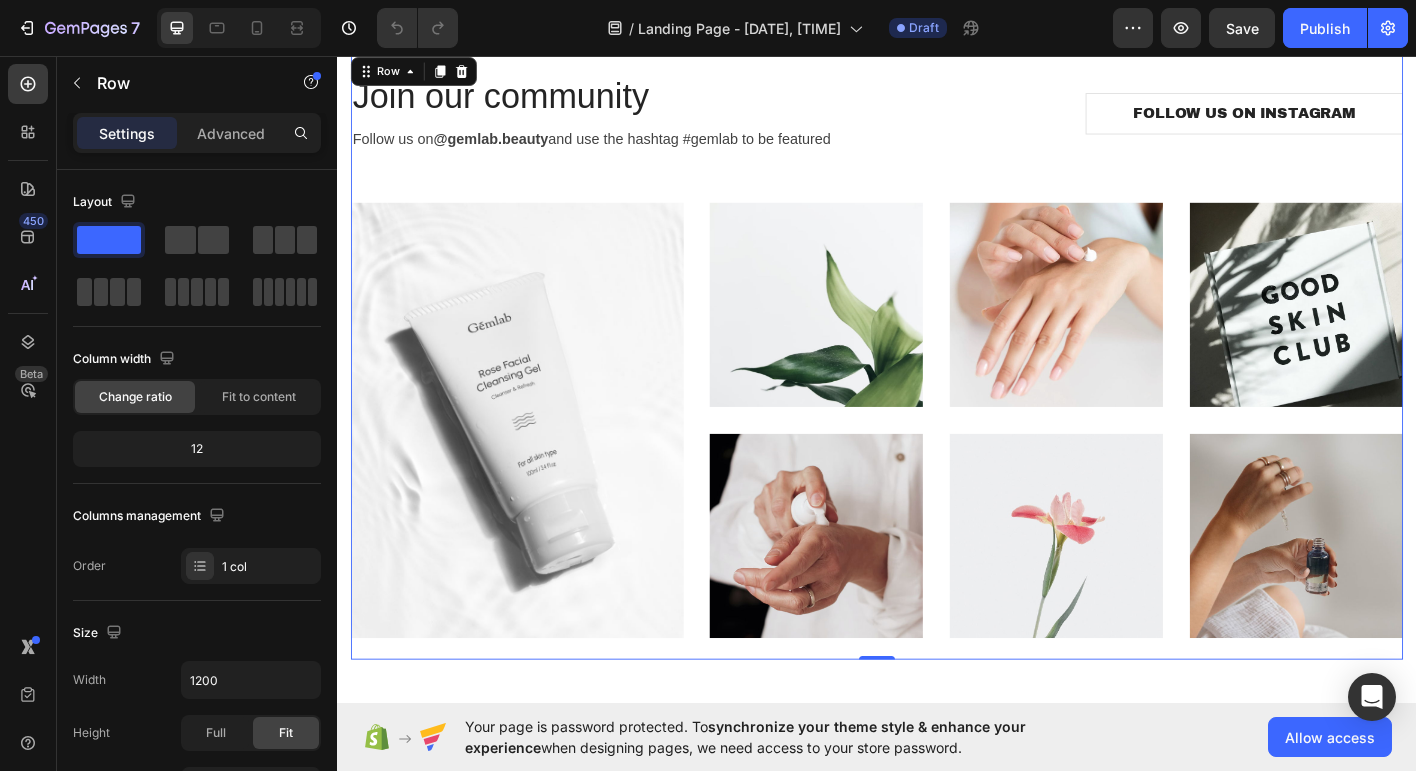 click on "Join our community Heading Follow us on  @gemlab.beauty  and use the hashtag #gemlab to be featured Text block Follow us on Instagram Button Row Image Image Image Image Image Image Image Icon List Hoz Row" at bounding box center (937, 390) 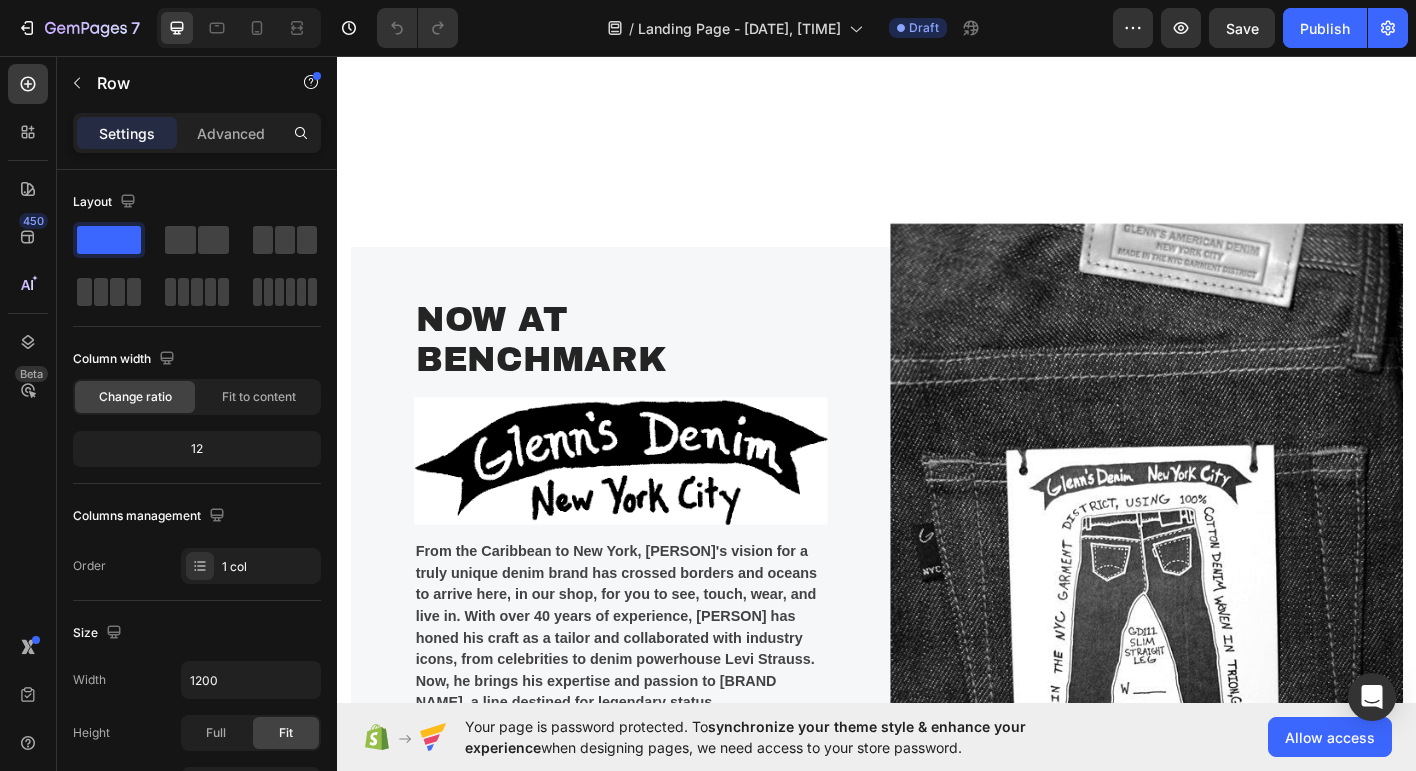 scroll, scrollTop: 2969, scrollLeft: 0, axis: vertical 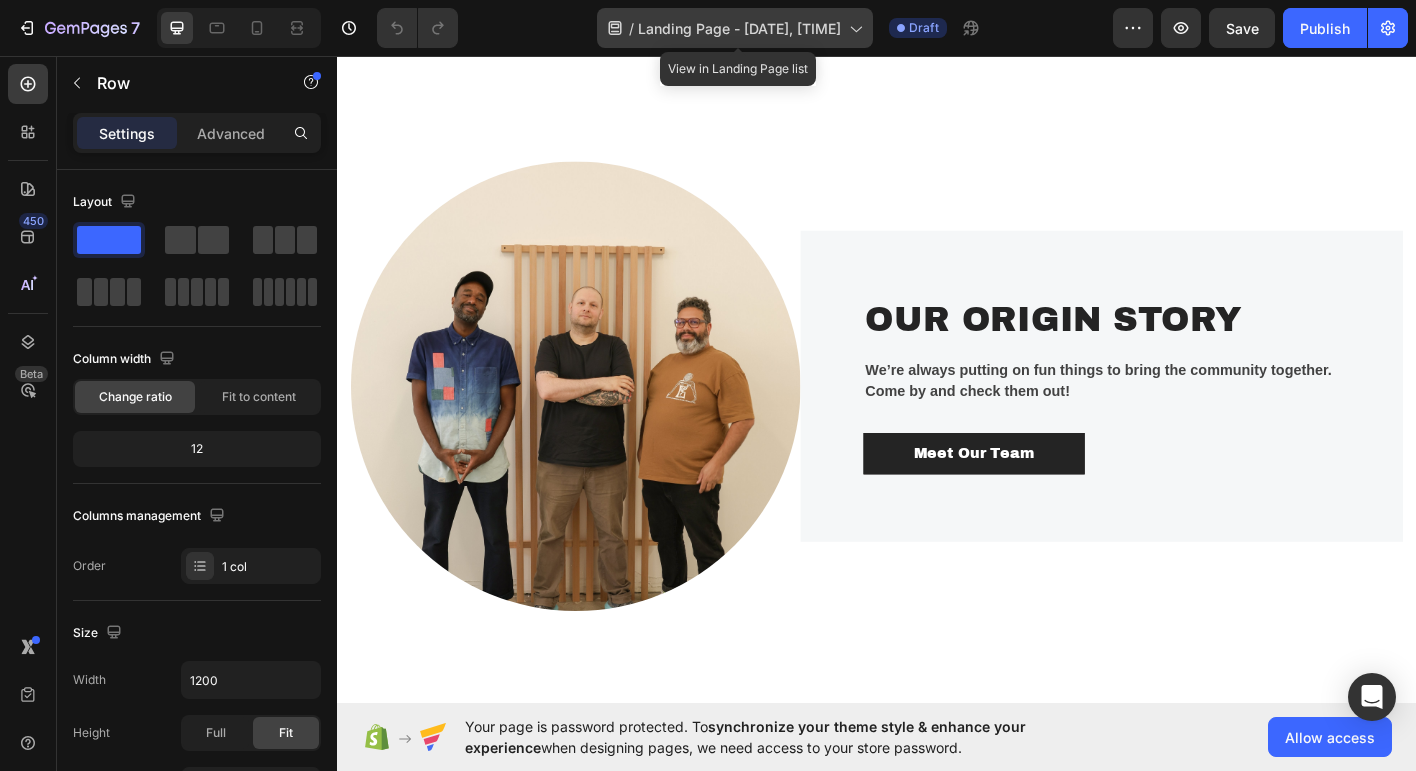 click on "Landing Page - [DATE], [TIME]" at bounding box center (739, 28) 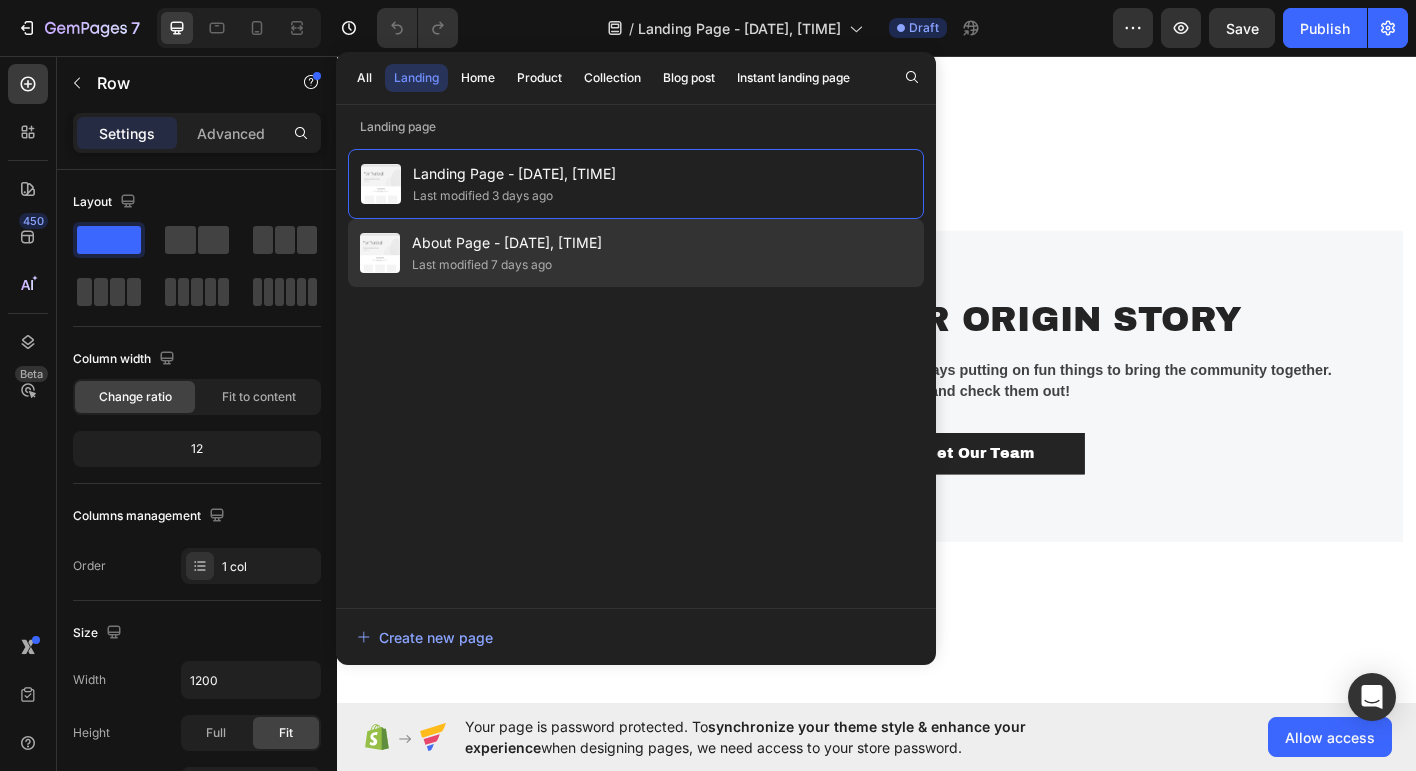 click on "About Page - Jul 26, 16:46:07 Last modified 7 days ago" 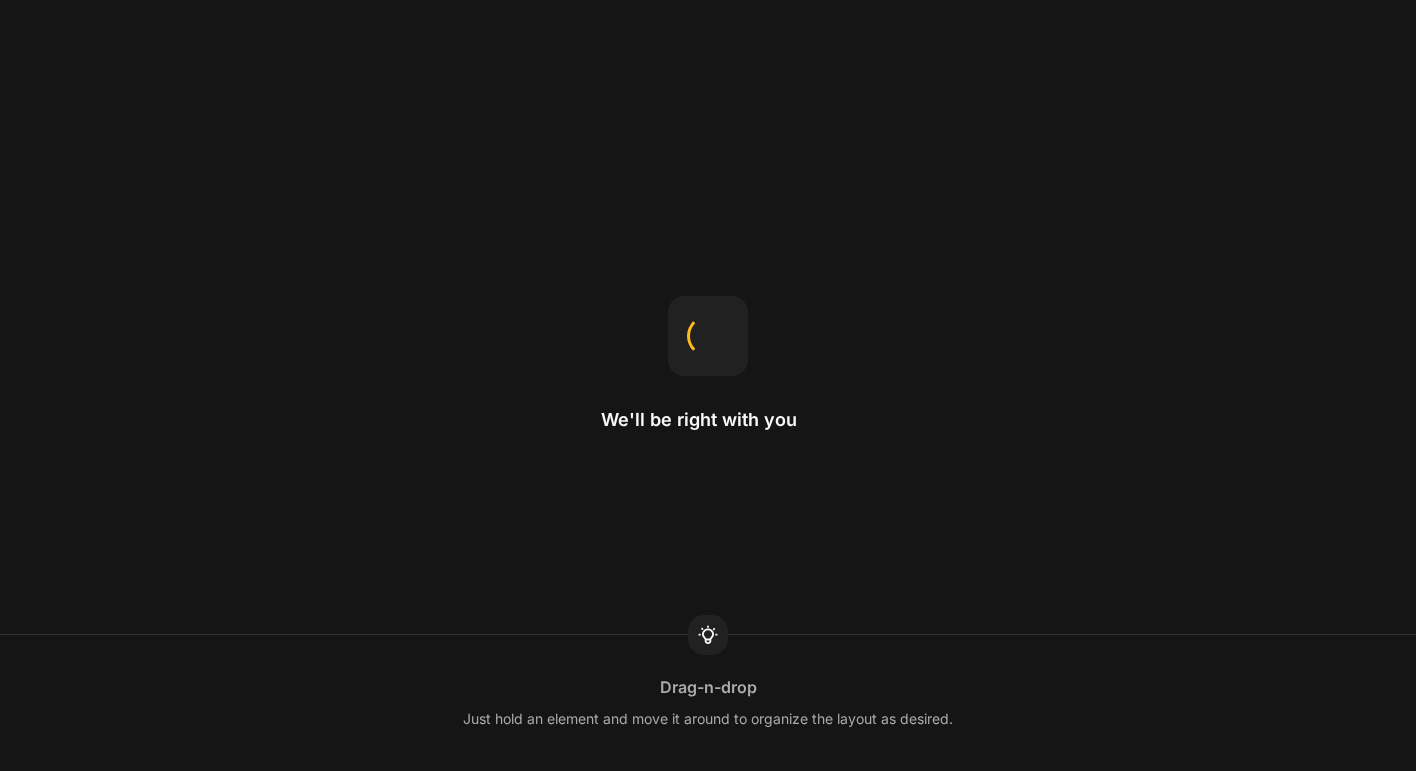 scroll, scrollTop: 0, scrollLeft: 0, axis: both 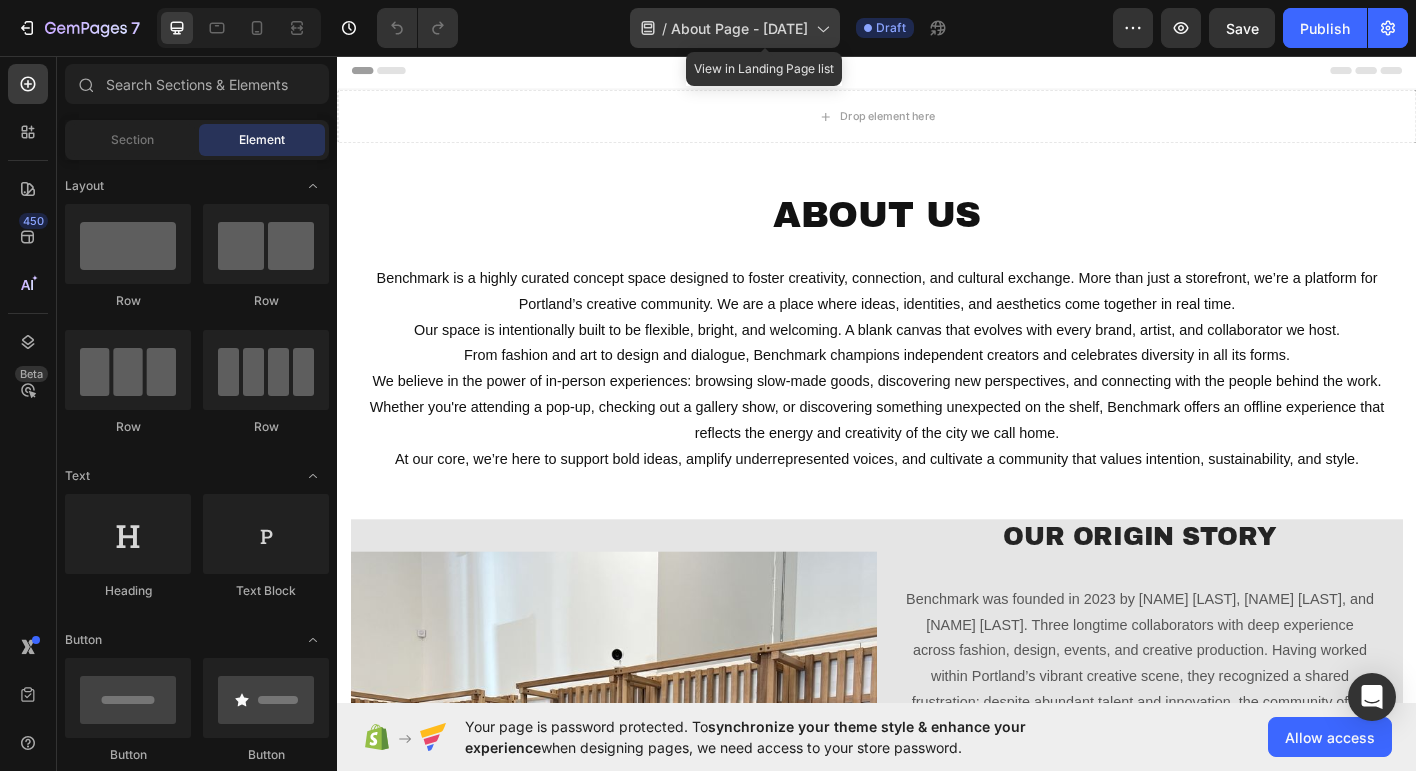 click on "About Page - [DATE], [TIME]" at bounding box center (739, 28) 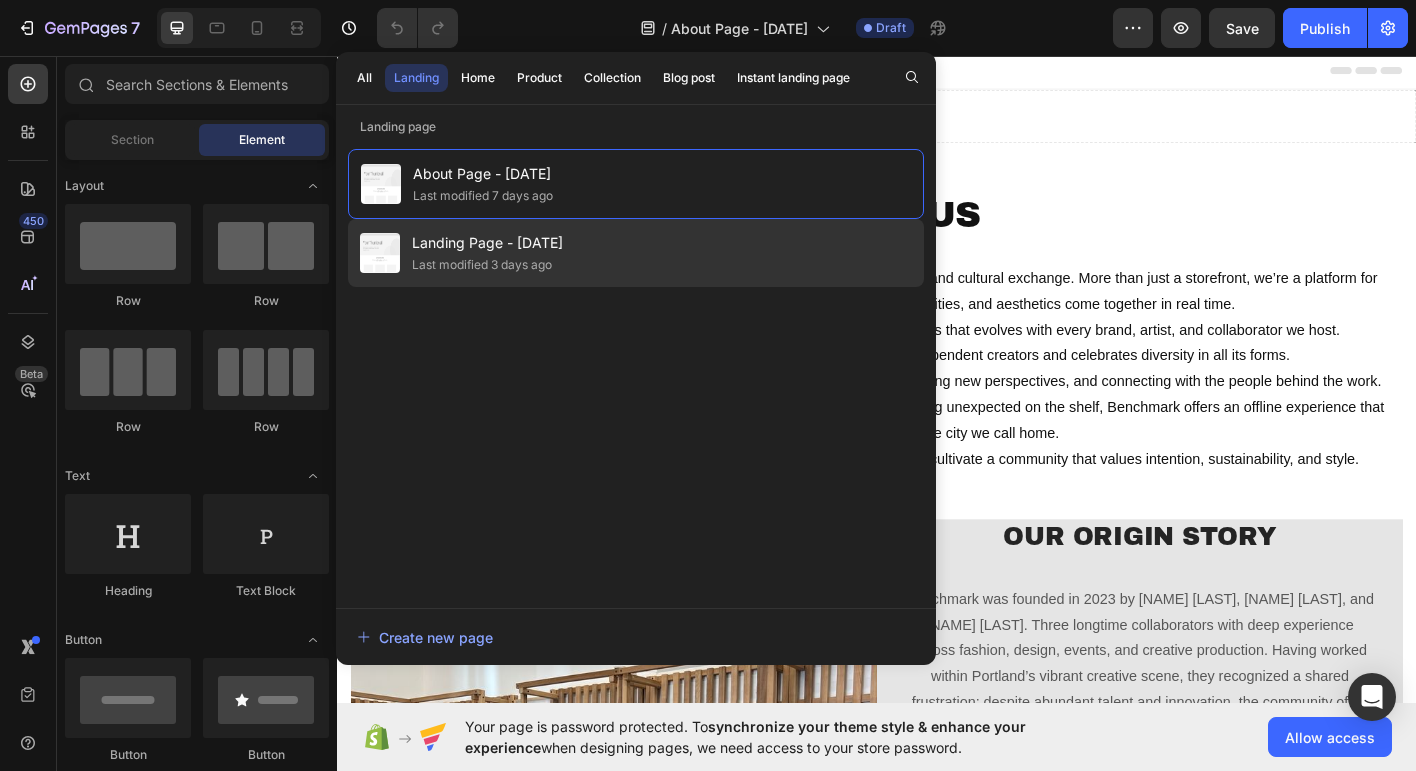 click on "Last modified 3 days ago" at bounding box center [487, 265] 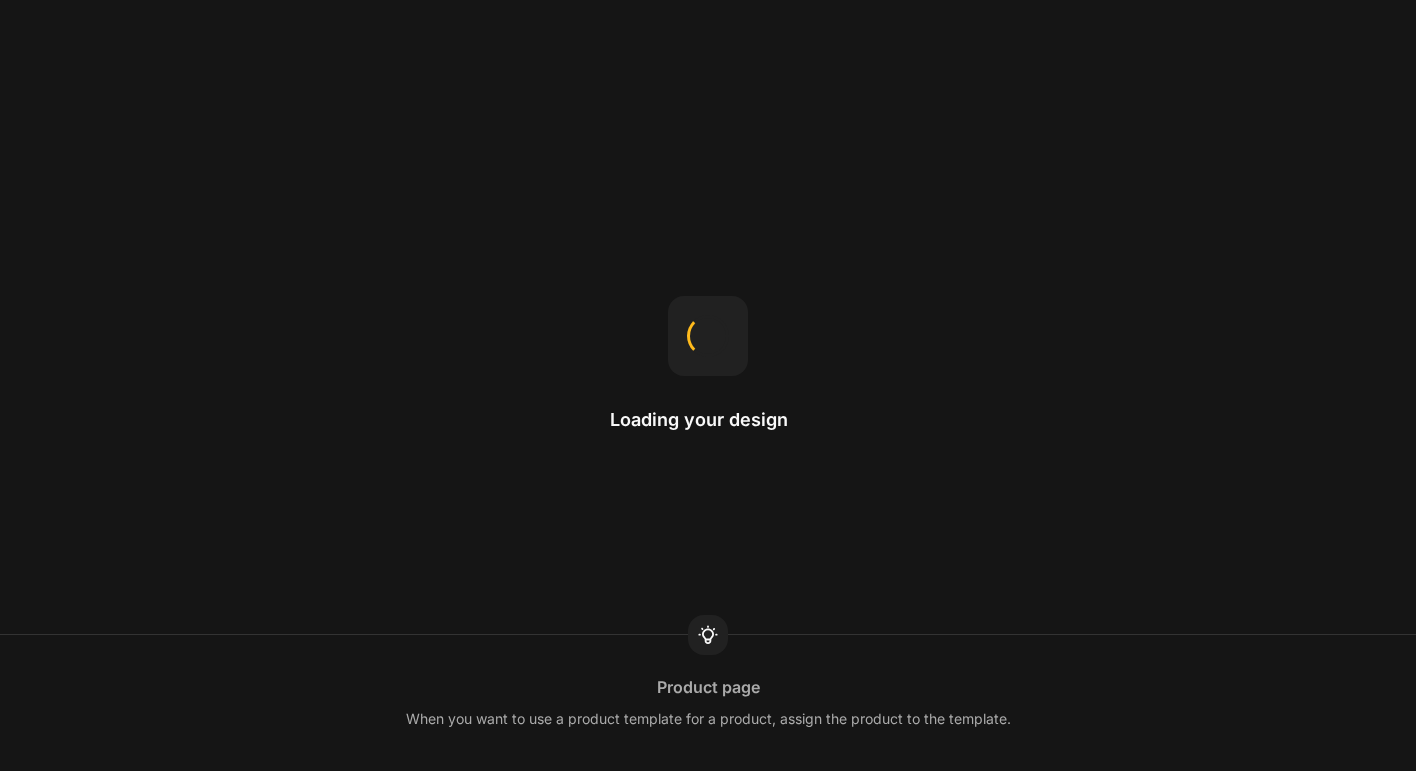 scroll, scrollTop: 0, scrollLeft: 0, axis: both 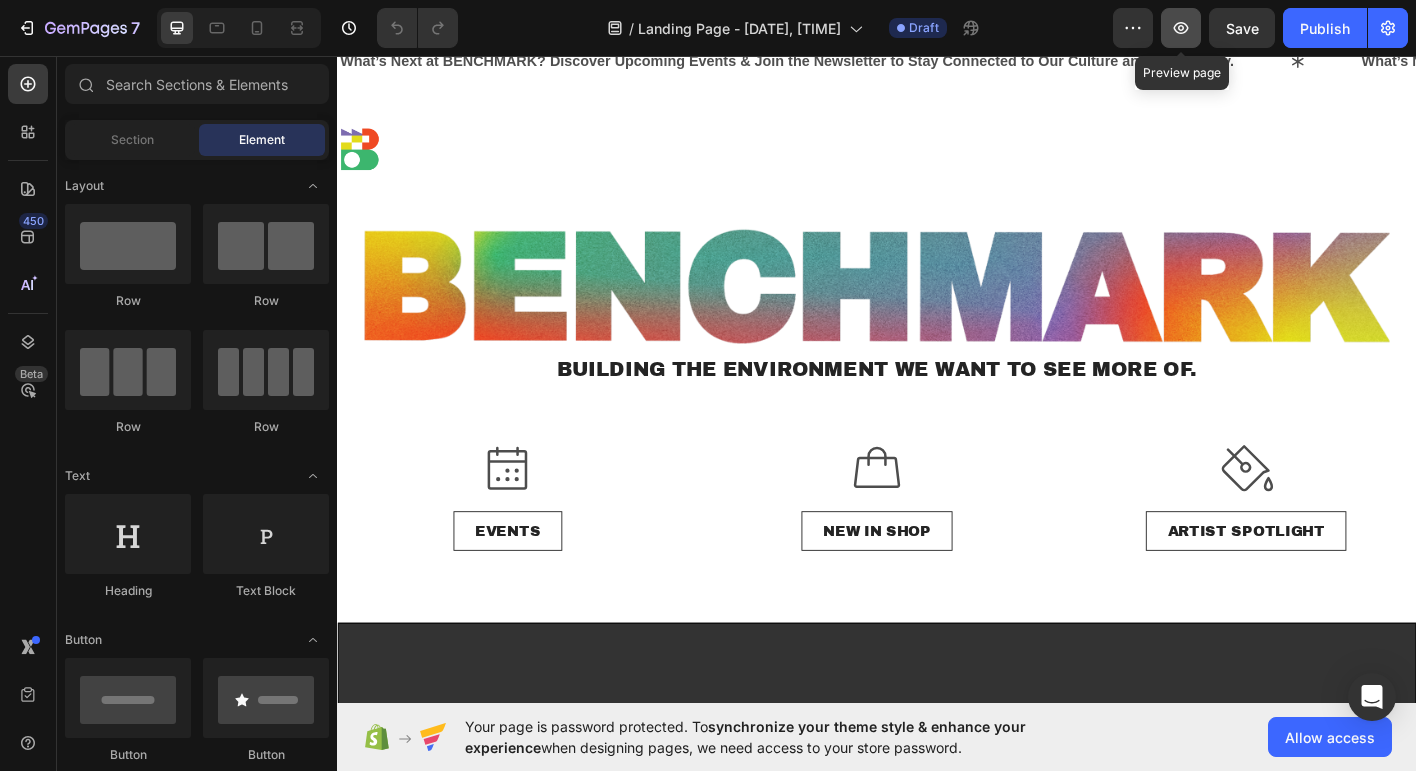 click 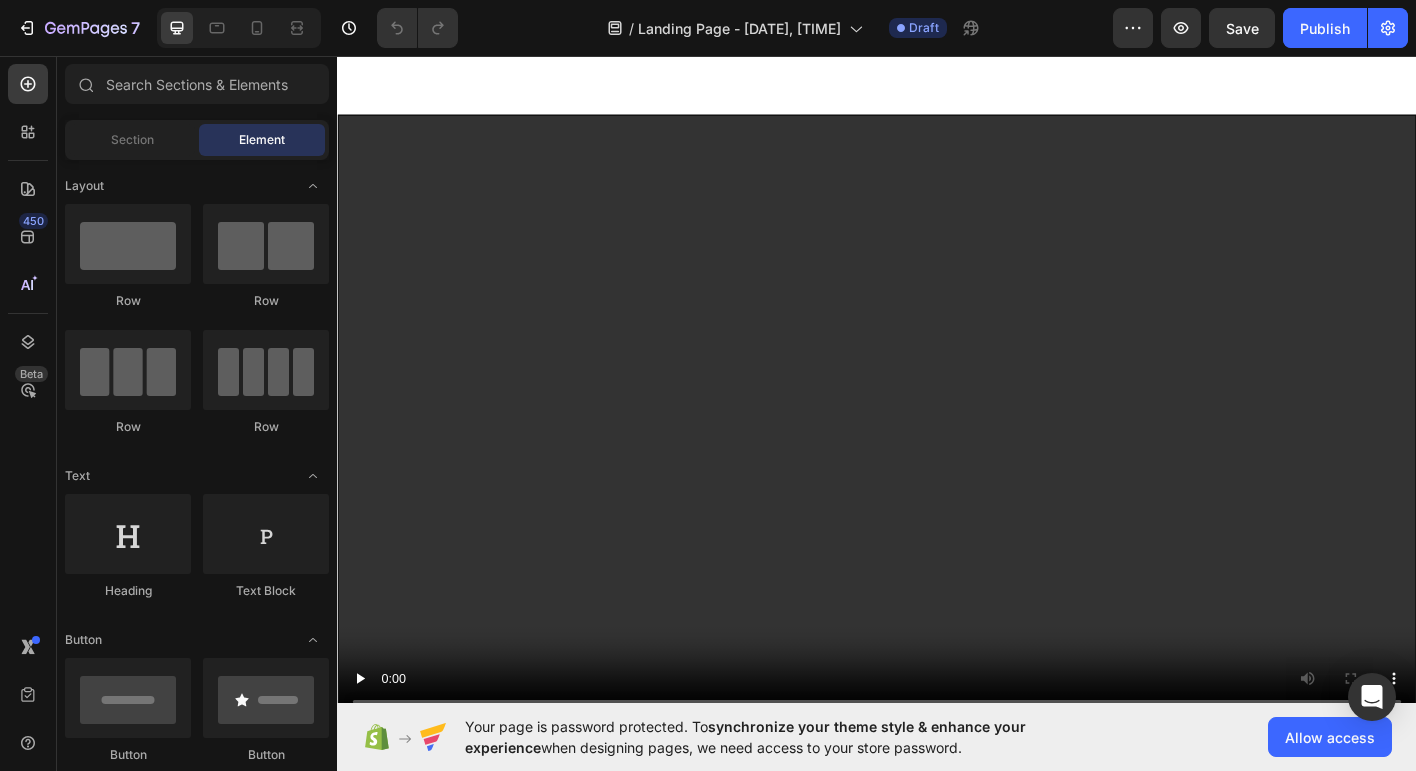 scroll, scrollTop: 691, scrollLeft: 0, axis: vertical 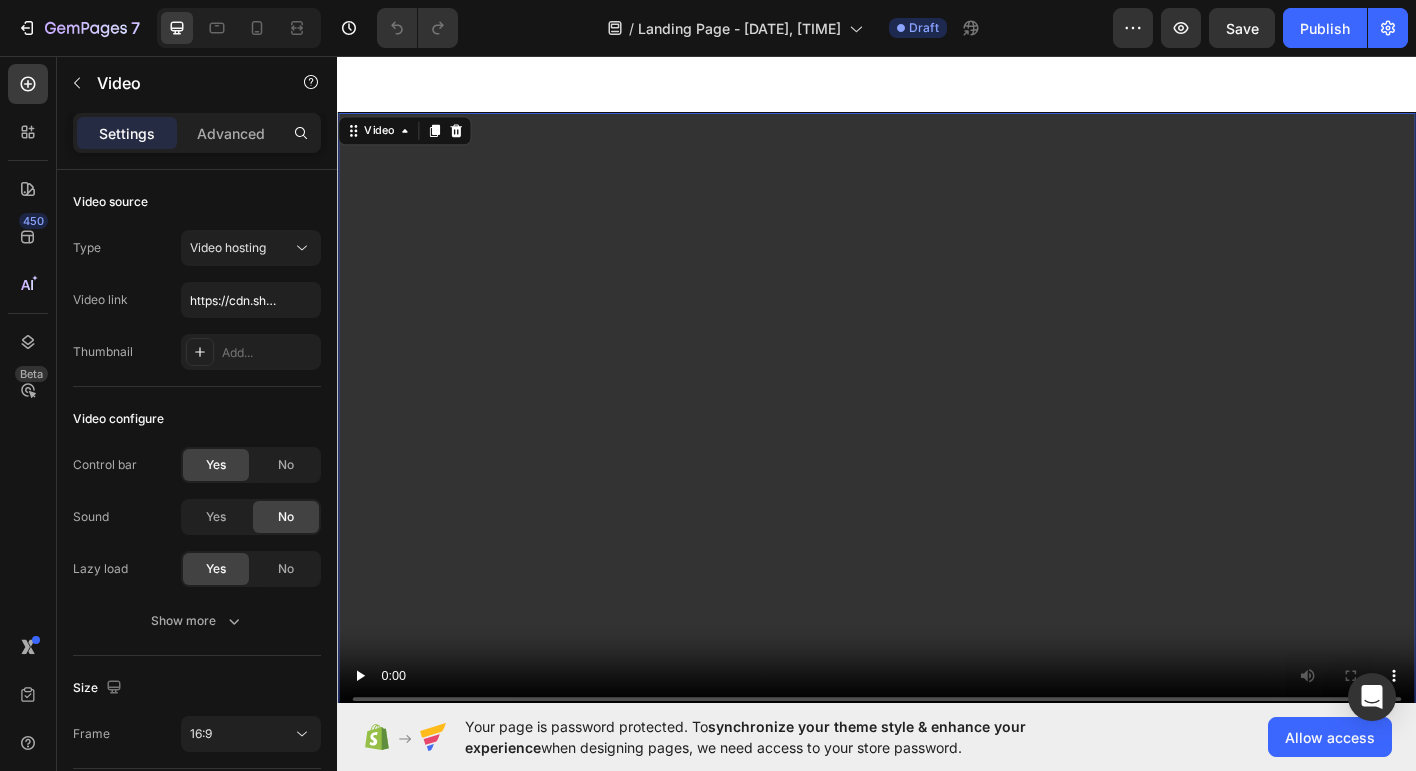 click at bounding box center [937, 456] 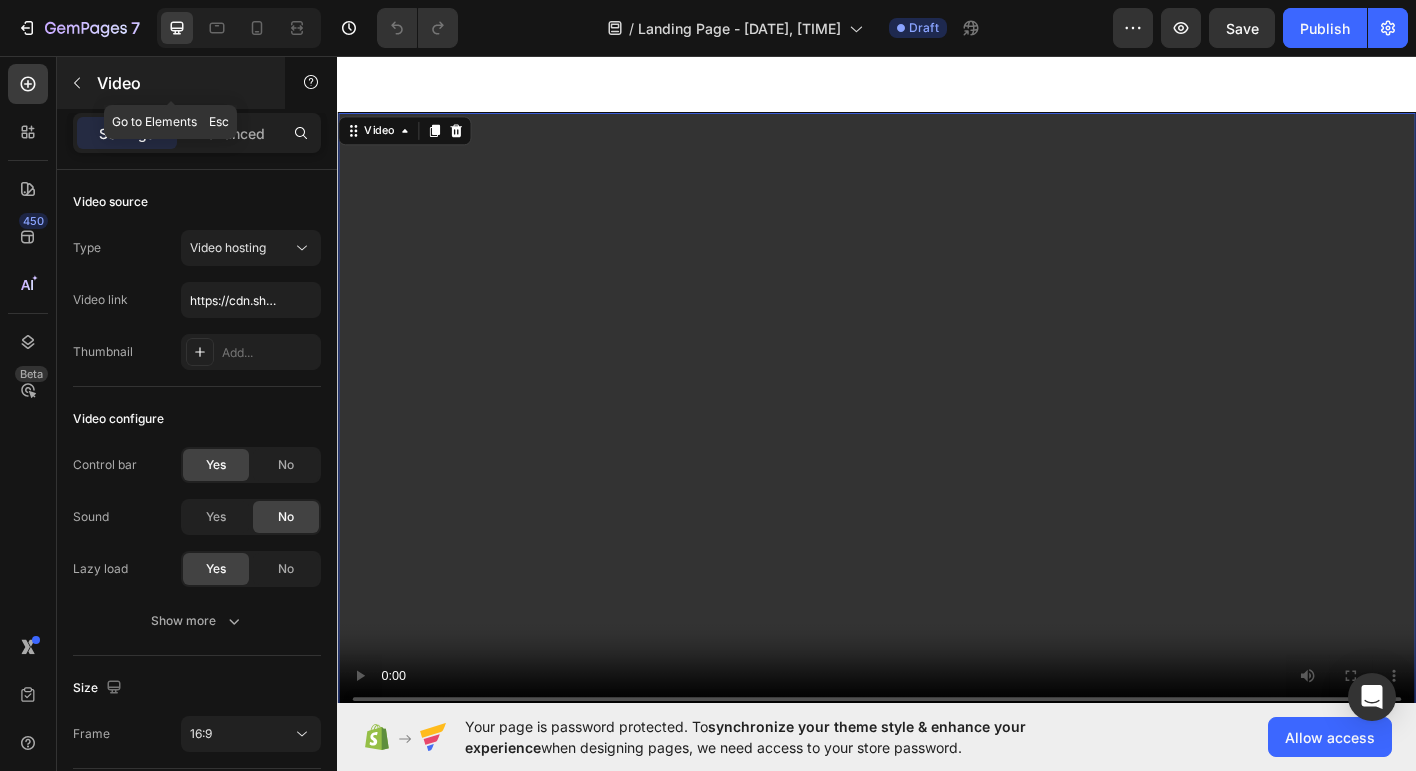 click 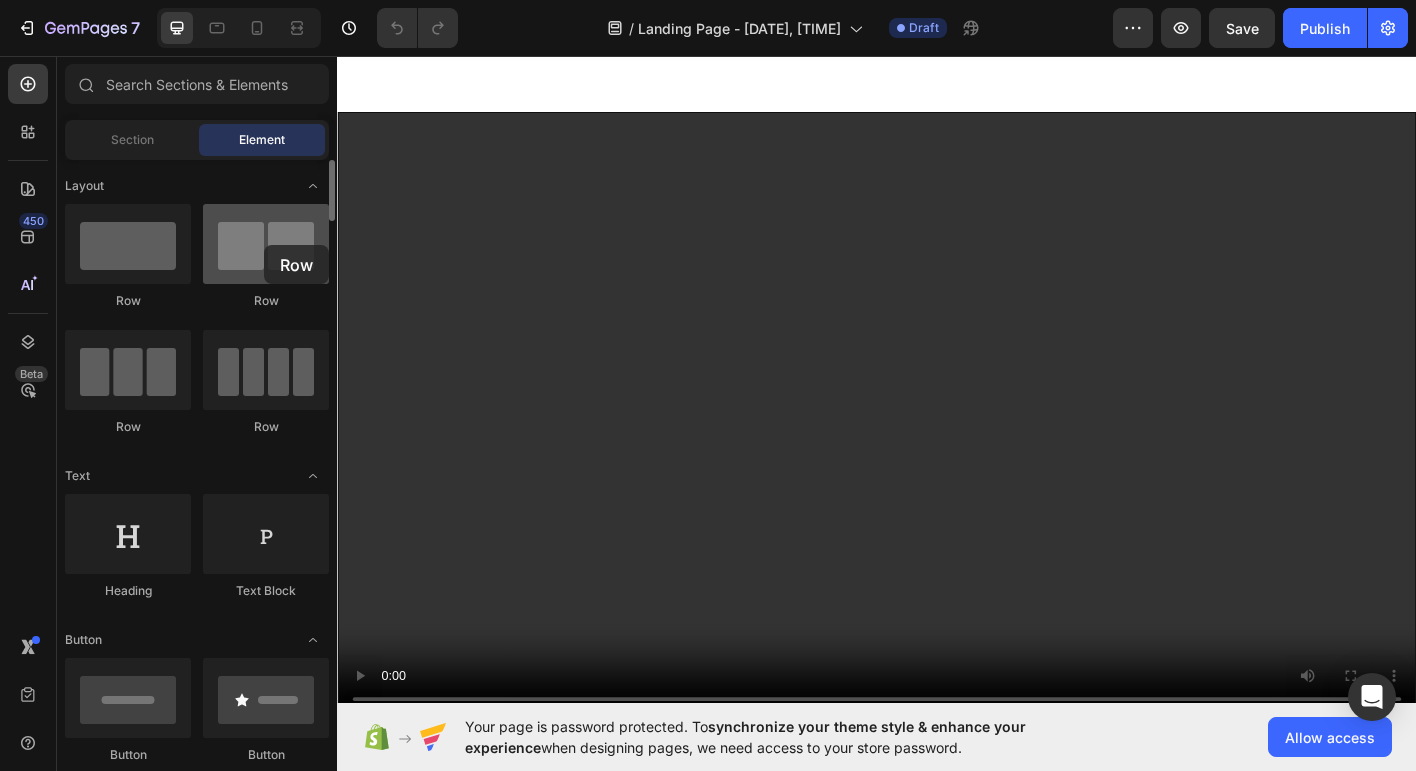 click at bounding box center [266, 244] 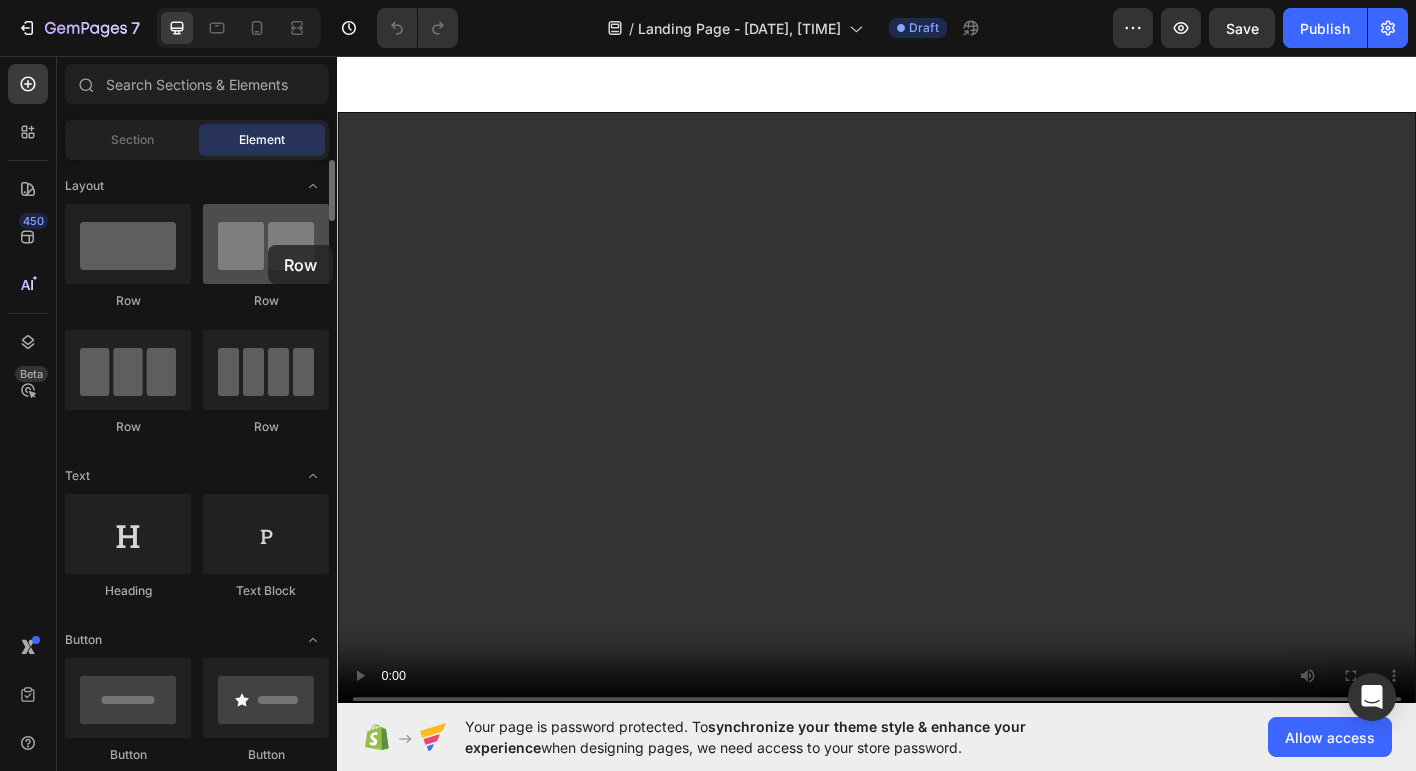 click at bounding box center [266, 244] 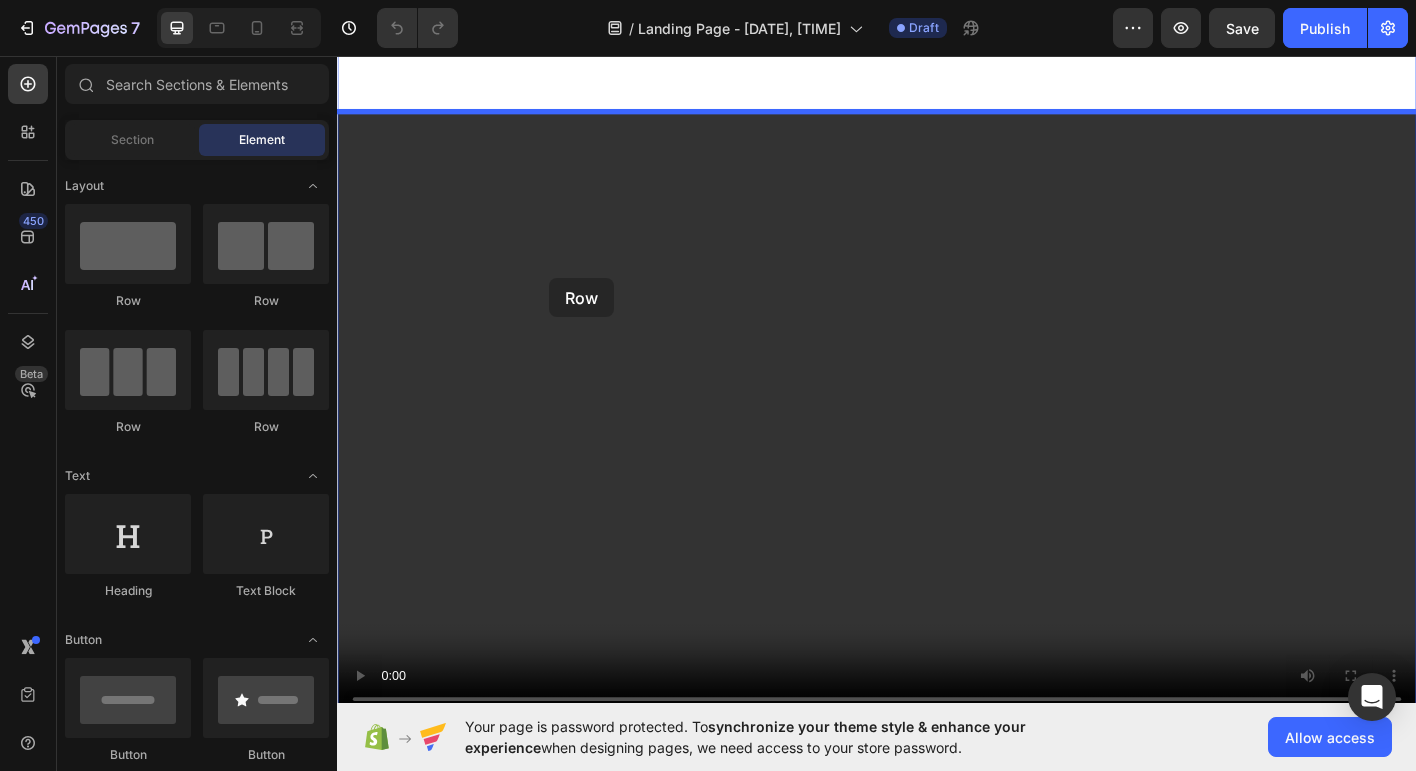 drag, startPoint x: 605, startPoint y: 297, endPoint x: 576, endPoint y: 305, distance: 30.083218 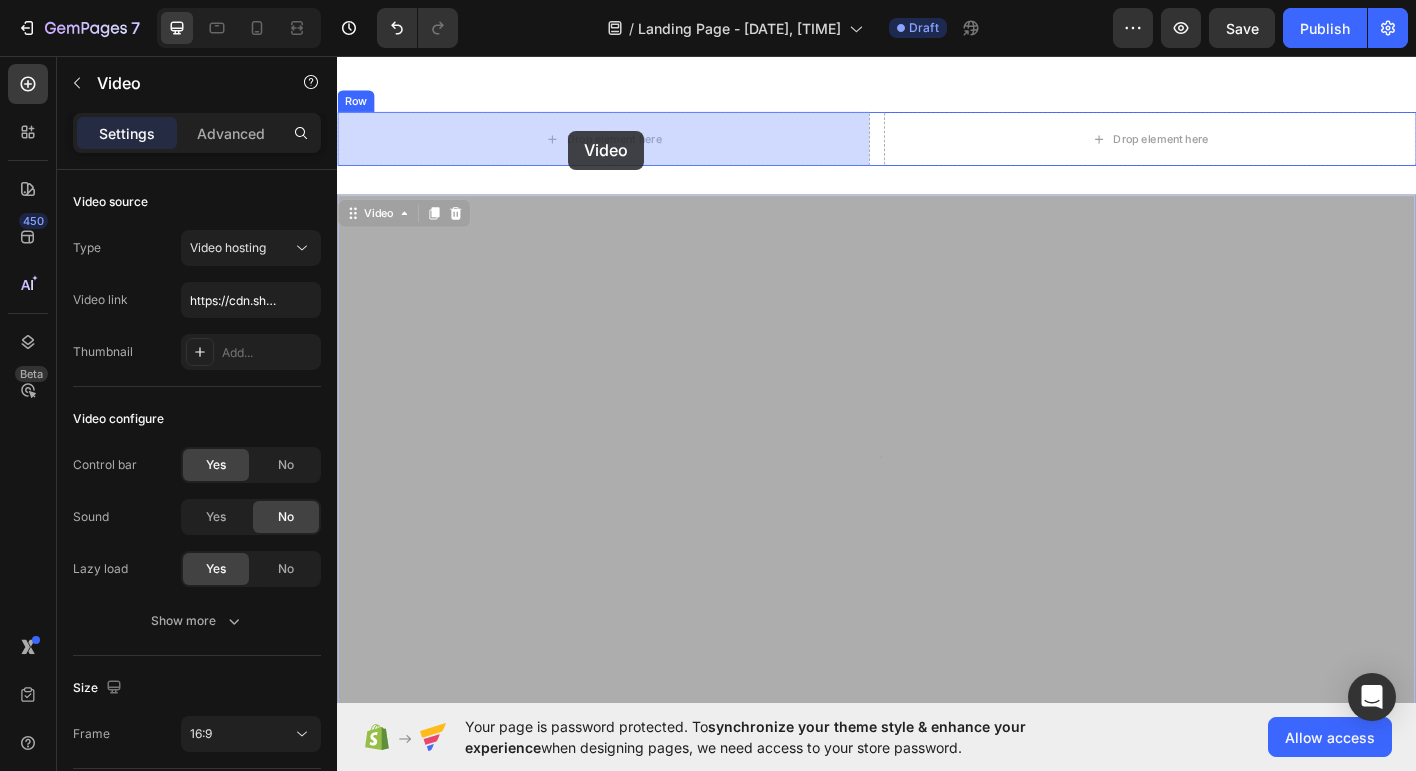 drag, startPoint x: 605, startPoint y: 366, endPoint x: 593, endPoint y: 139, distance: 227.31696 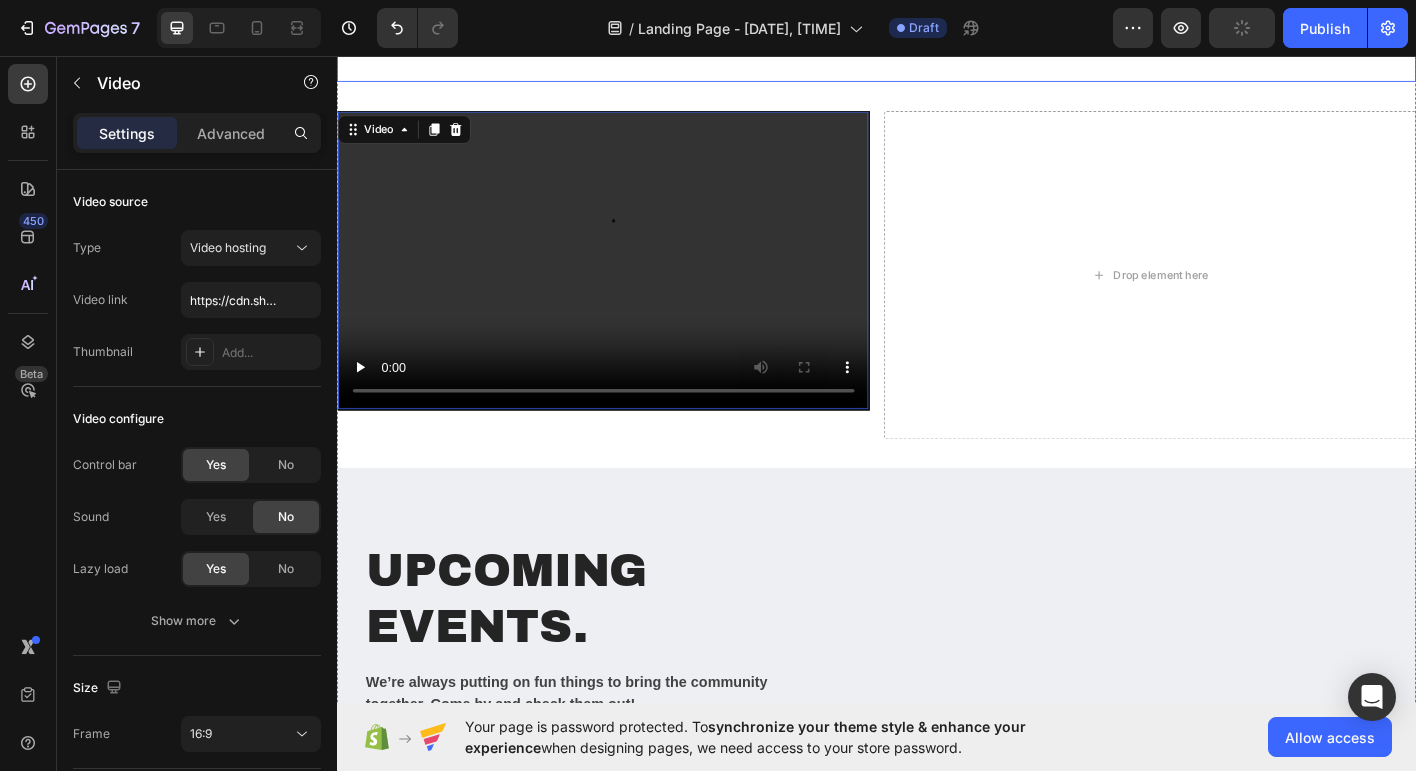 scroll, scrollTop: 695, scrollLeft: 0, axis: vertical 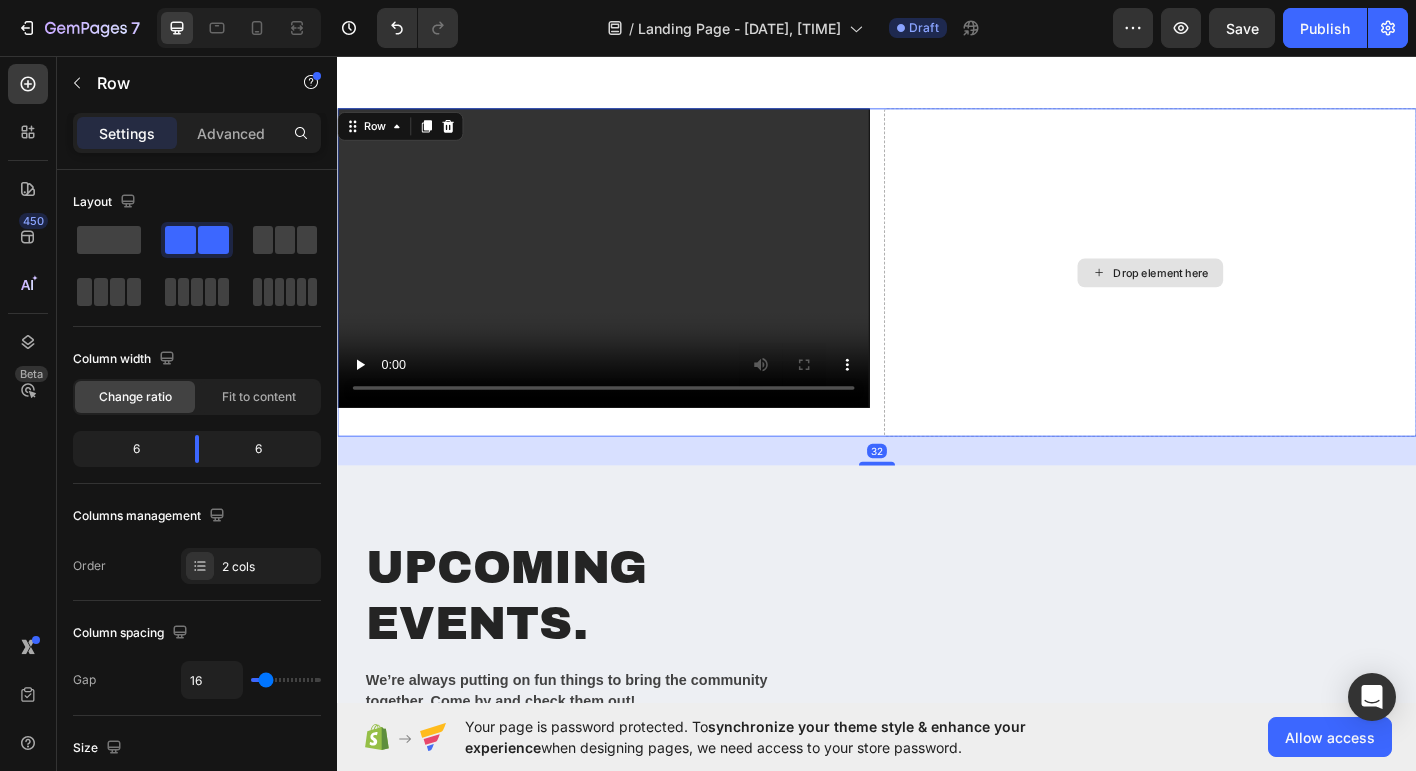 click on "Drop element here" at bounding box center (1241, 296) 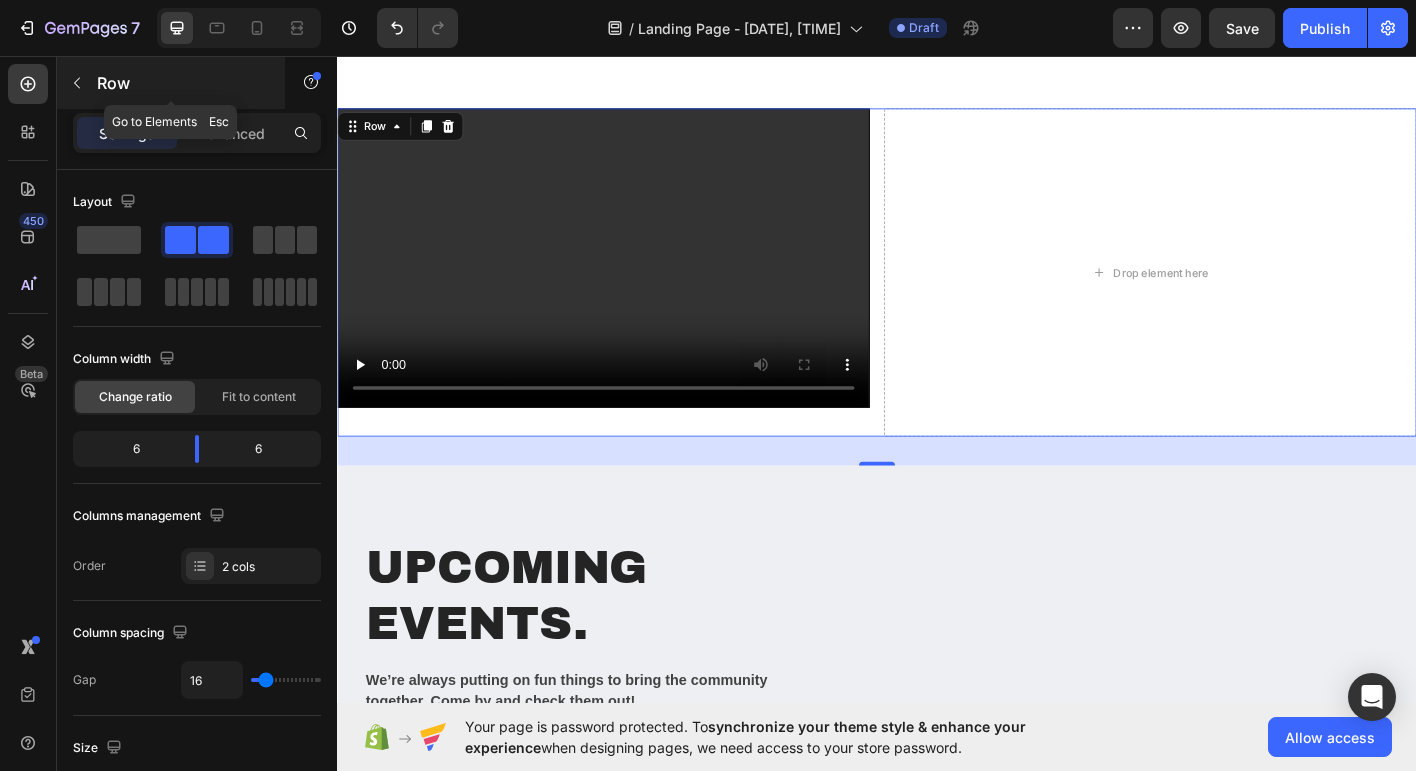 click on "Row" at bounding box center [182, 83] 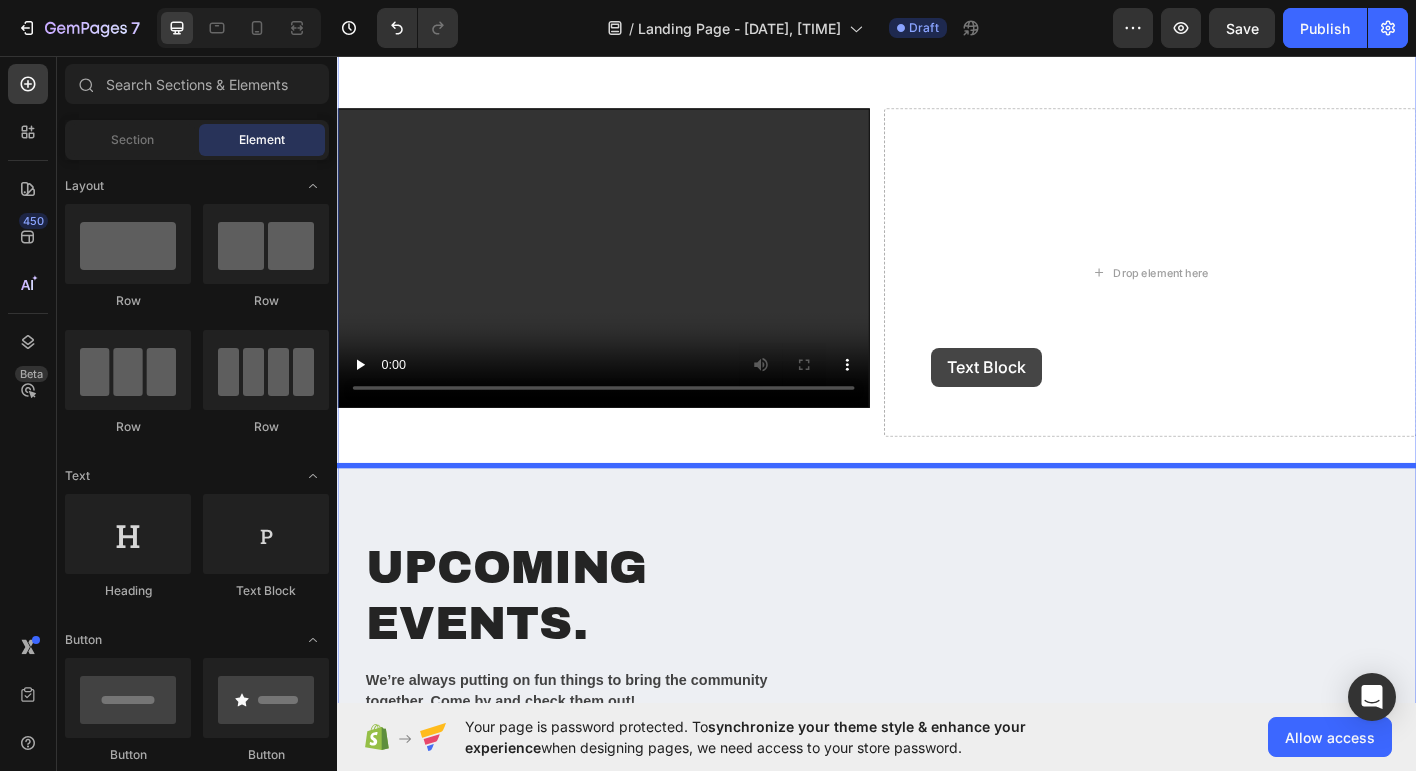 drag, startPoint x: 583, startPoint y: 580, endPoint x: 994, endPoint y: 369, distance: 461.99783 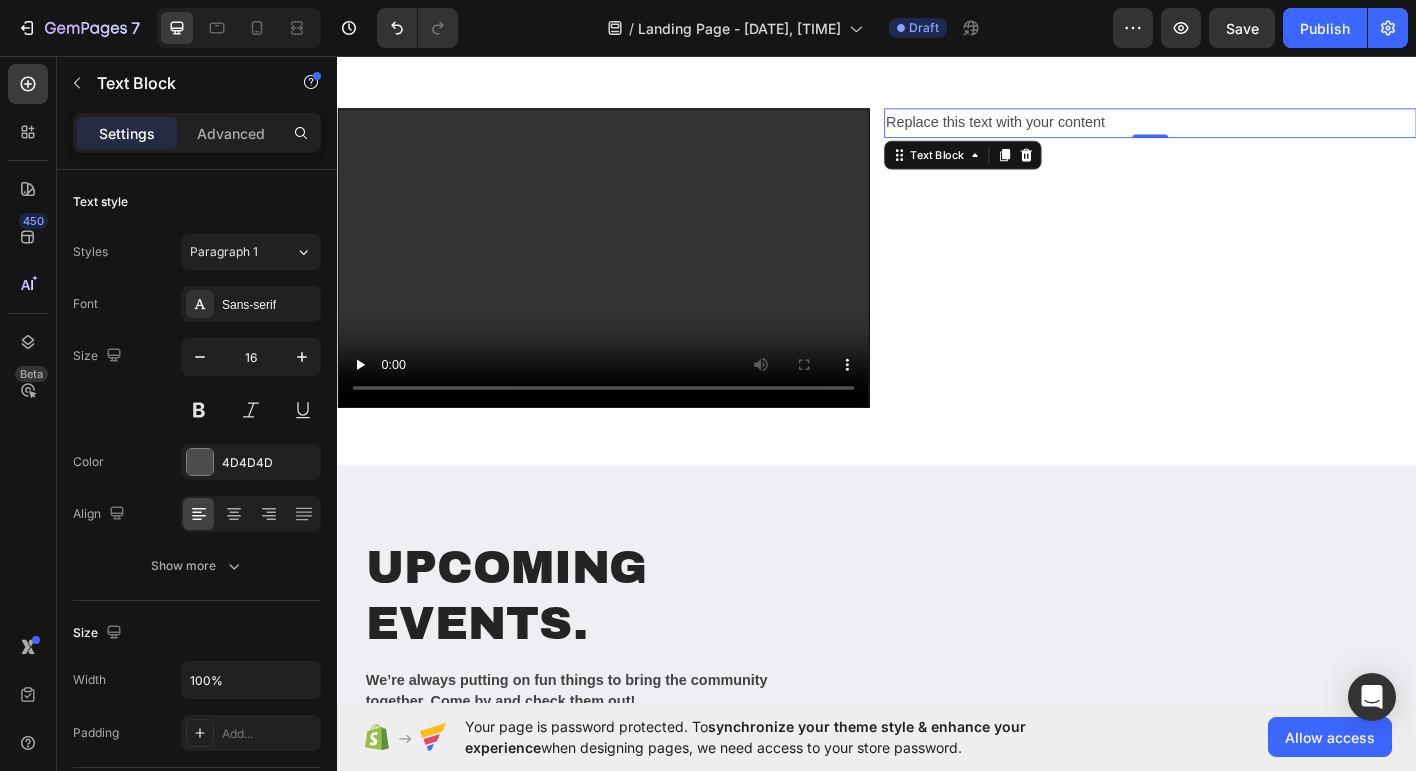 click on "Replace this text with your content" at bounding box center [1241, 130] 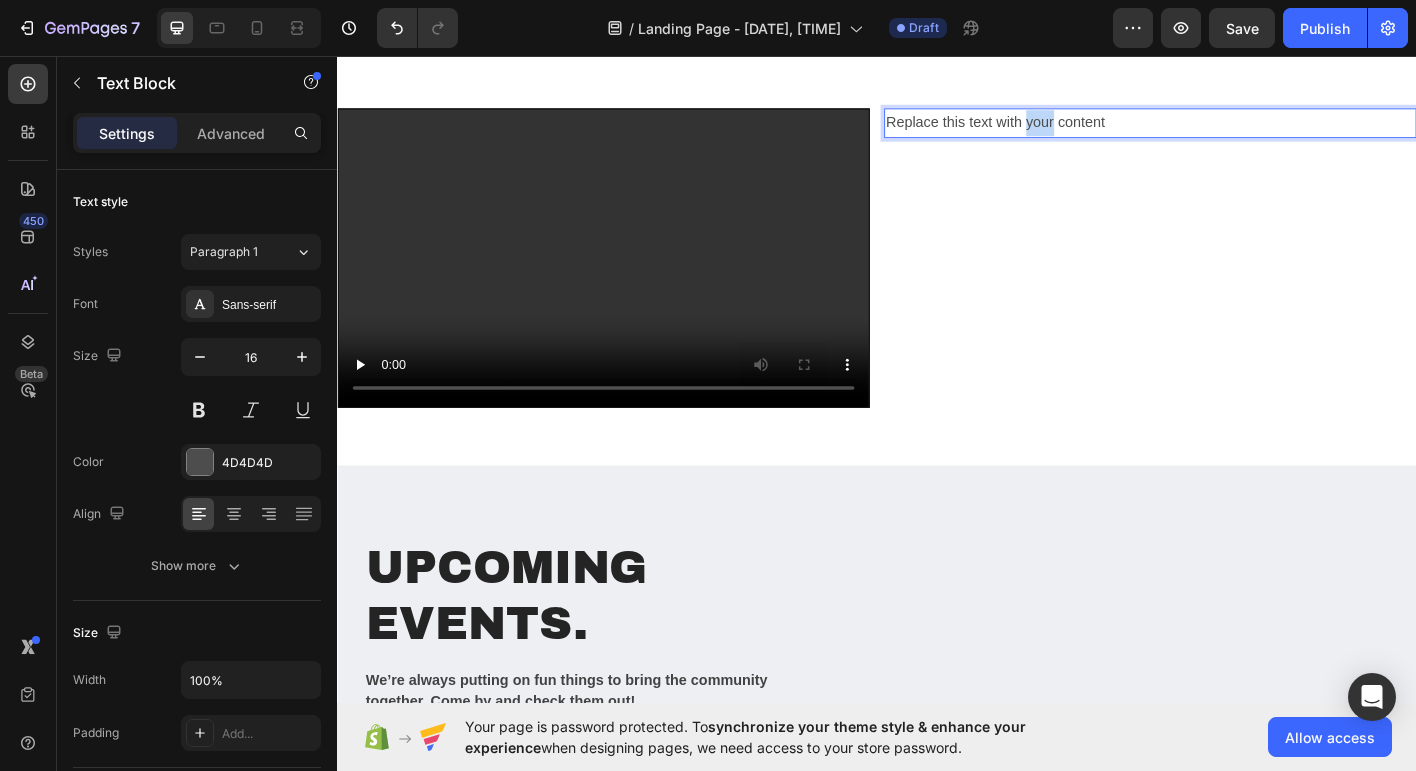 click on "Replace this text with your content" at bounding box center (1241, 130) 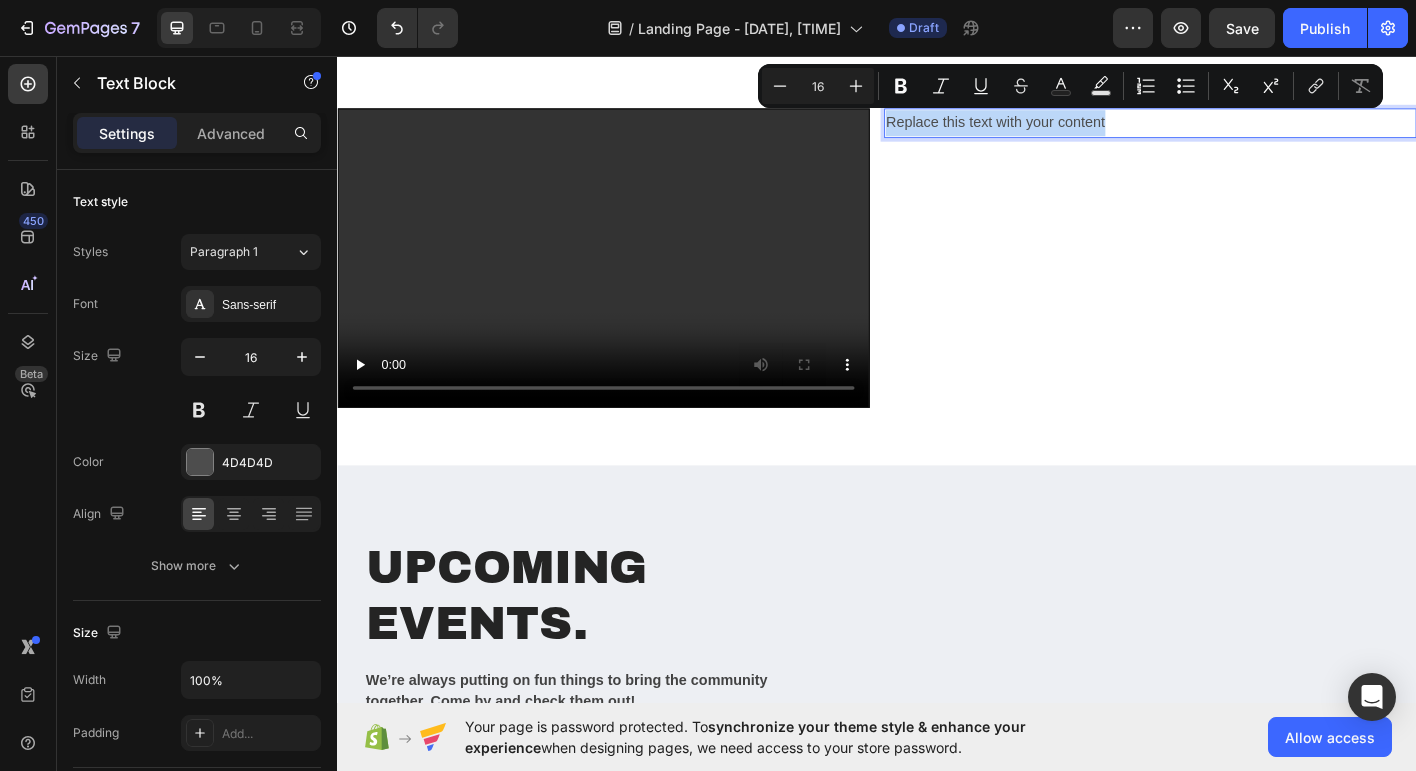 click on "Replace this text with your content" at bounding box center (1241, 130) 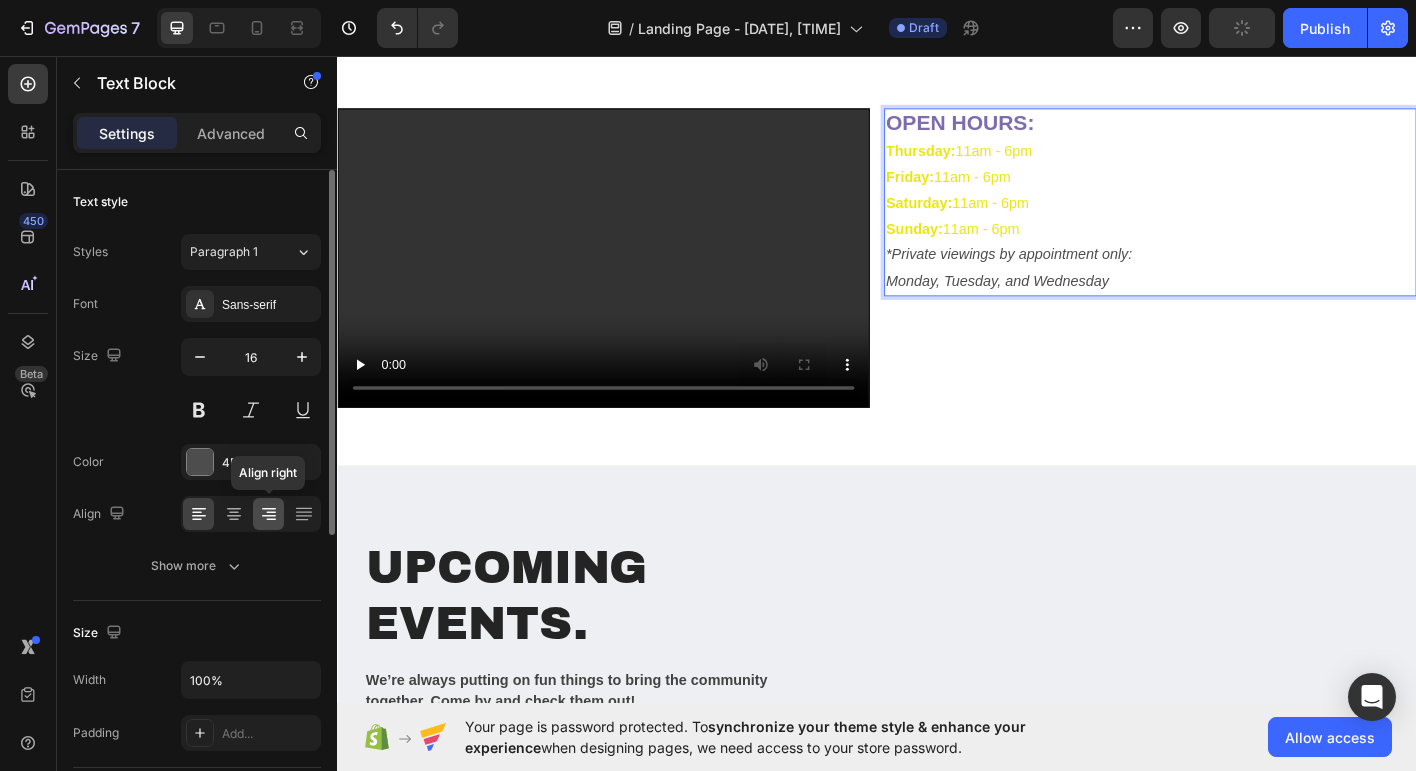 click 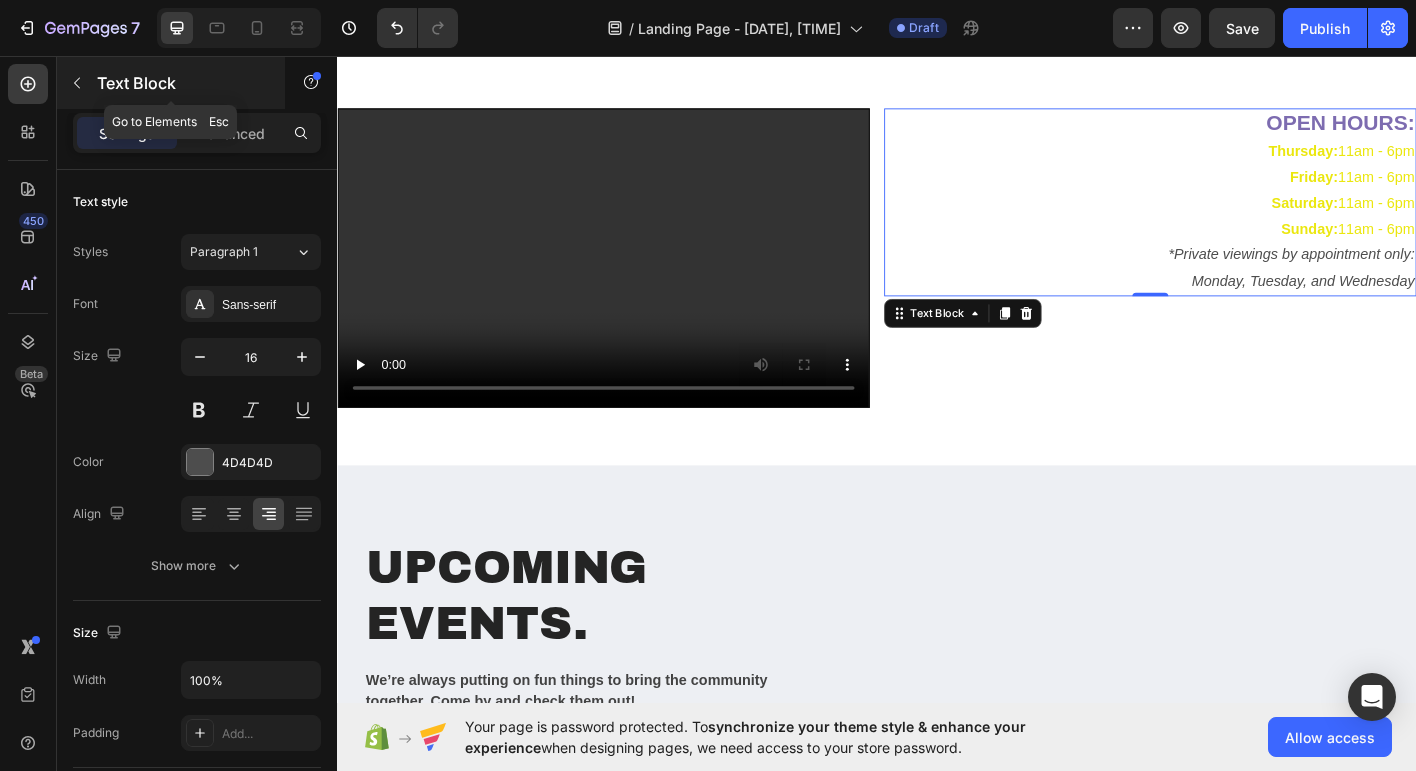 click at bounding box center (77, 83) 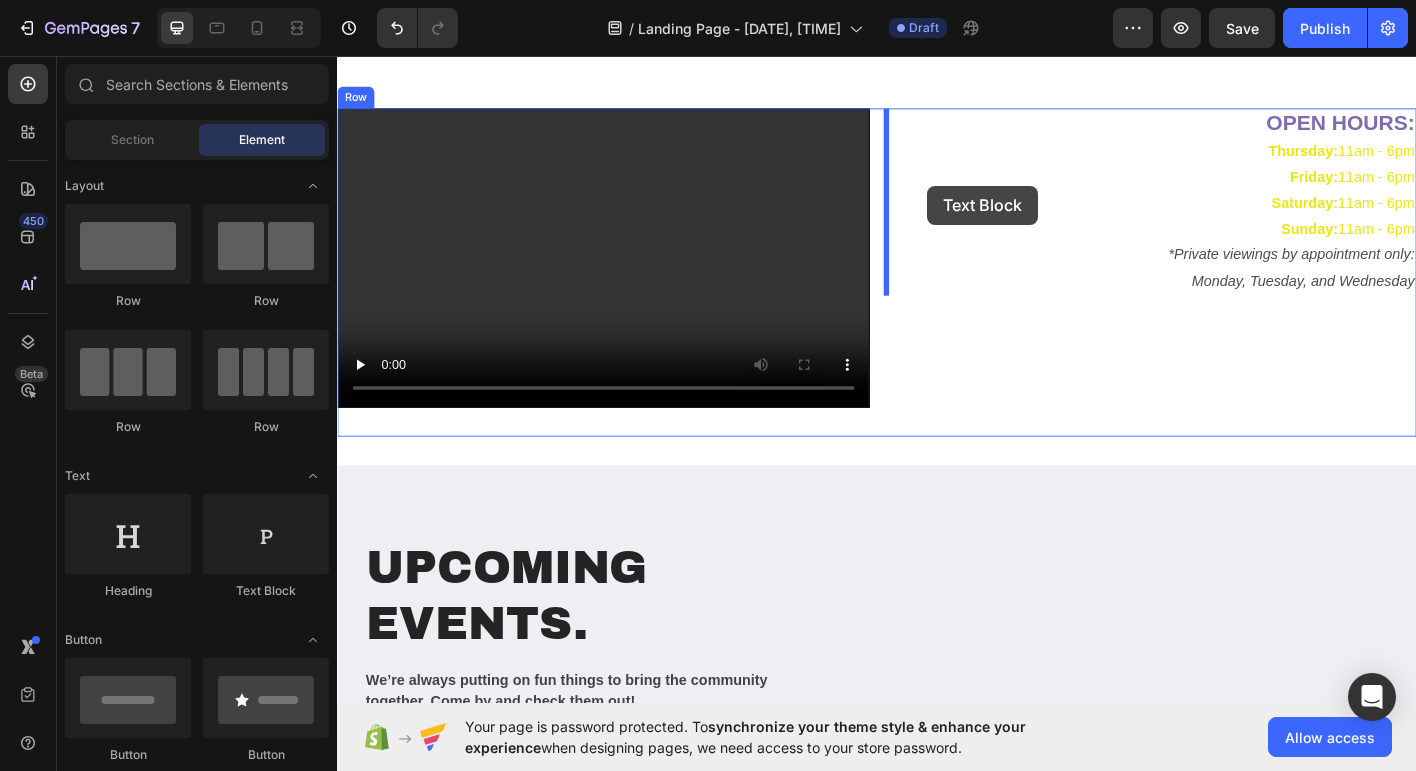 drag, startPoint x: 614, startPoint y: 624, endPoint x: 987, endPoint y: 193, distance: 569.9912 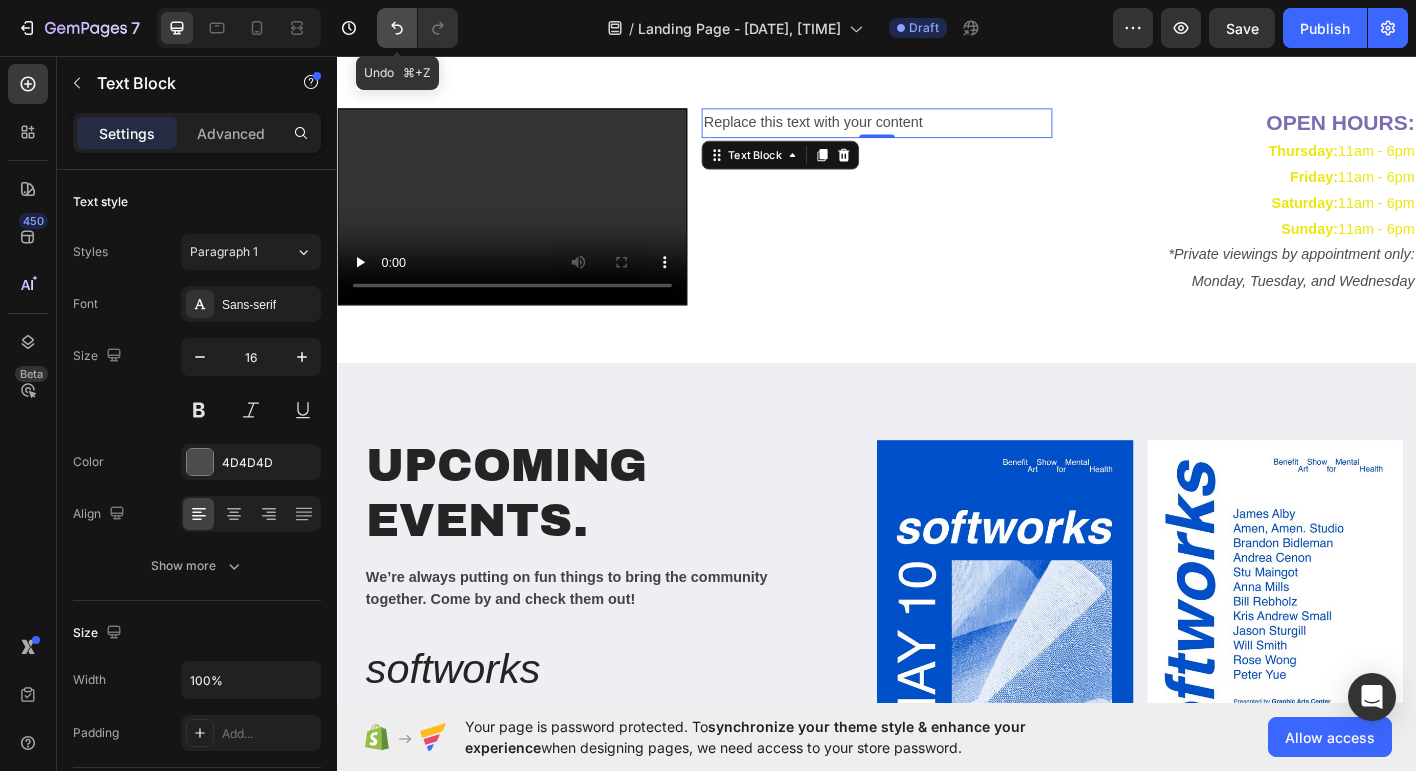 click 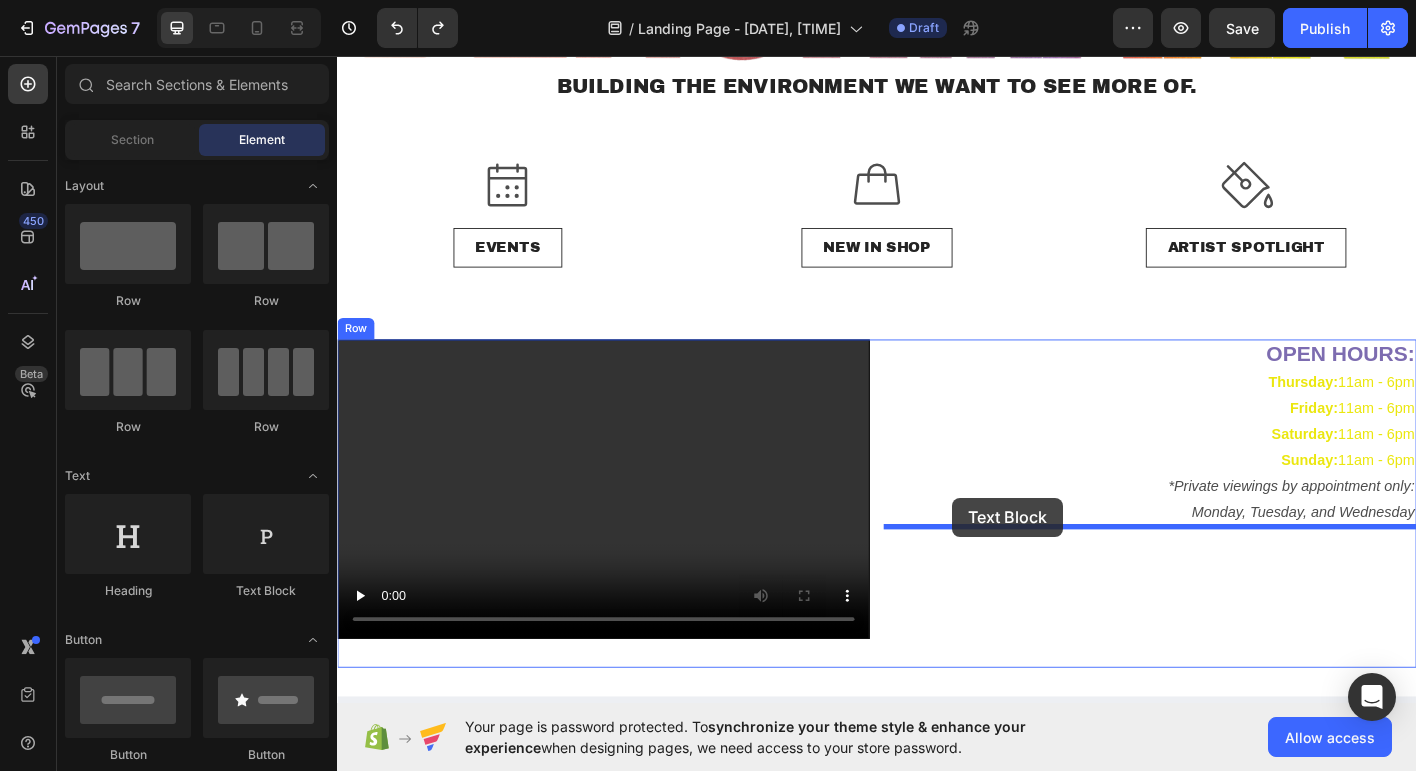 scroll, scrollTop: 482, scrollLeft: 0, axis: vertical 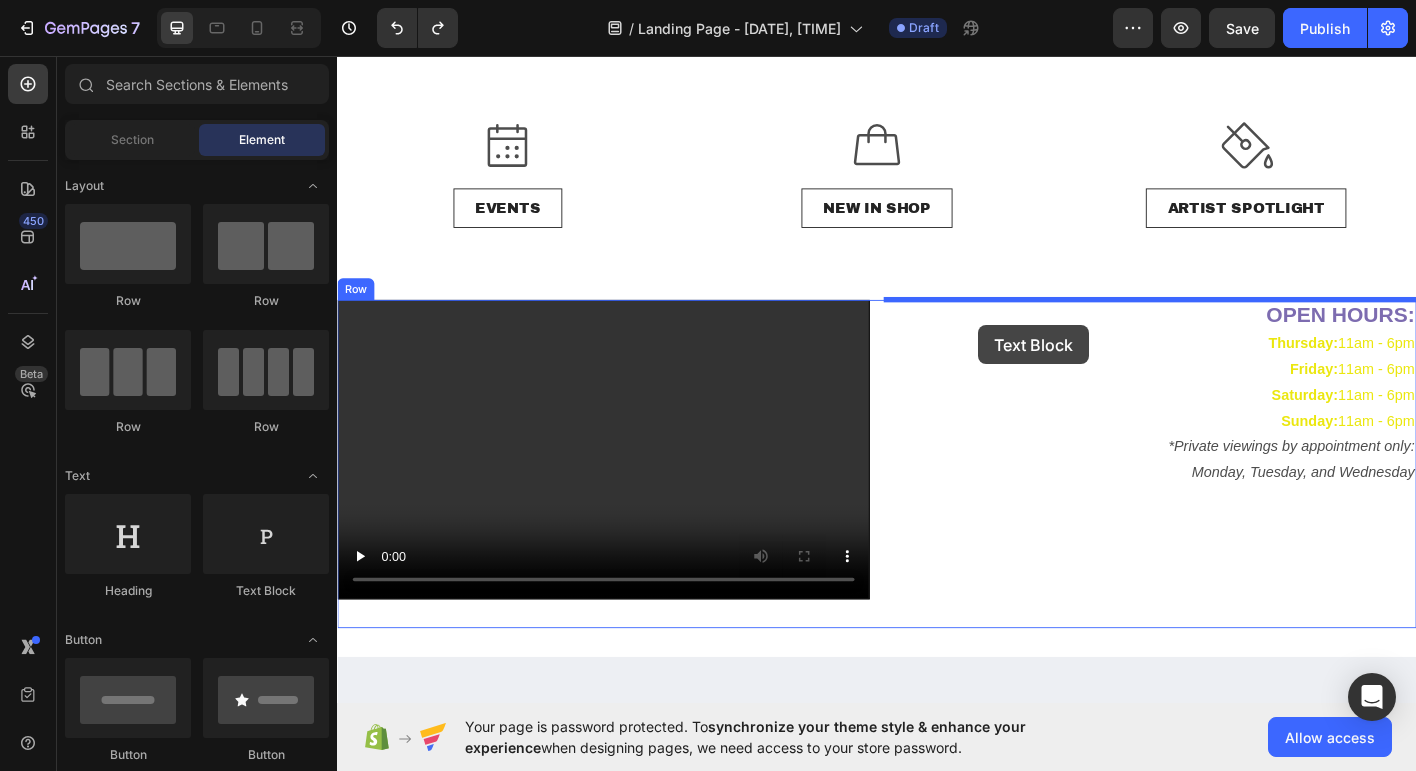 drag, startPoint x: 615, startPoint y: 604, endPoint x: 1050, endPoint y: 355, distance: 501.2245 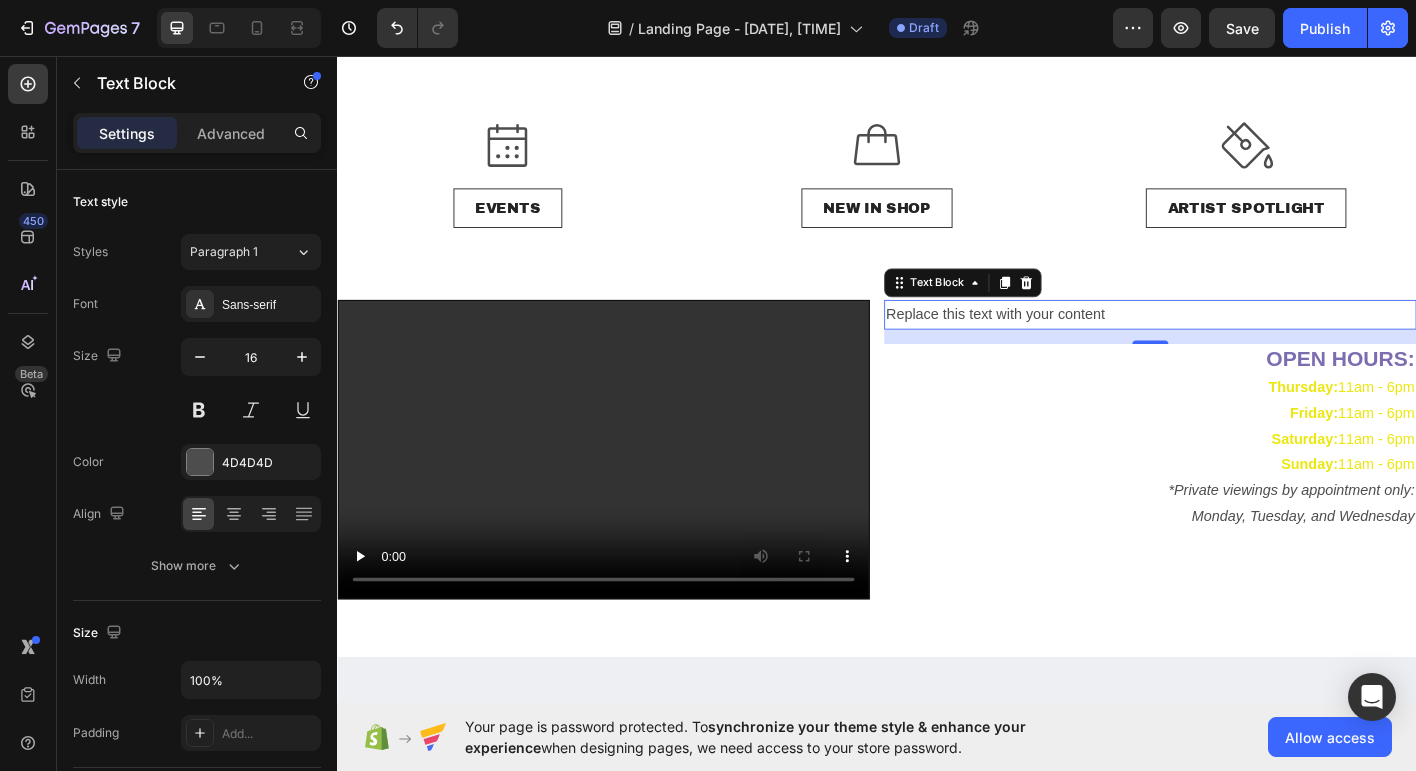 click on "Replace this text with your content" at bounding box center [1241, 343] 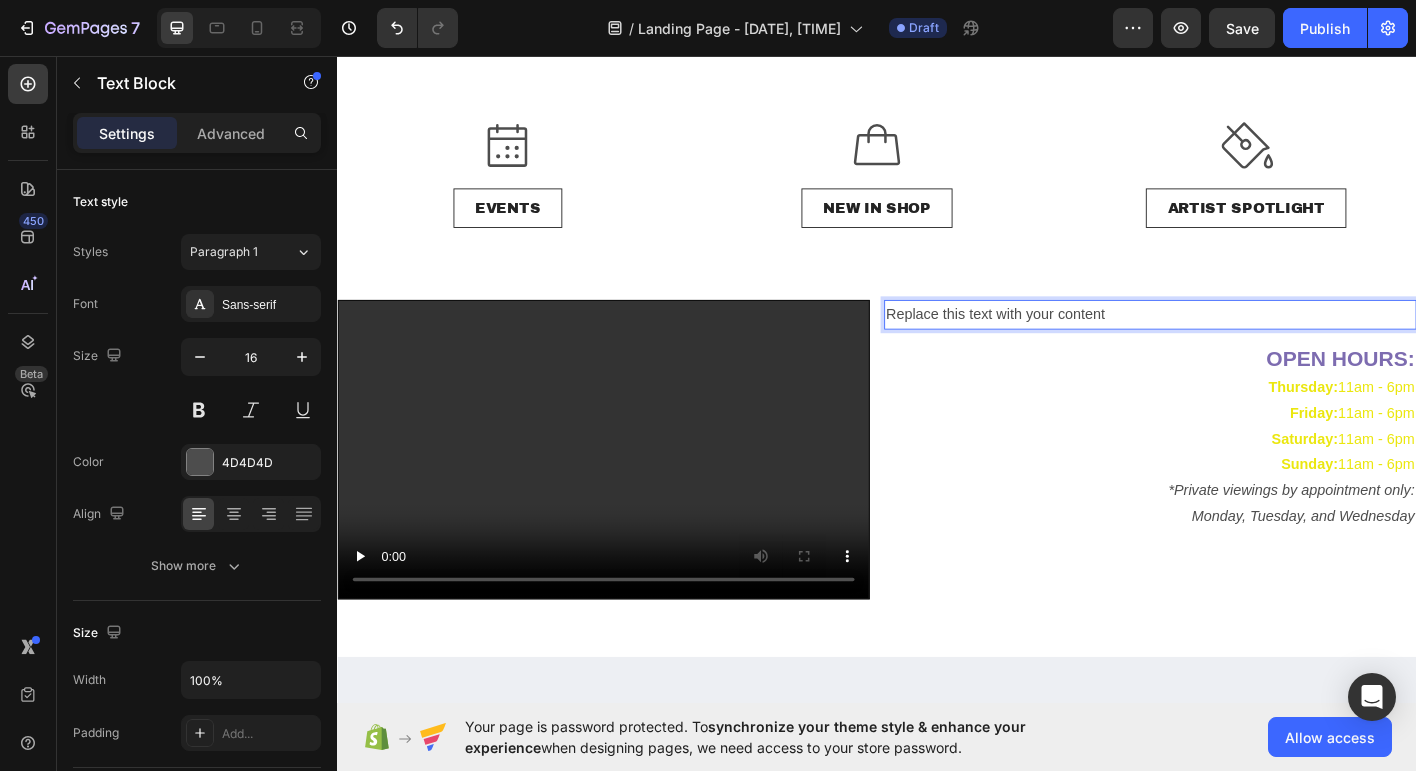 click on "Replace this text with your content" at bounding box center (1241, 343) 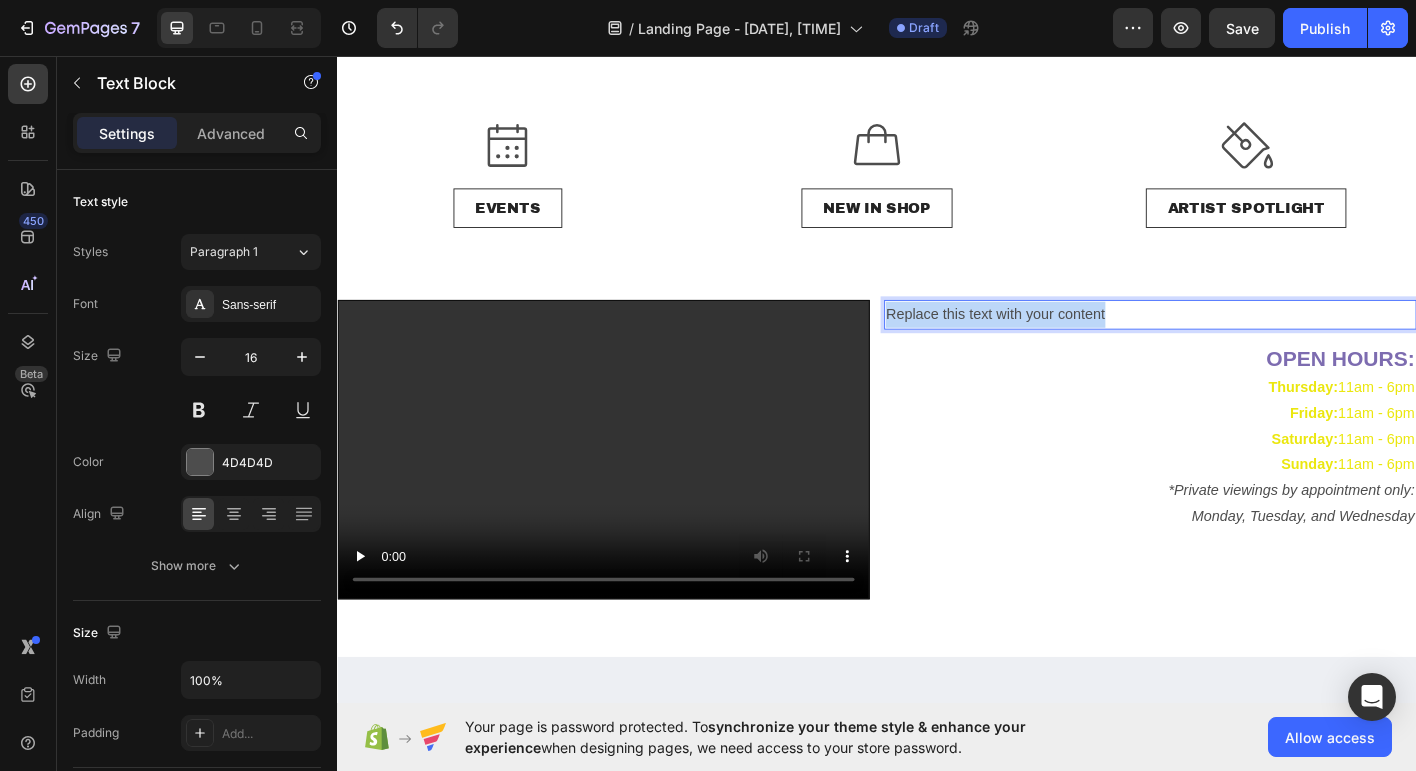 click on "Replace this text with your content" at bounding box center [1241, 343] 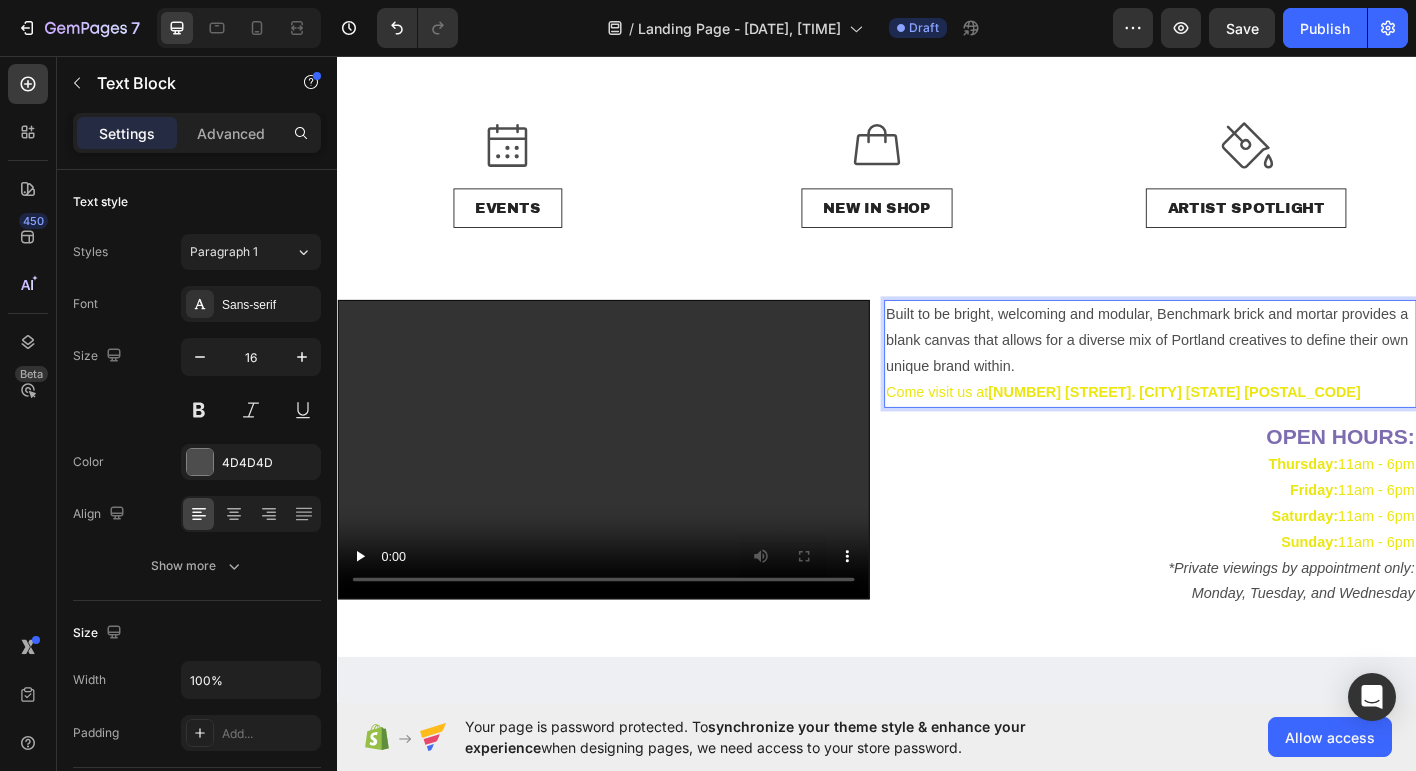 click on "Built to be bright, welcoming and modular, Benchmark brick and mortar provides a blank canvas that allows for a diverse mix of Portland creatives to define their own unique brand within." at bounding box center [1241, 372] 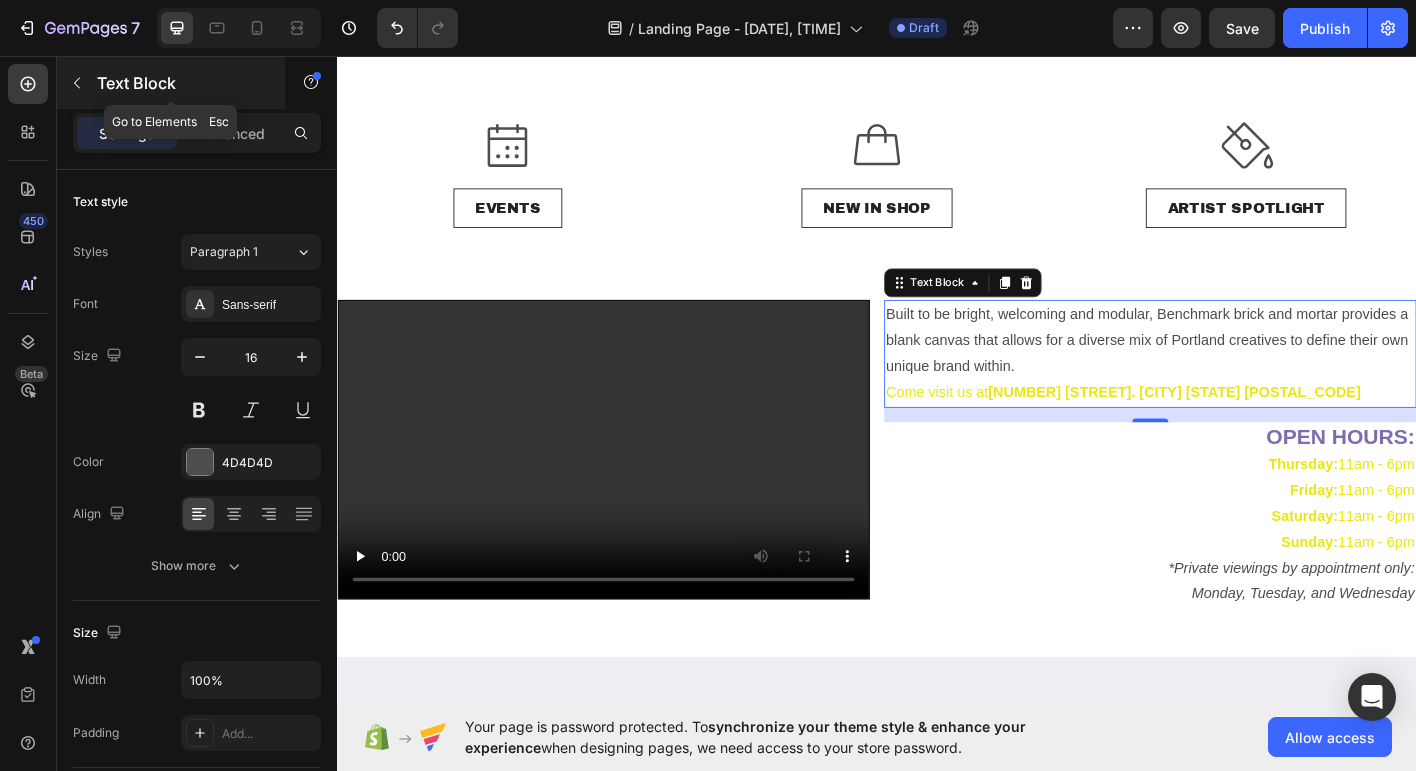 click on "Text Block" at bounding box center (182, 83) 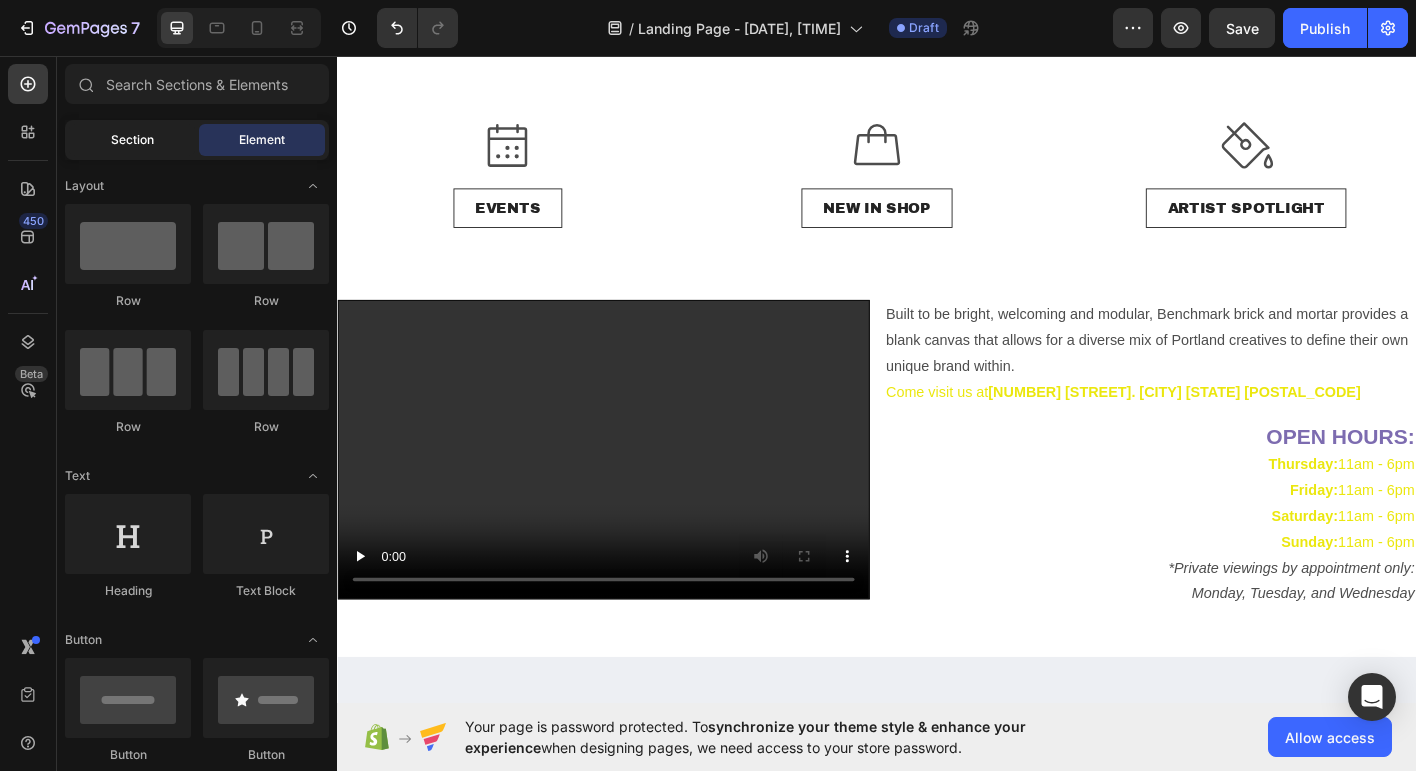click on "Section" at bounding box center (132, 140) 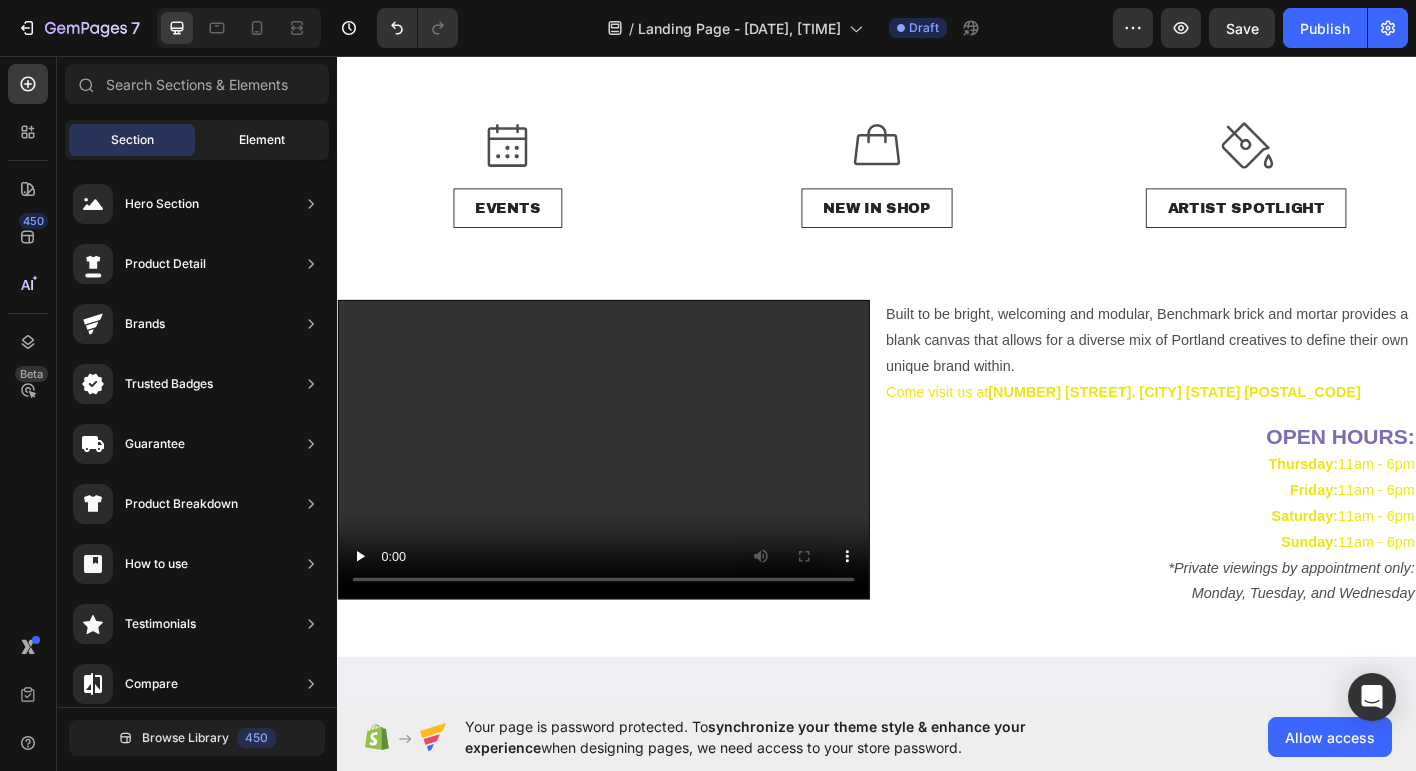 click on "Element" at bounding box center (262, 140) 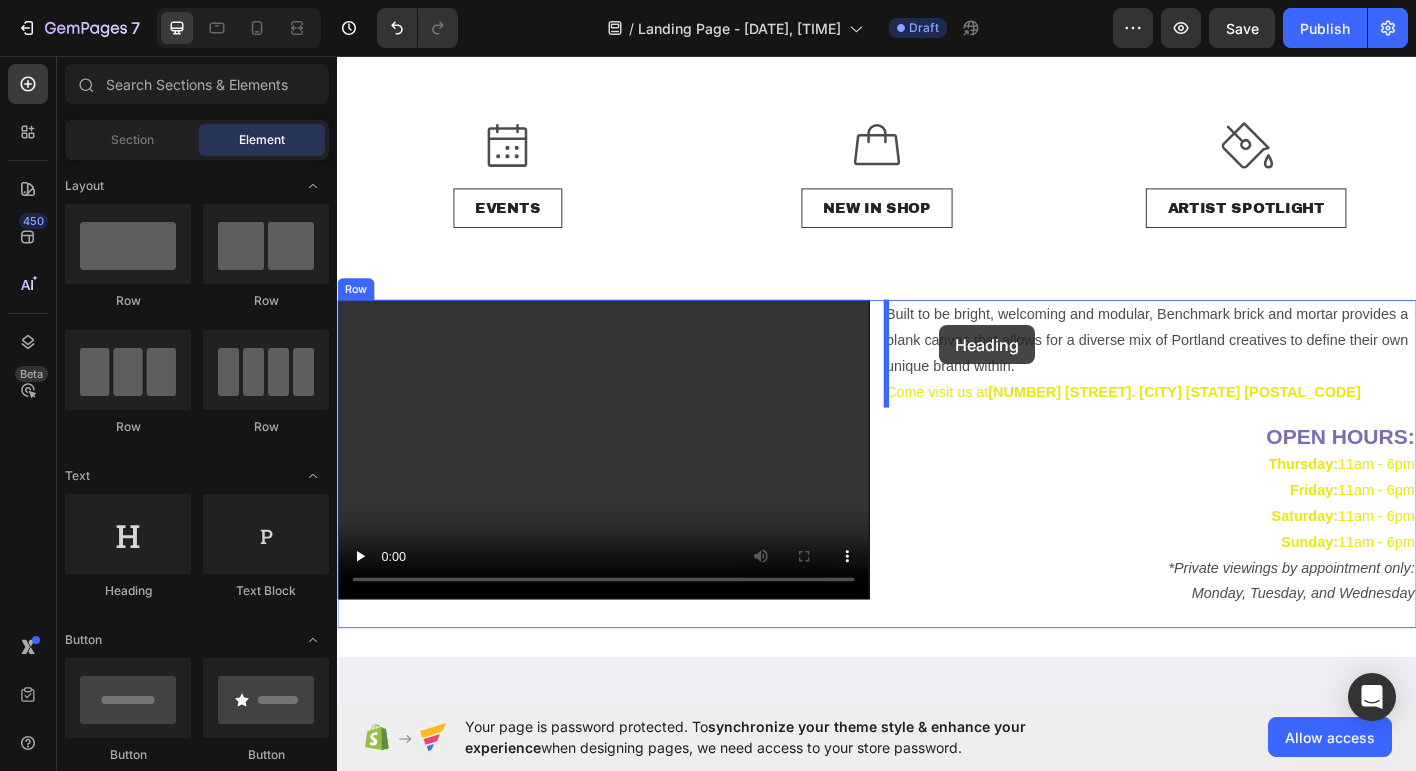 drag, startPoint x: 464, startPoint y: 599, endPoint x: 1002, endPoint y: 348, distance: 593.6708 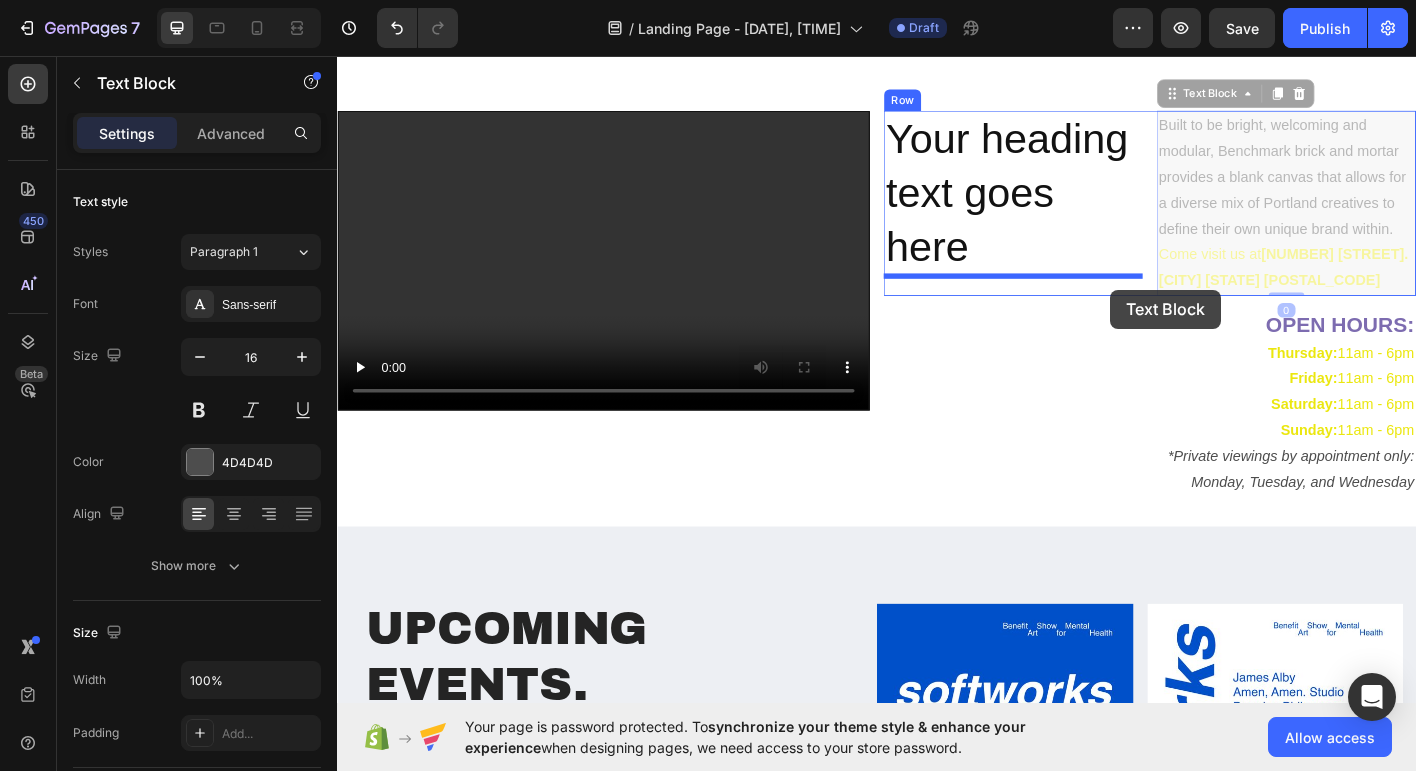 scroll, scrollTop: 670, scrollLeft: 0, axis: vertical 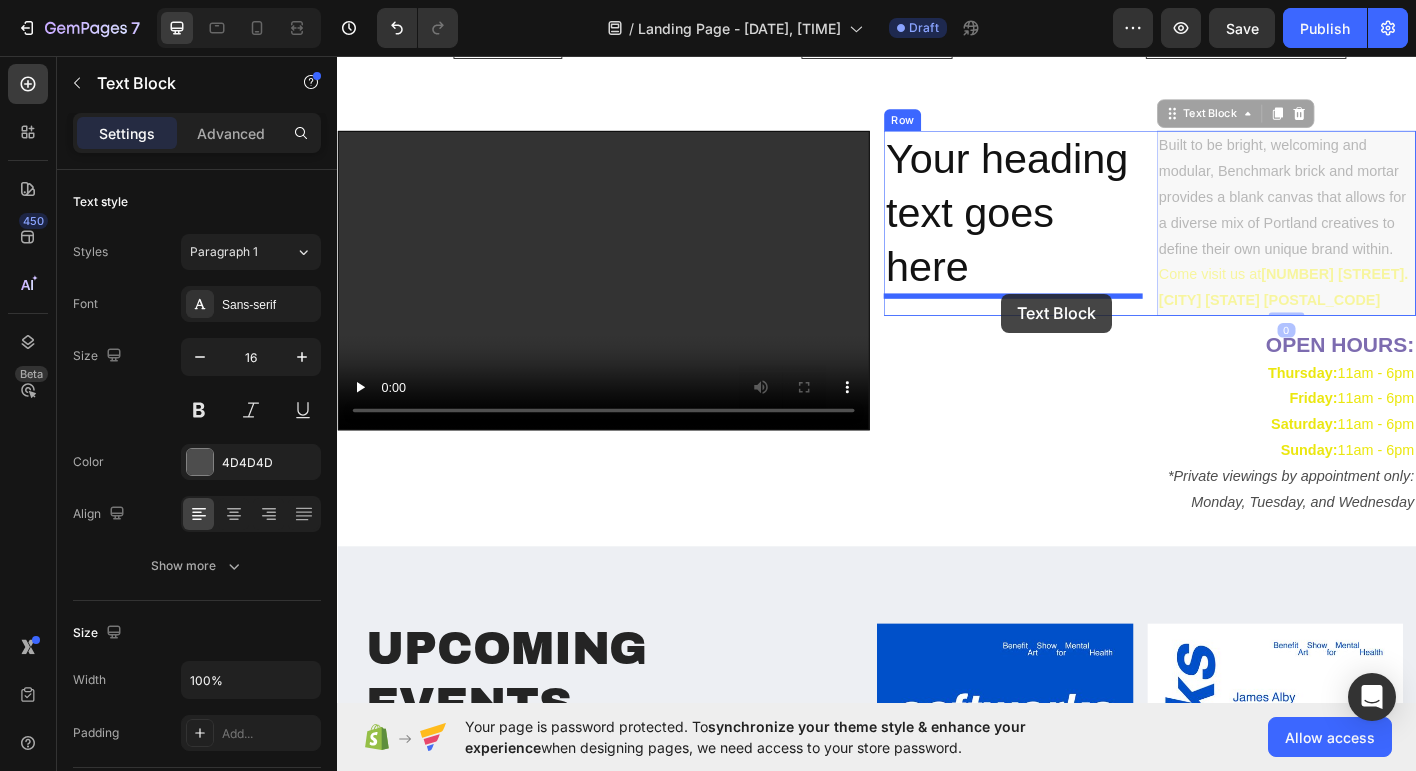 drag, startPoint x: 1340, startPoint y: 432, endPoint x: 1075, endPoint y: 322, distance: 286.92334 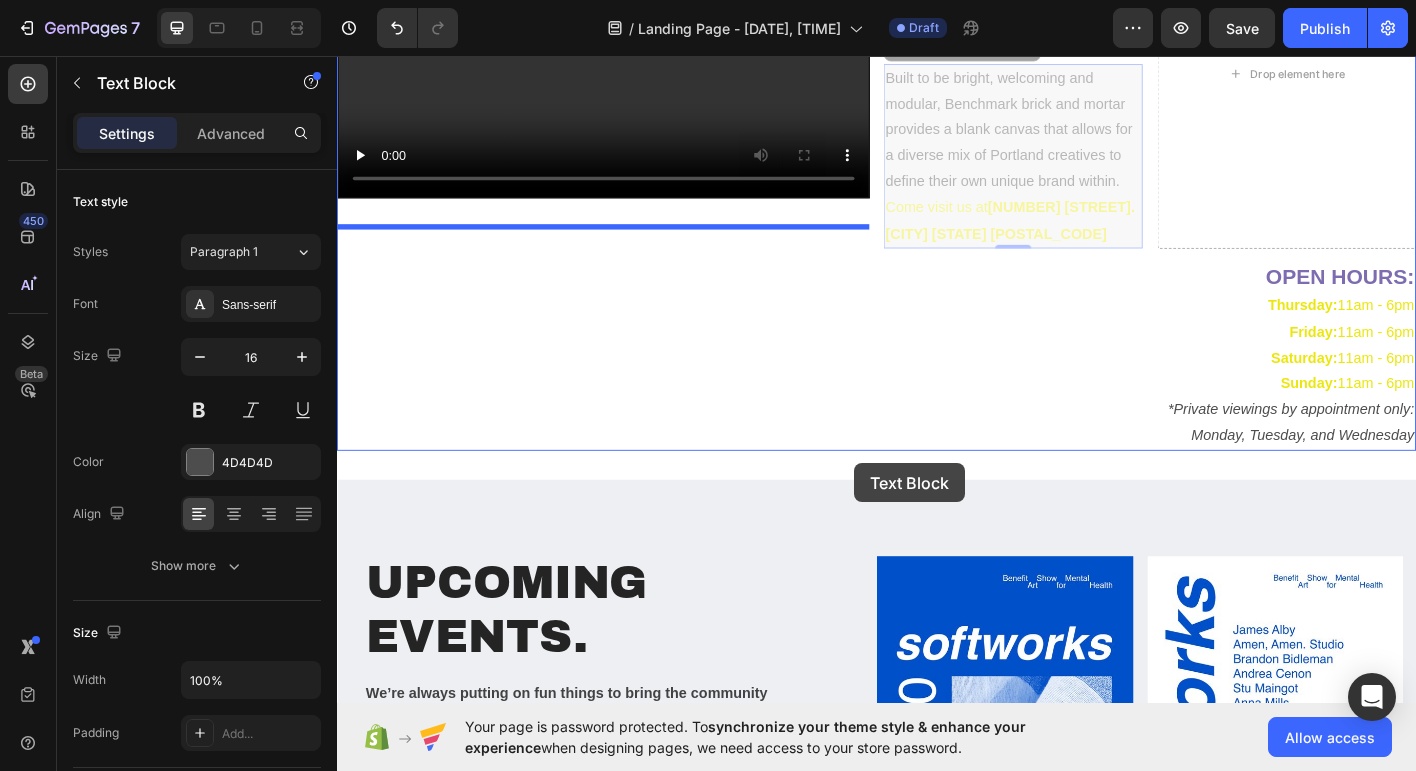 scroll, scrollTop: 960, scrollLeft: 0, axis: vertical 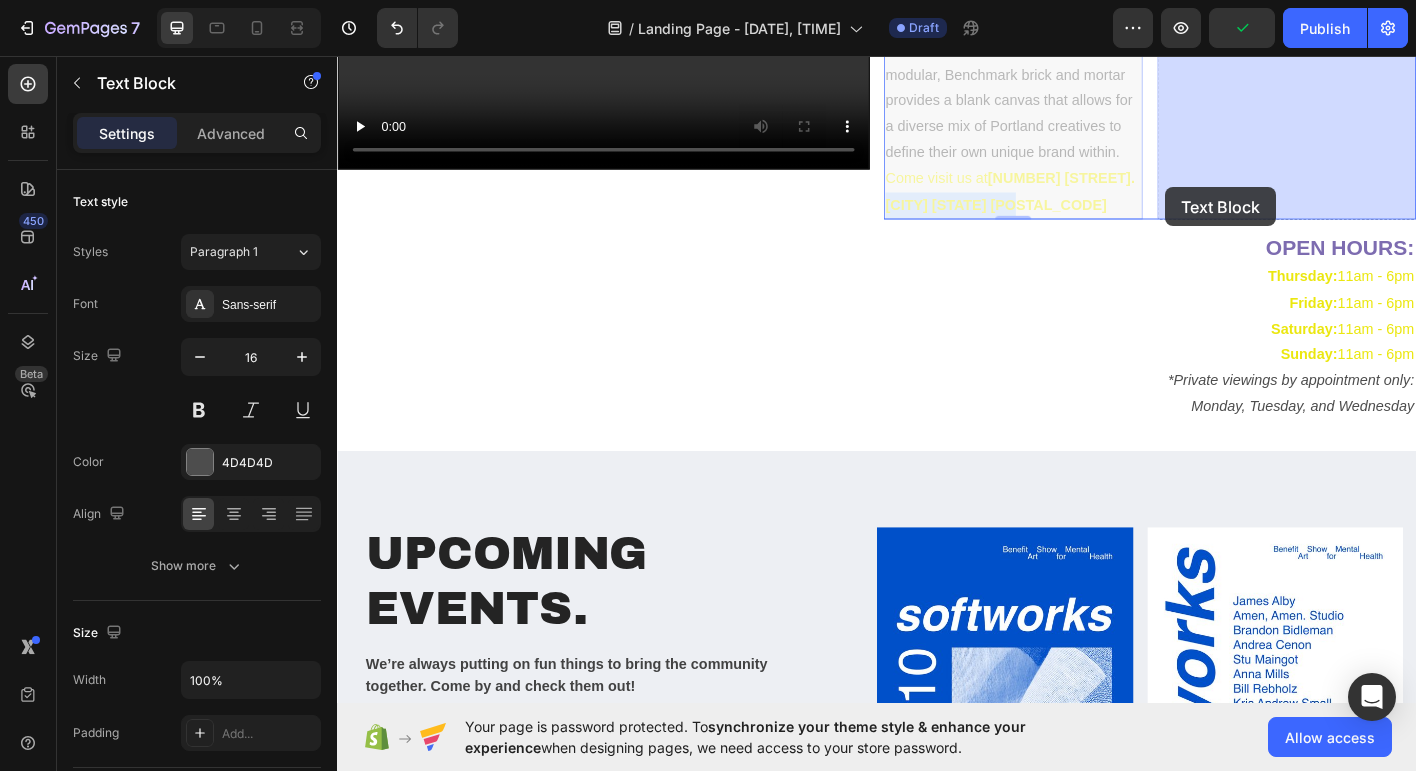 drag, startPoint x: 1135, startPoint y: 454, endPoint x: 1258, endPoint y: 202, distance: 280.41577 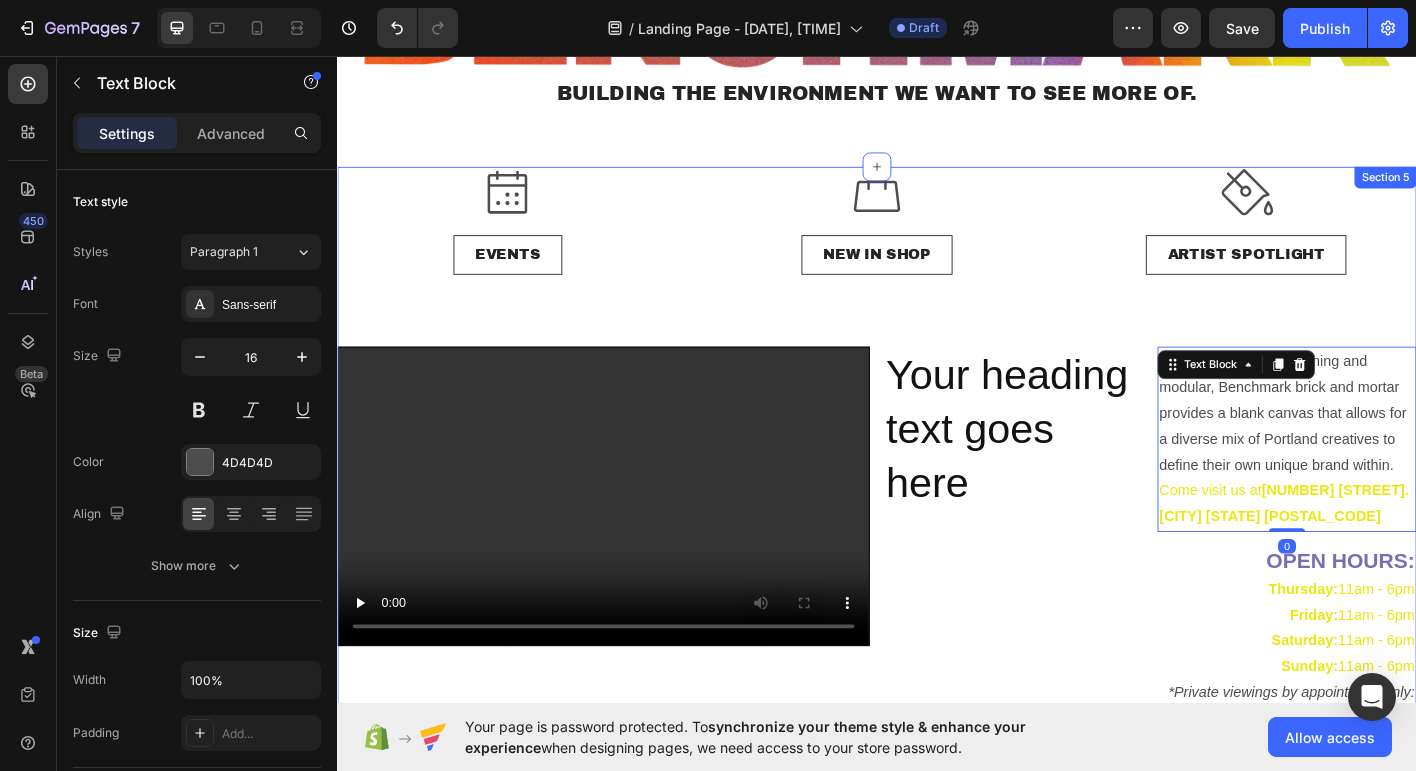 scroll, scrollTop: 413, scrollLeft: 0, axis: vertical 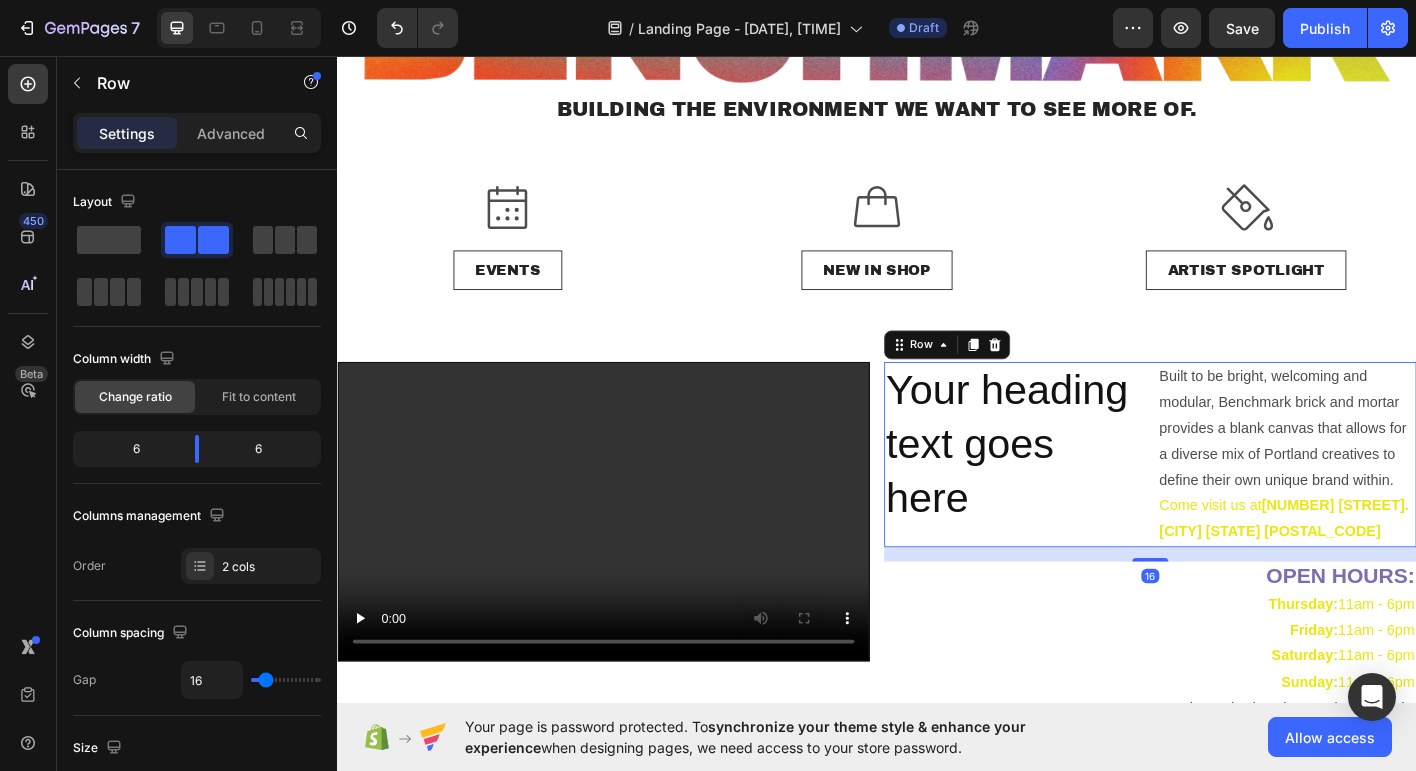 click on "Your heading text goes here Heading" at bounding box center (1089, 499) 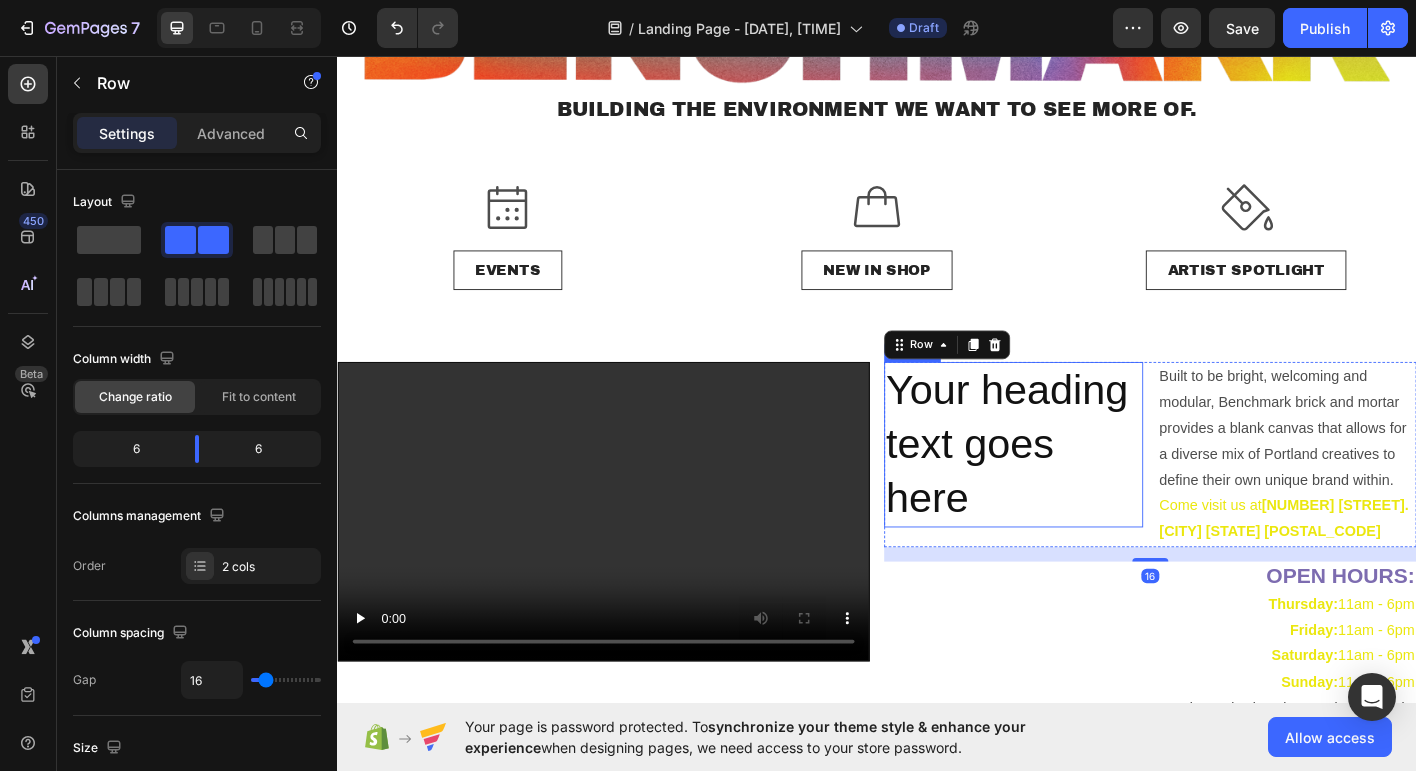 click on "Your heading text goes here" at bounding box center [1089, 487] 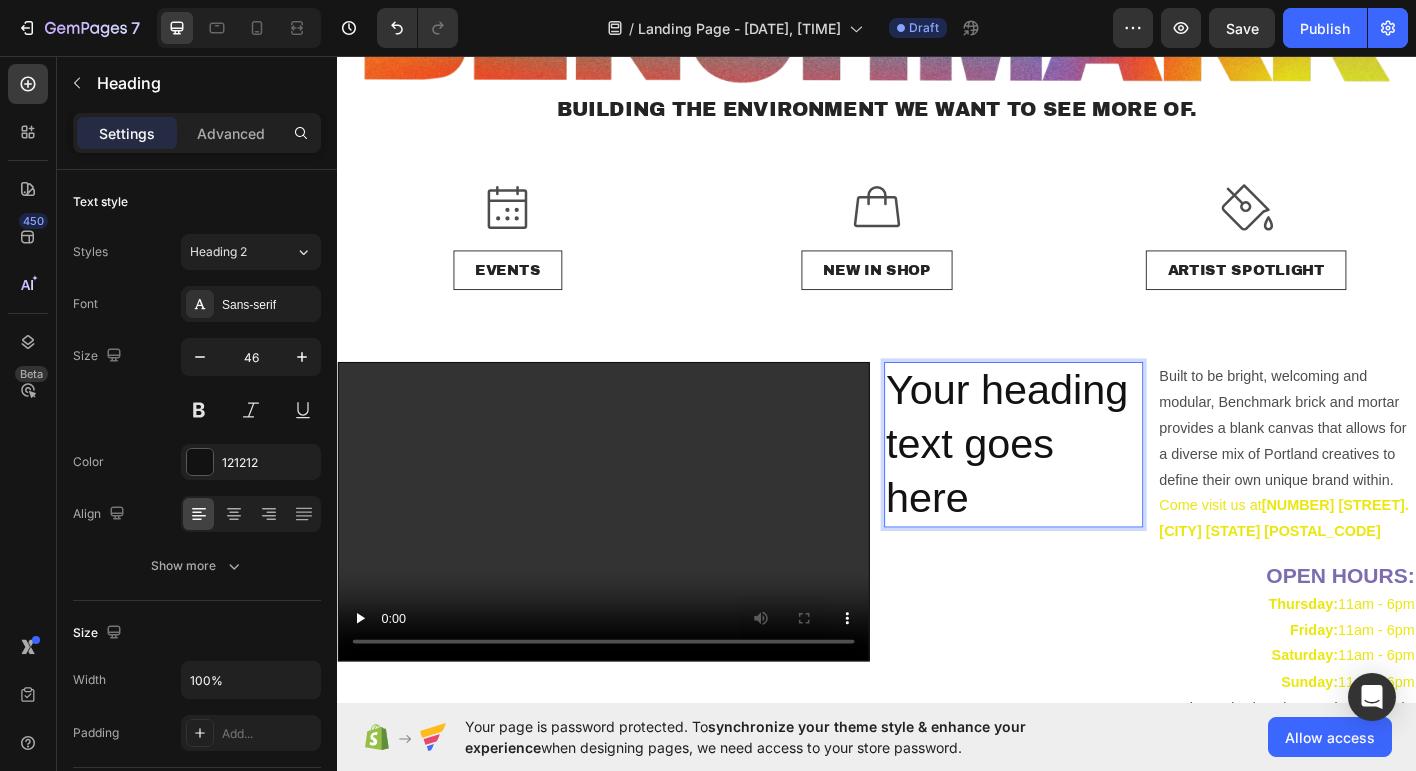 click on "Your heading text goes here" at bounding box center [1089, 487] 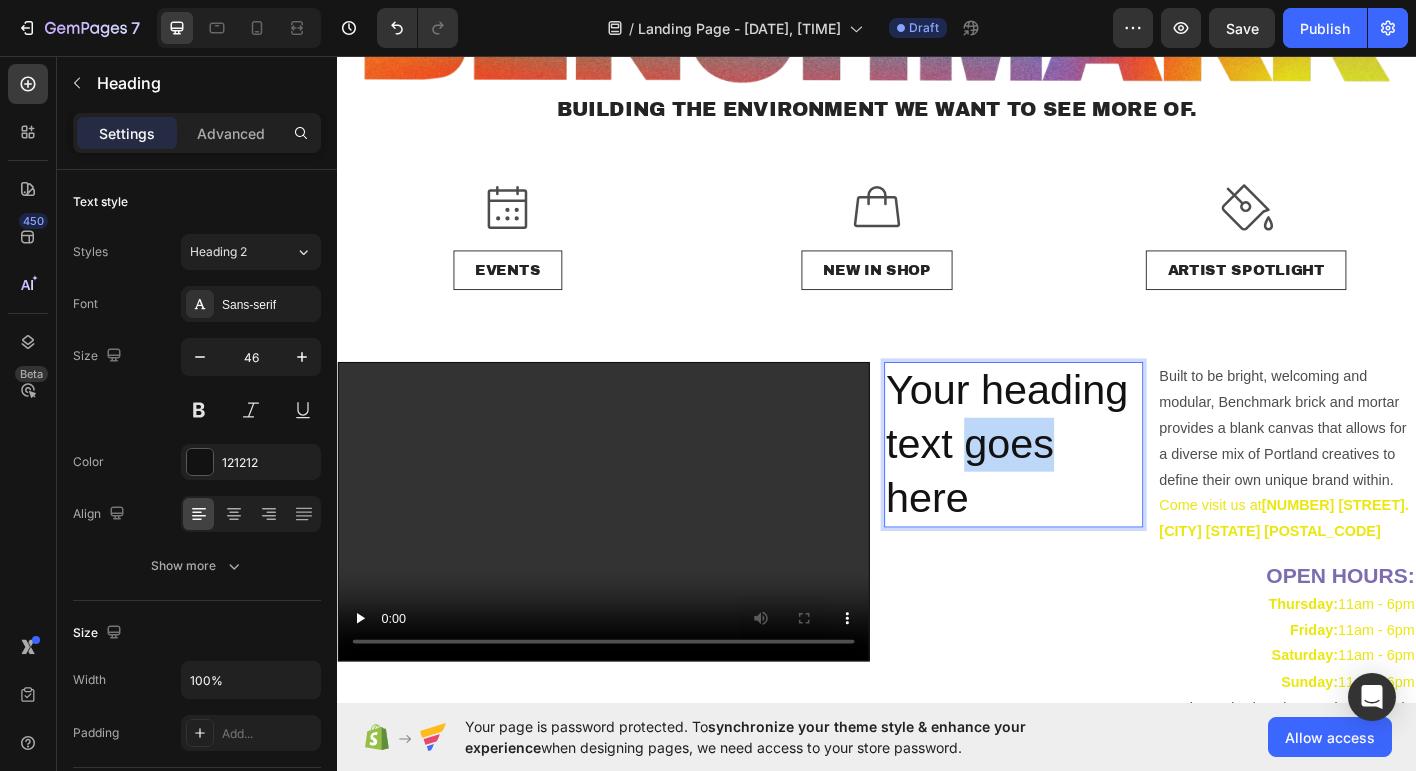 click on "Your heading text goes here" at bounding box center [1089, 487] 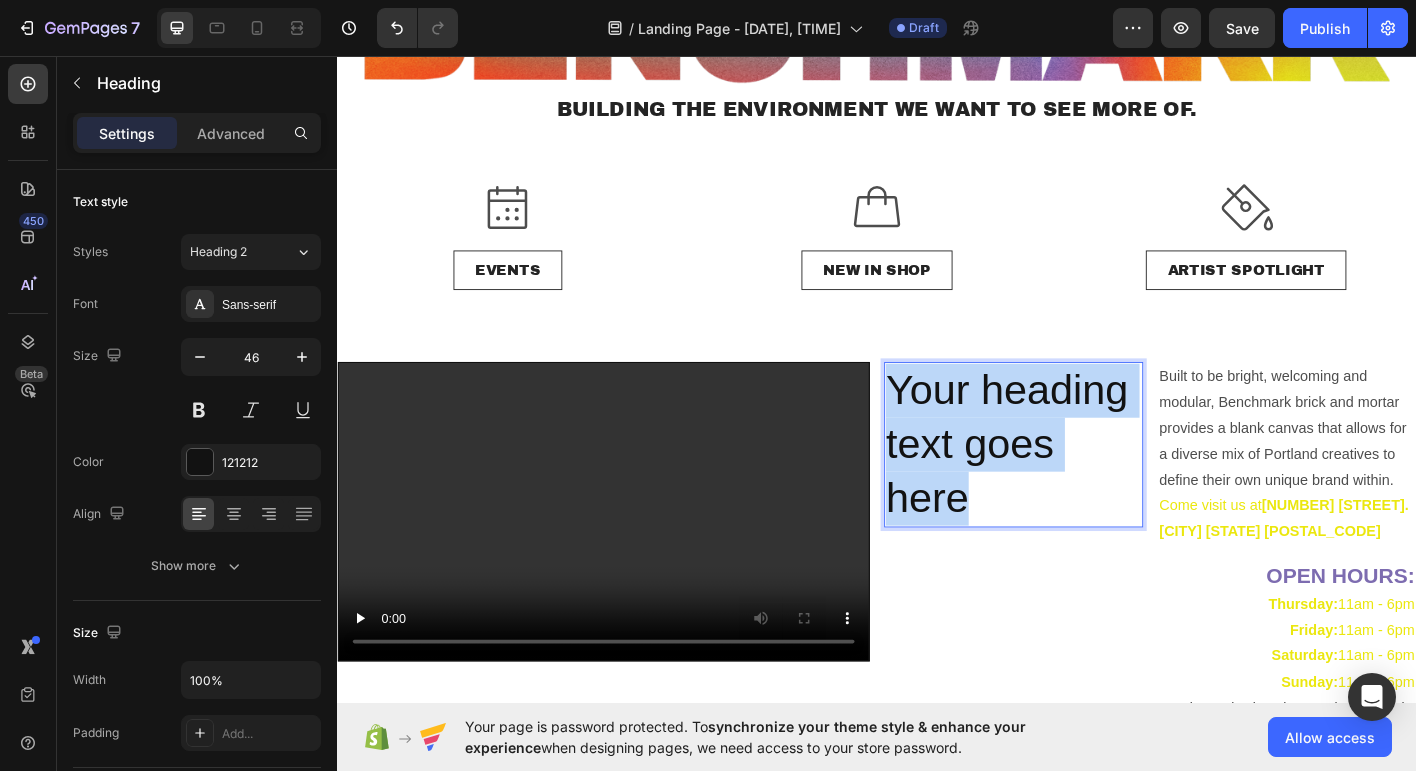click on "Your heading text goes here" at bounding box center [1089, 487] 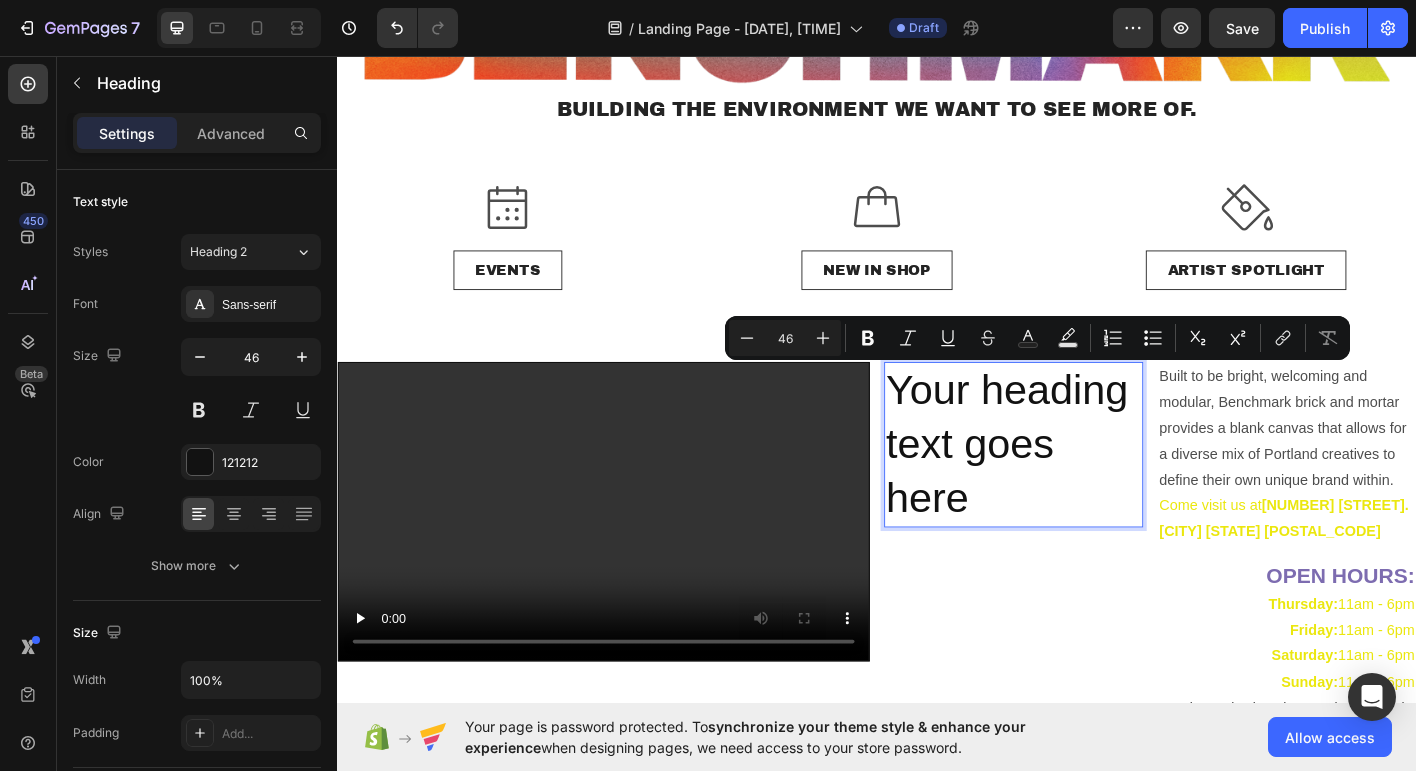 scroll, scrollTop: 424, scrollLeft: 0, axis: vertical 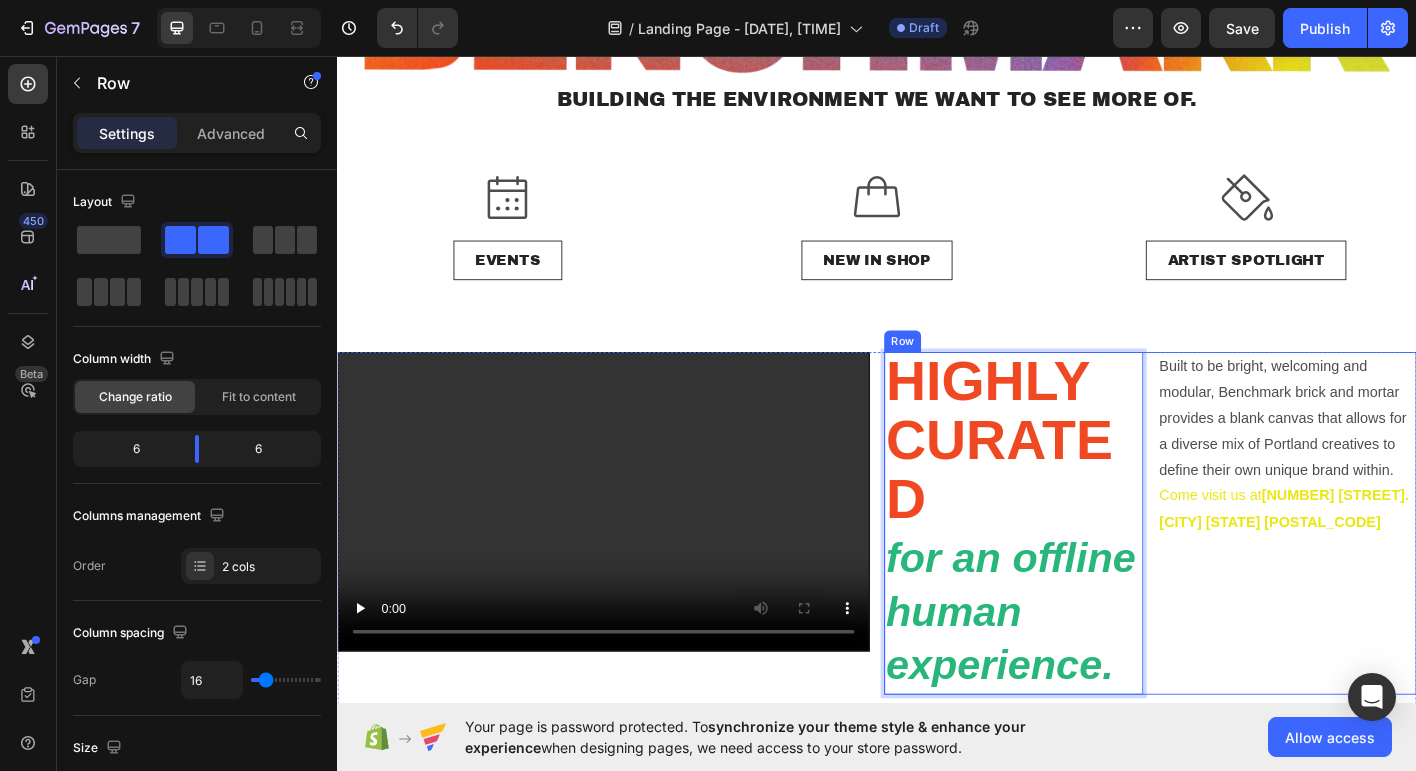 click on "Built to be bright, welcoming and modular, Benchmark brick and mortar provides a blank canvas that allows for a diverse mix of Portland creatives to define their own unique brand within. Come visit us at [NUMBER] [STREET]. [CITY] [STATE] [POSTAL_CODE] Text Block" at bounding box center (1393, 575) 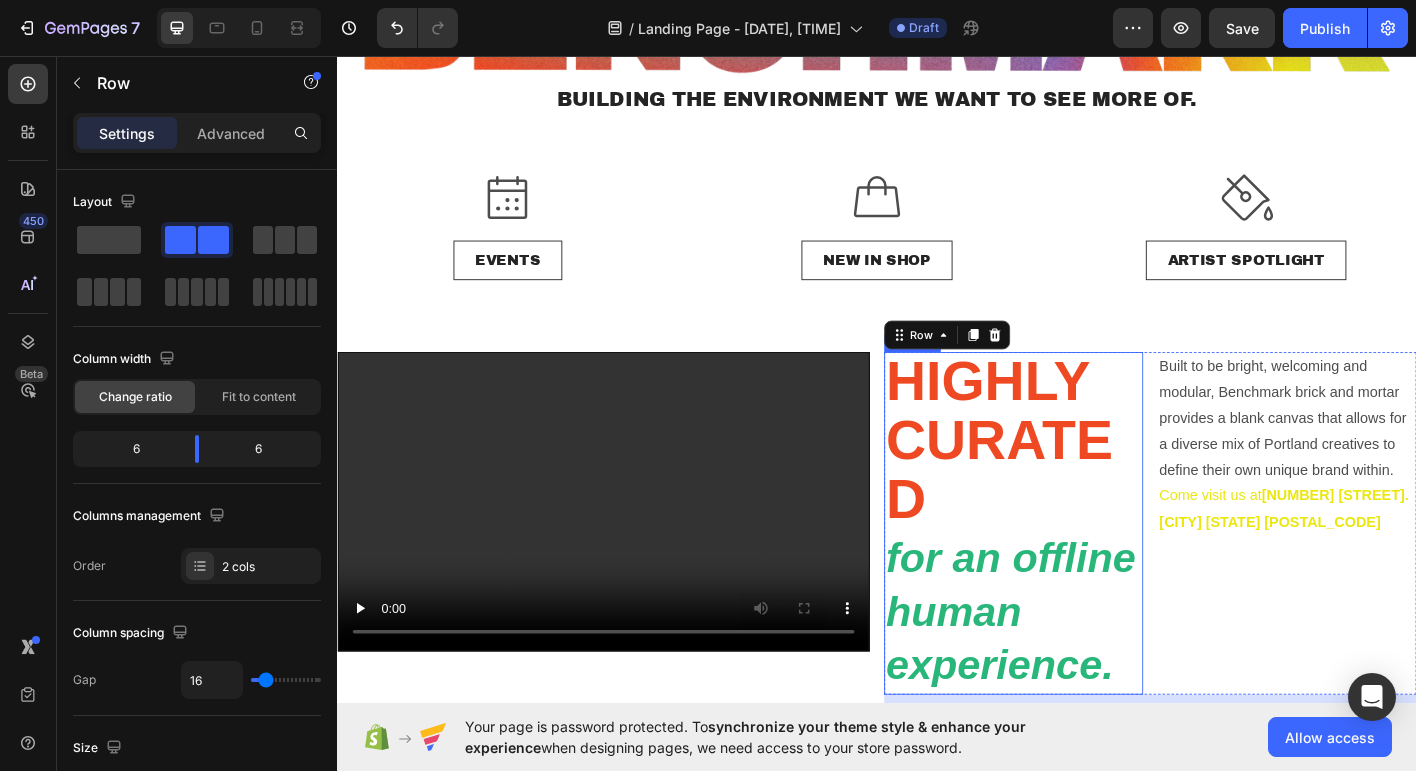 click on "⁠⁠⁠⁠⁠⁠⁠ HIGHLY CURATED for an offline human experience." at bounding box center (1089, 575) 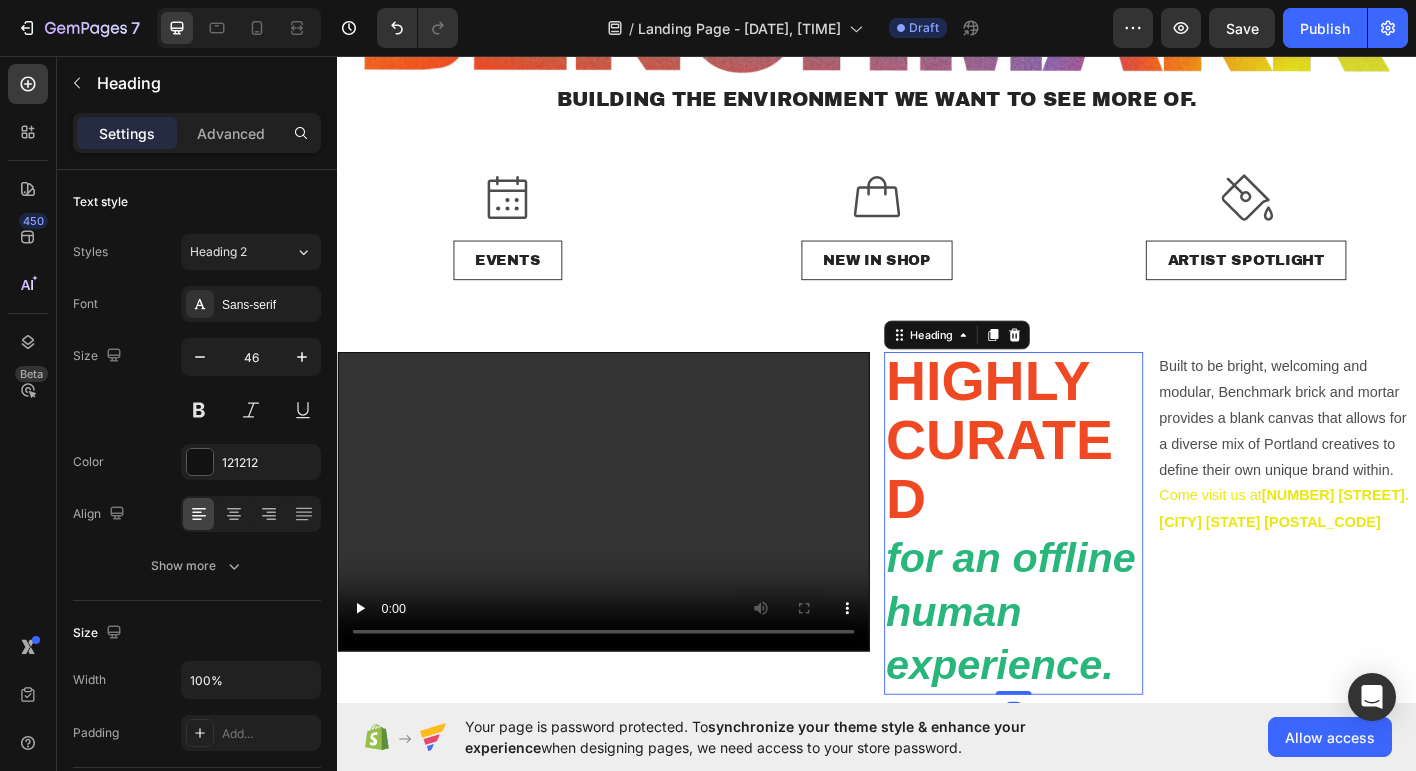 drag, startPoint x: 1097, startPoint y: 762, endPoint x: 1111, endPoint y: 497, distance: 265.36957 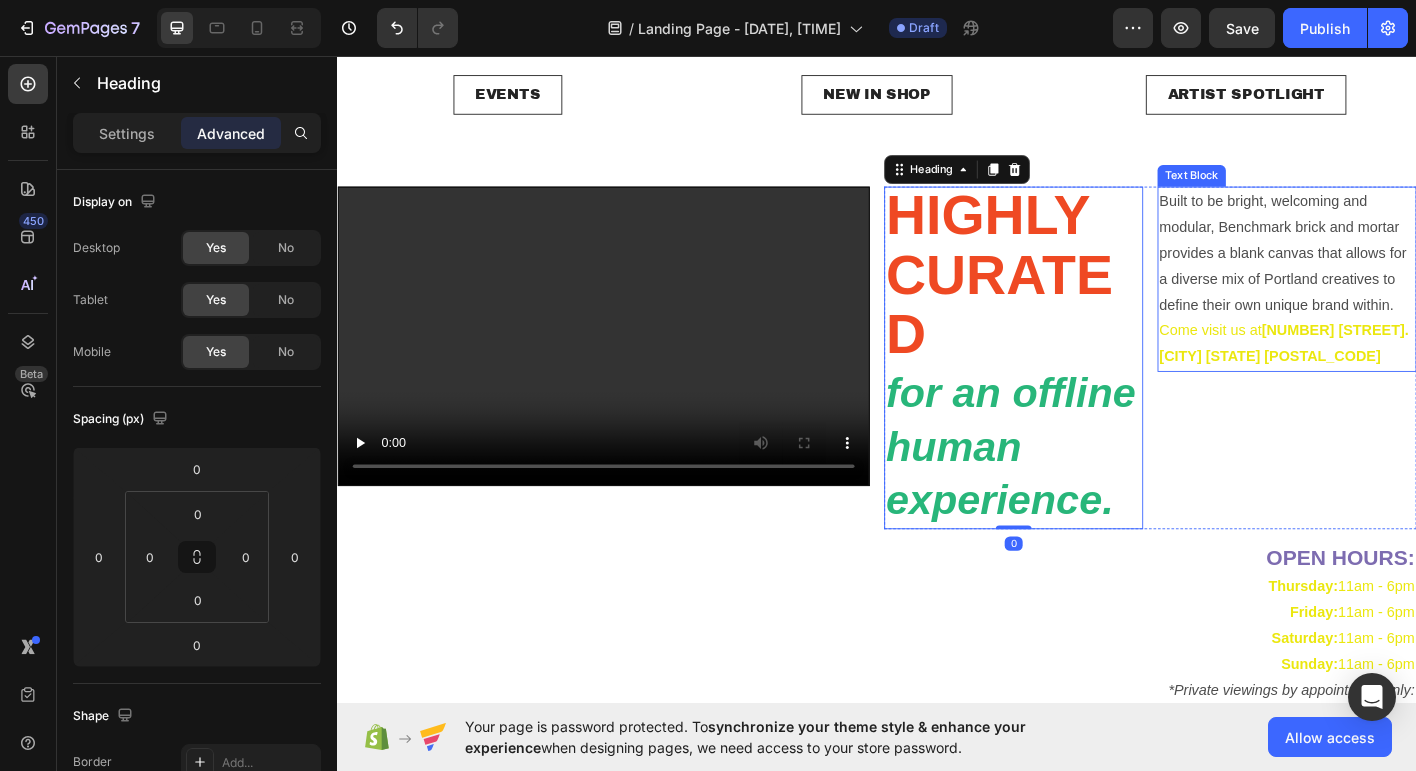 scroll, scrollTop: 638, scrollLeft: 0, axis: vertical 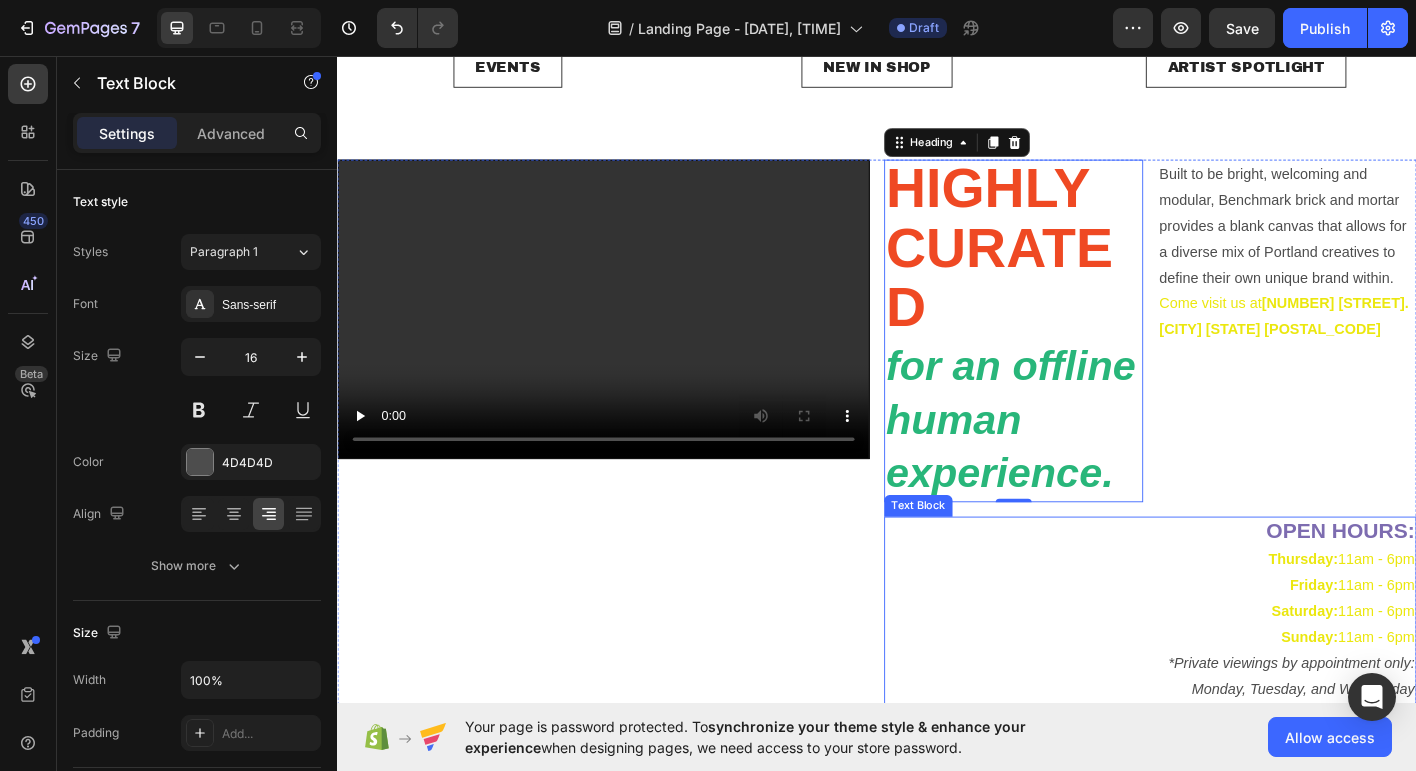 click on "Thursday:  11am - 6pm Friday:  11am - 6pm Saturday:  11am - 6pm Sunday:  11am - 6pm" at bounding box center (1241, 659) 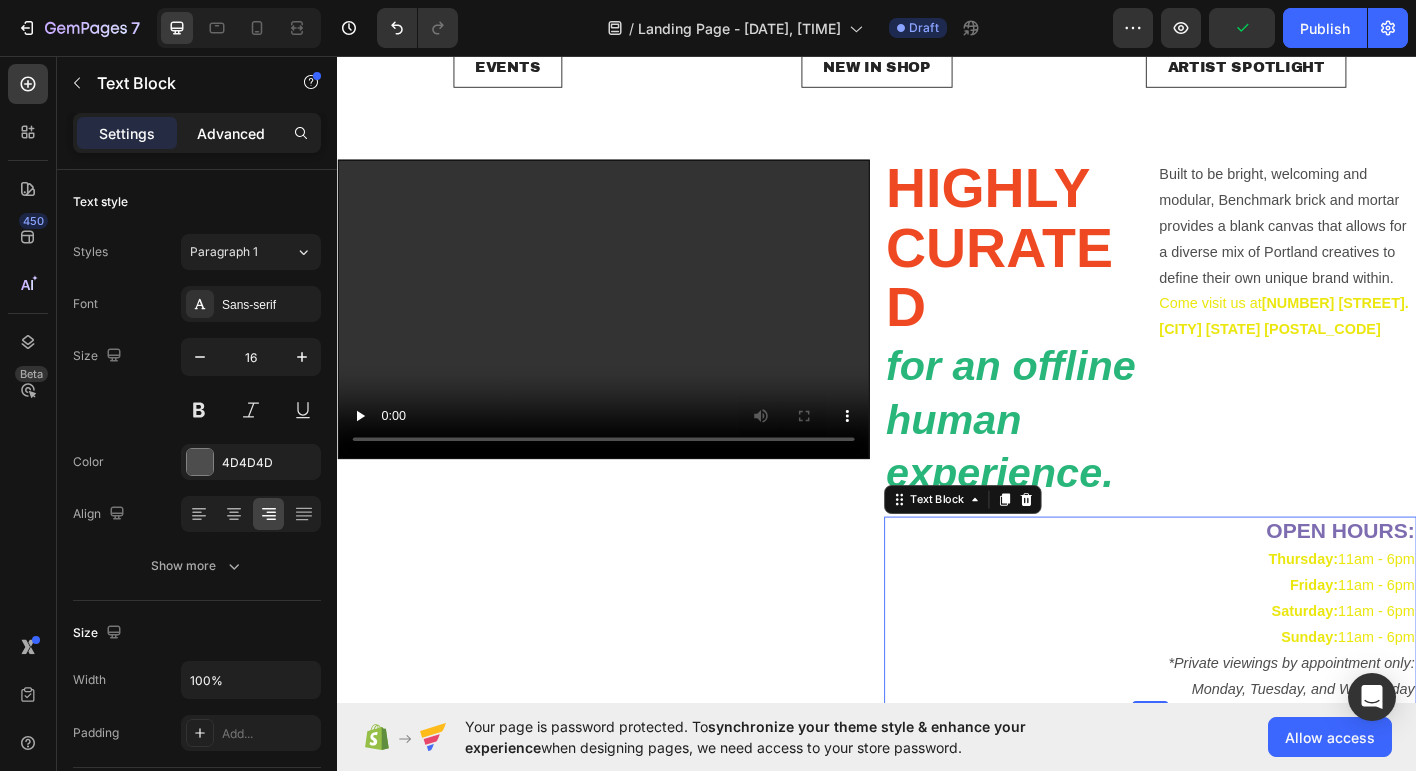 click on "Advanced" at bounding box center (231, 133) 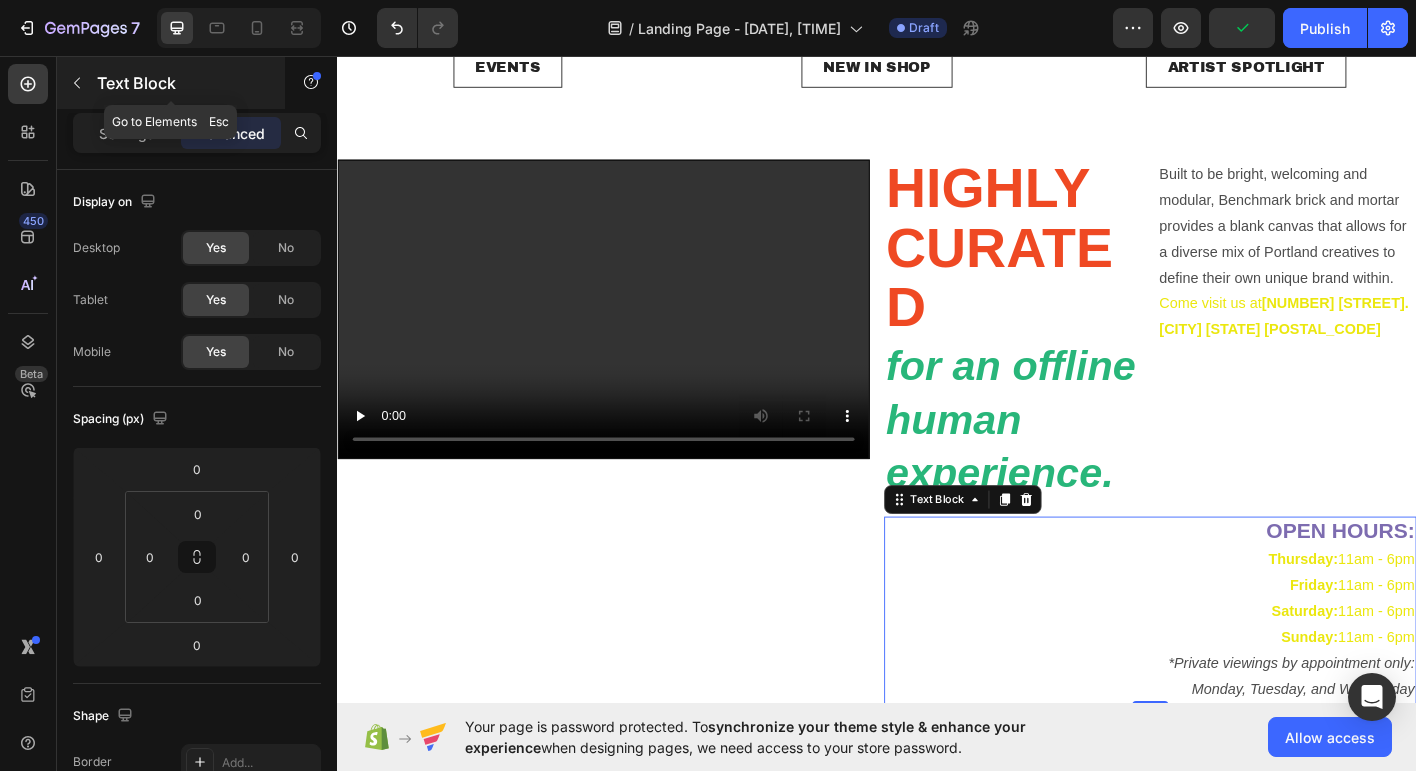 click on "Text Block" at bounding box center (182, 83) 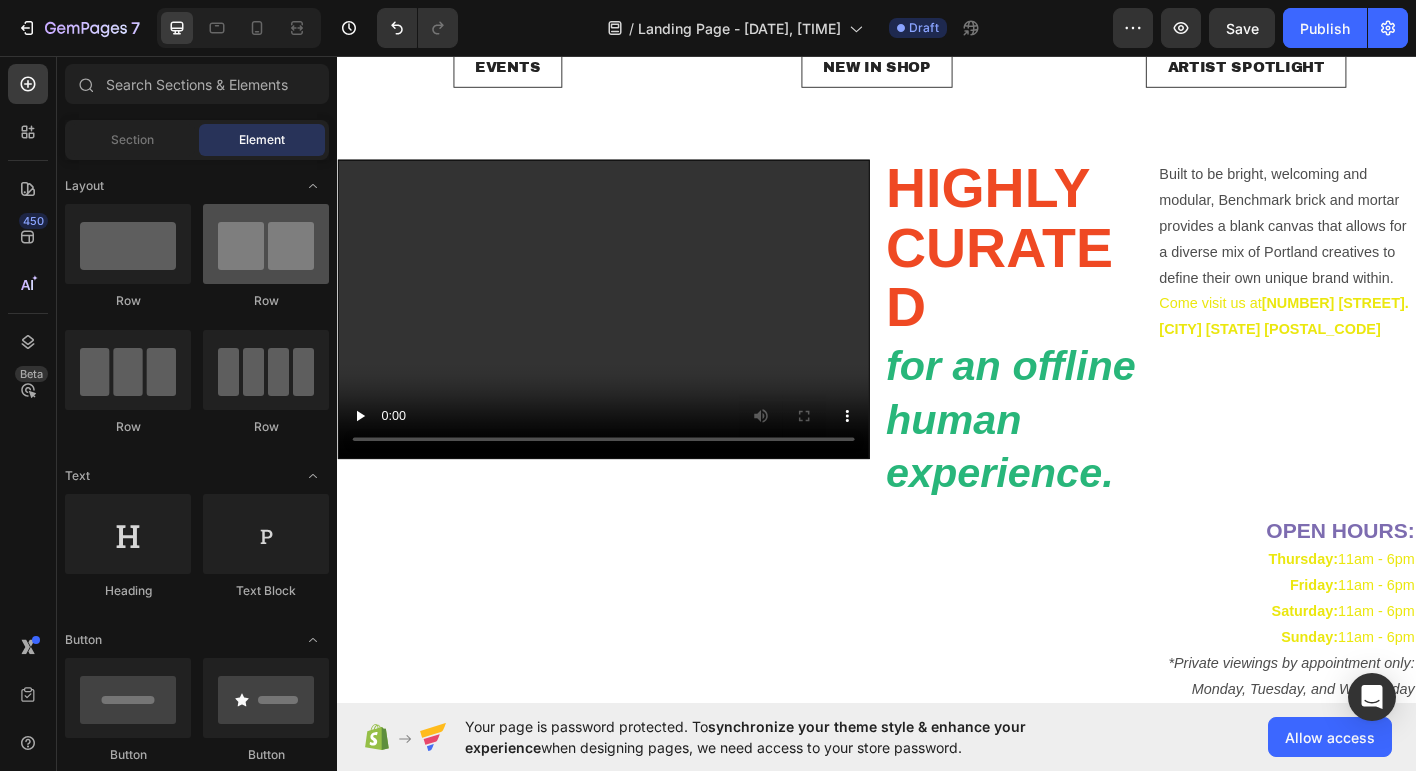 click at bounding box center (266, 244) 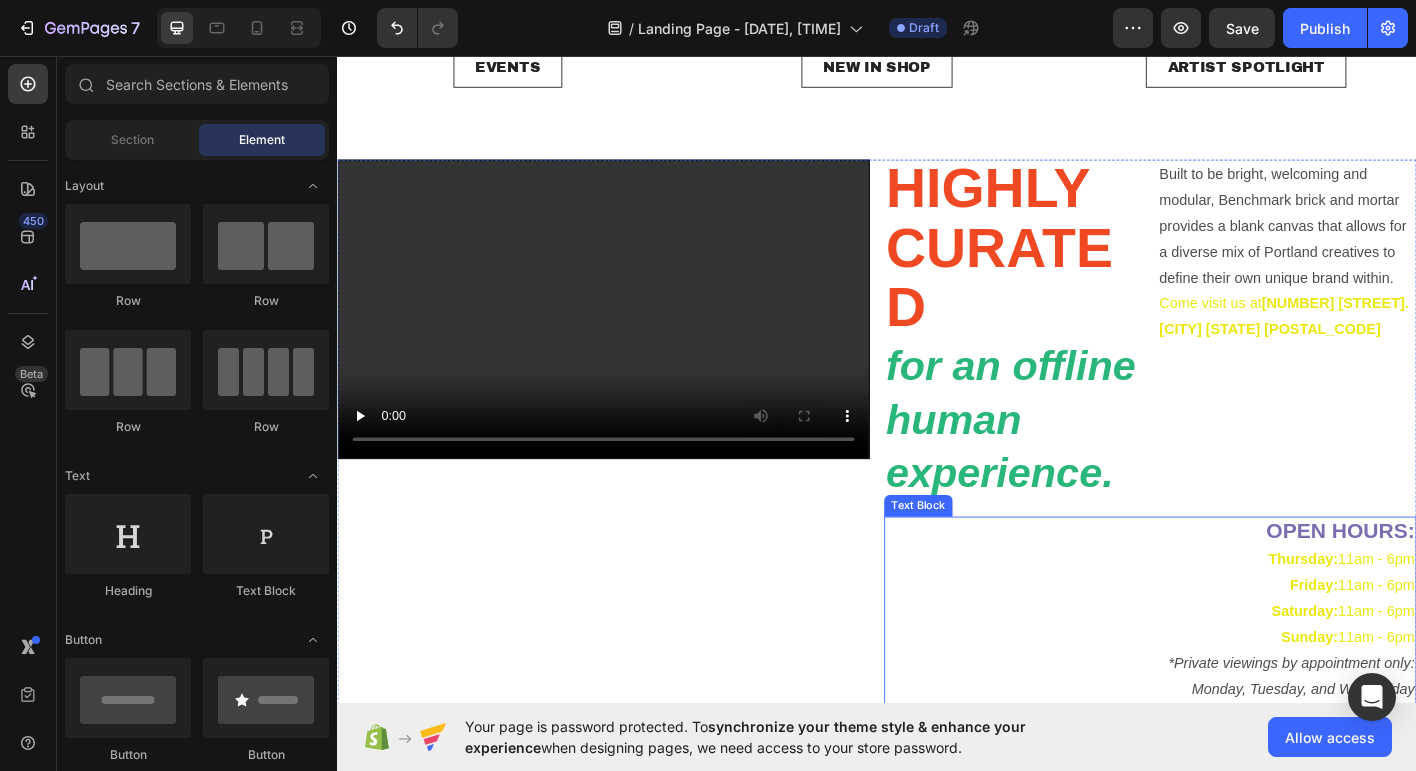 click on "Thursday:  11am - 6pm Friday:  11am - 6pm Saturday:  11am - 6pm Sunday:  11am - 6pm" at bounding box center [1241, 659] 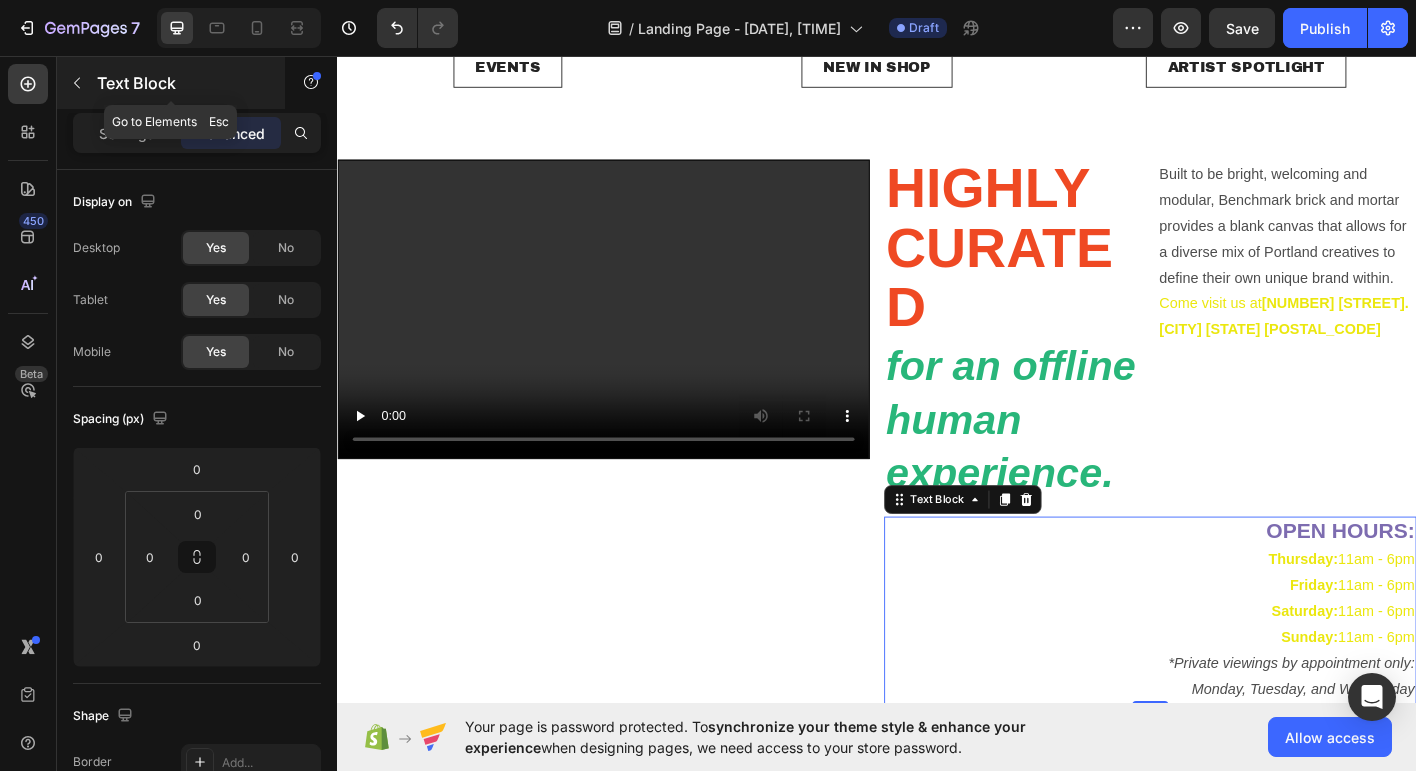 click 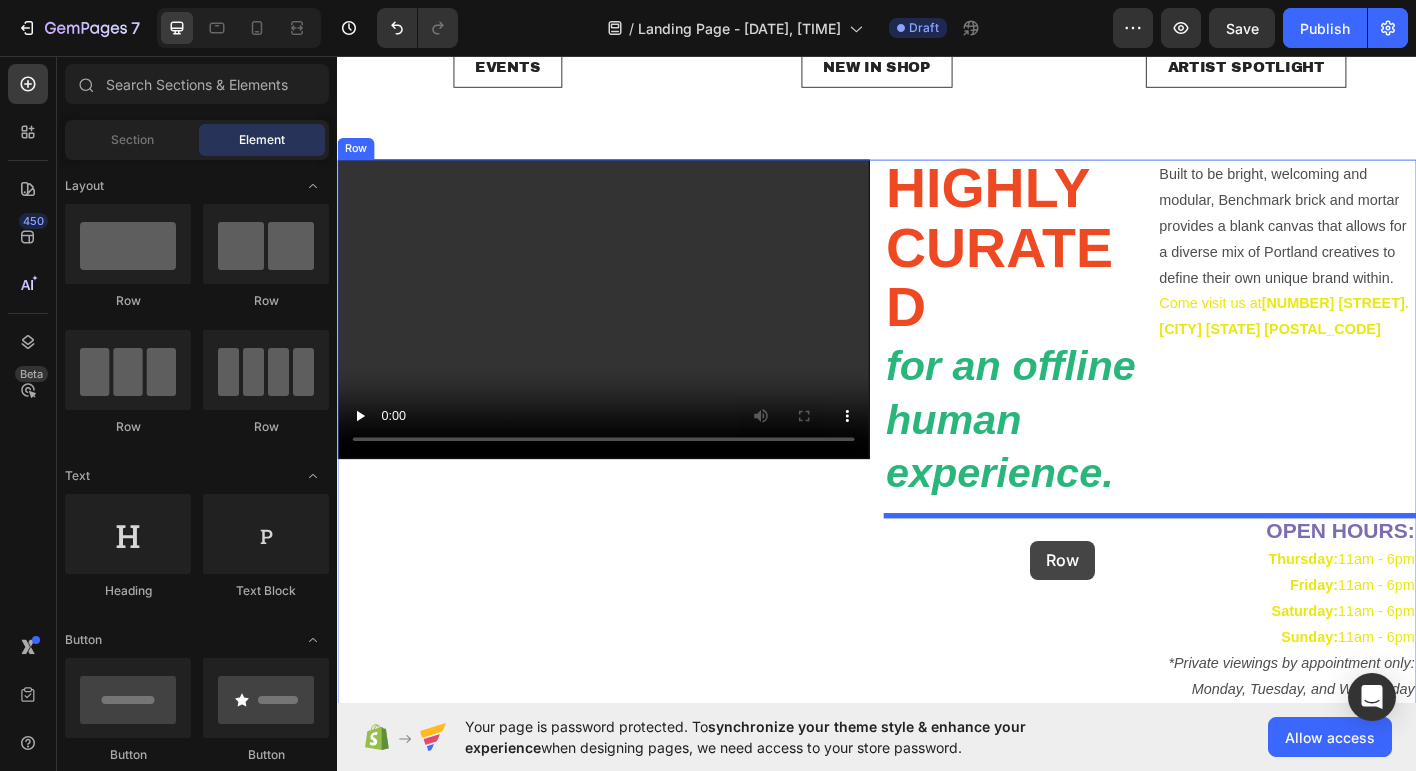 drag, startPoint x: 608, startPoint y: 315, endPoint x: 1108, endPoint y: 595, distance: 573.06195 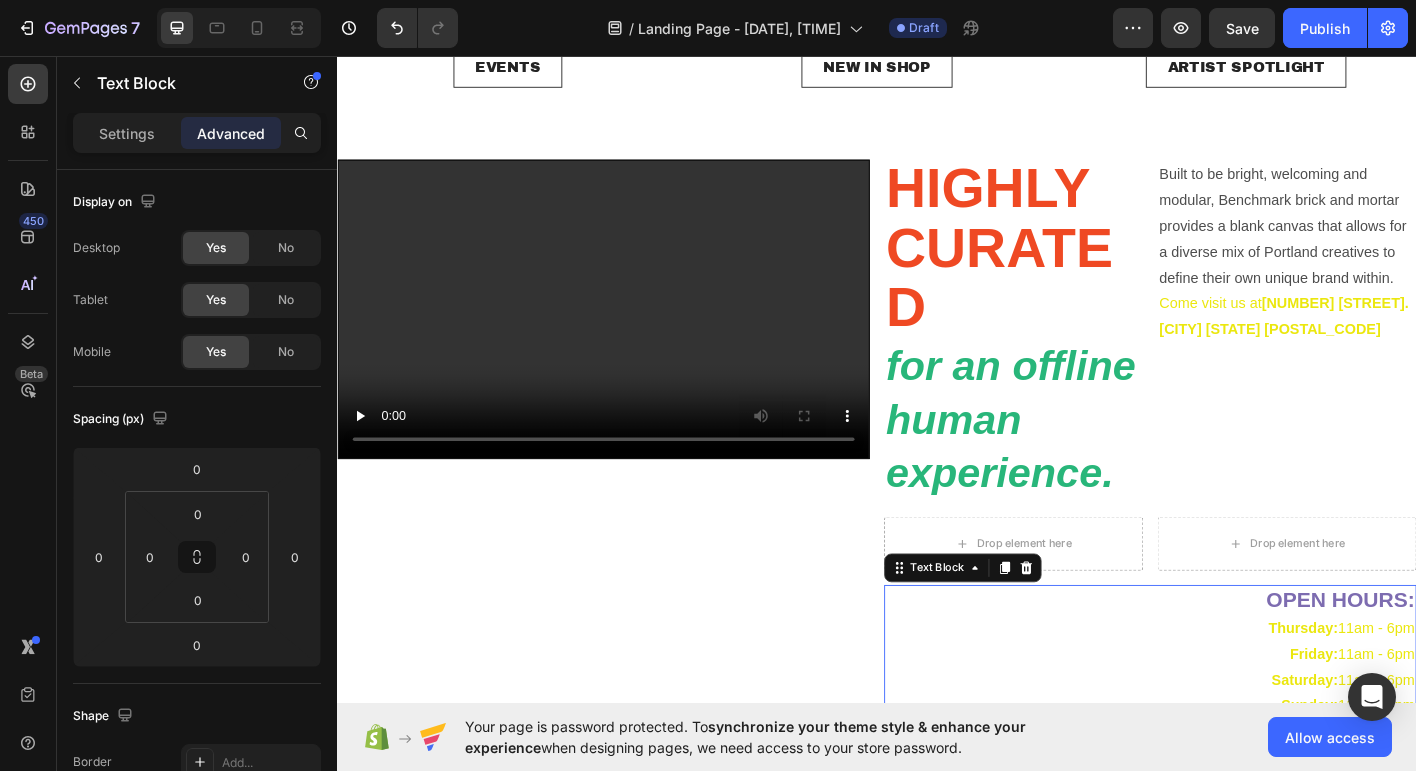 click on "Thursday:  11am - 6pm Friday:  11am - 6pm Saturday:  11am - 6pm Sunday:  11am - 6pm" at bounding box center [1241, 735] 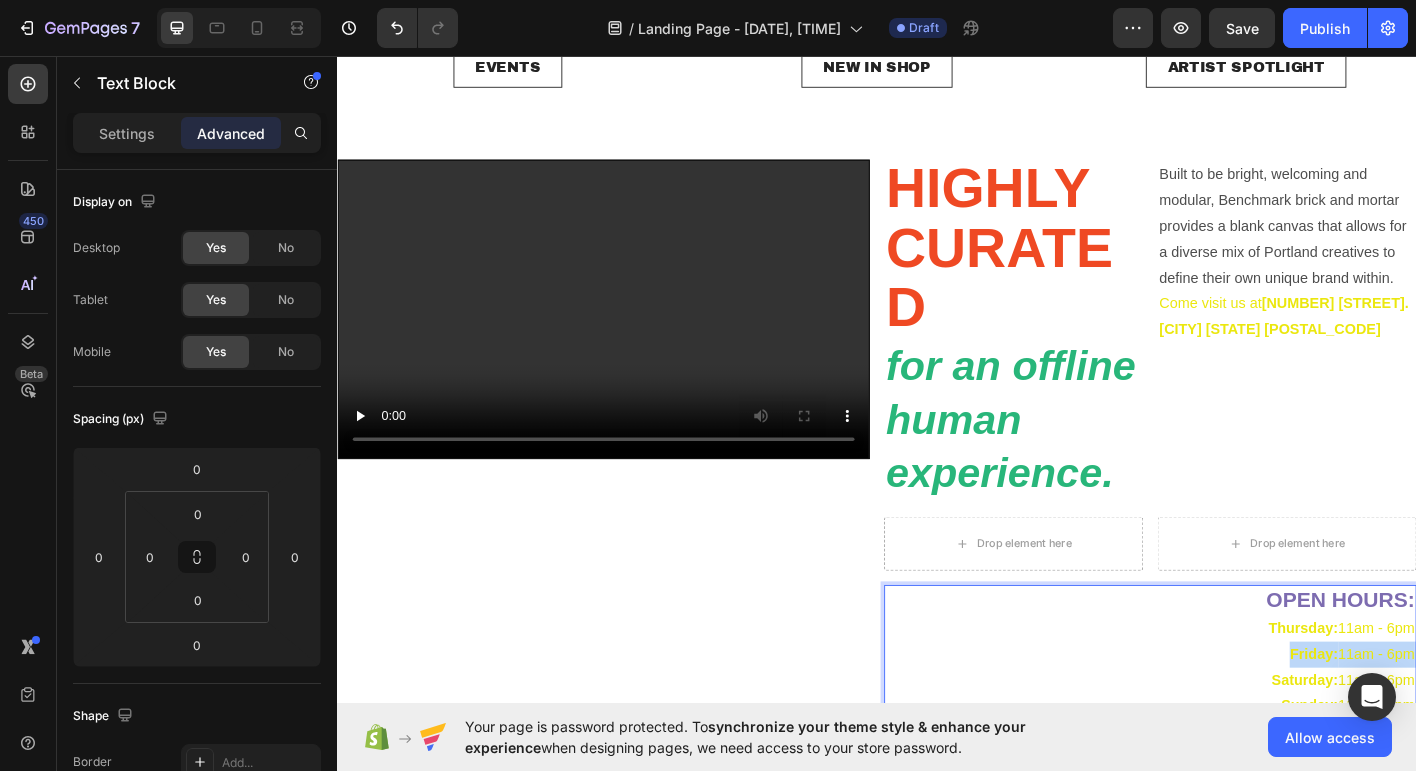 click on "Thursday:  11am - 6pm Friday:  11am - 6pm Saturday:  11am - 6pm Sunday:  11am - 6pm" at bounding box center [1241, 735] 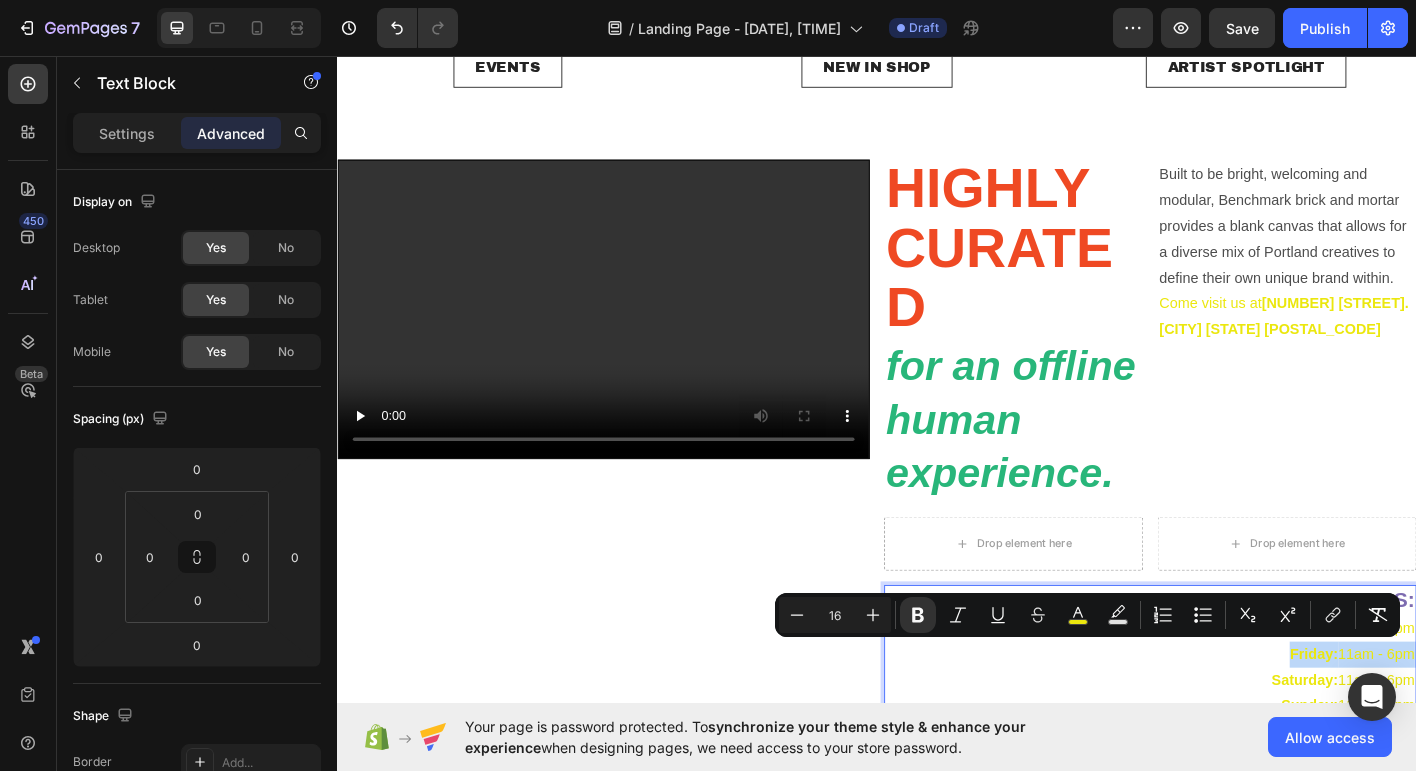 click on "Thursday:  11am - 6pm Friday:  11am - 6pm Saturday:  11am - 6pm Sunday:  11am - 6pm" at bounding box center (1241, 735) 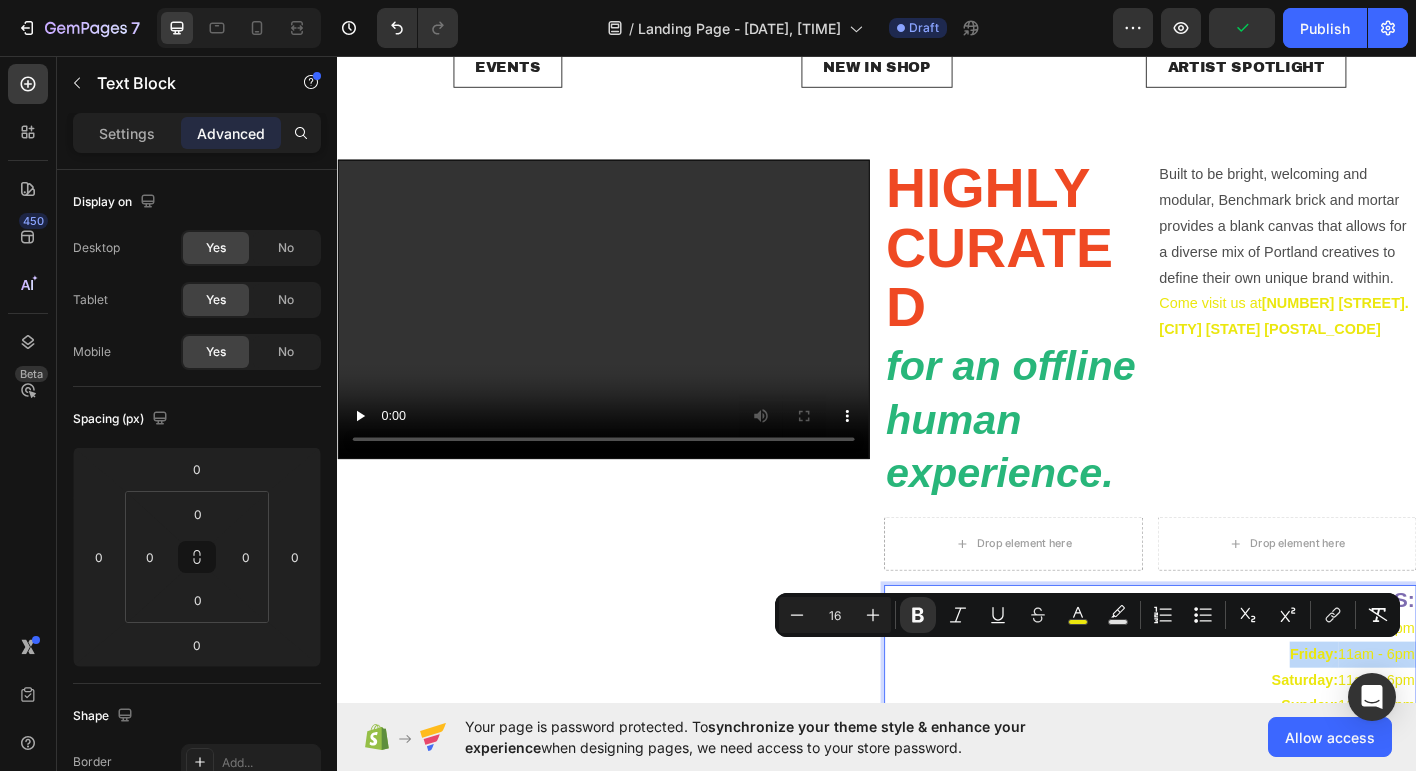 click on "Thursday:  11am - 6pm Friday:  11am - 6pm Saturday:  11am - 6pm Sunday:  11am - 6pm" at bounding box center (1241, 735) 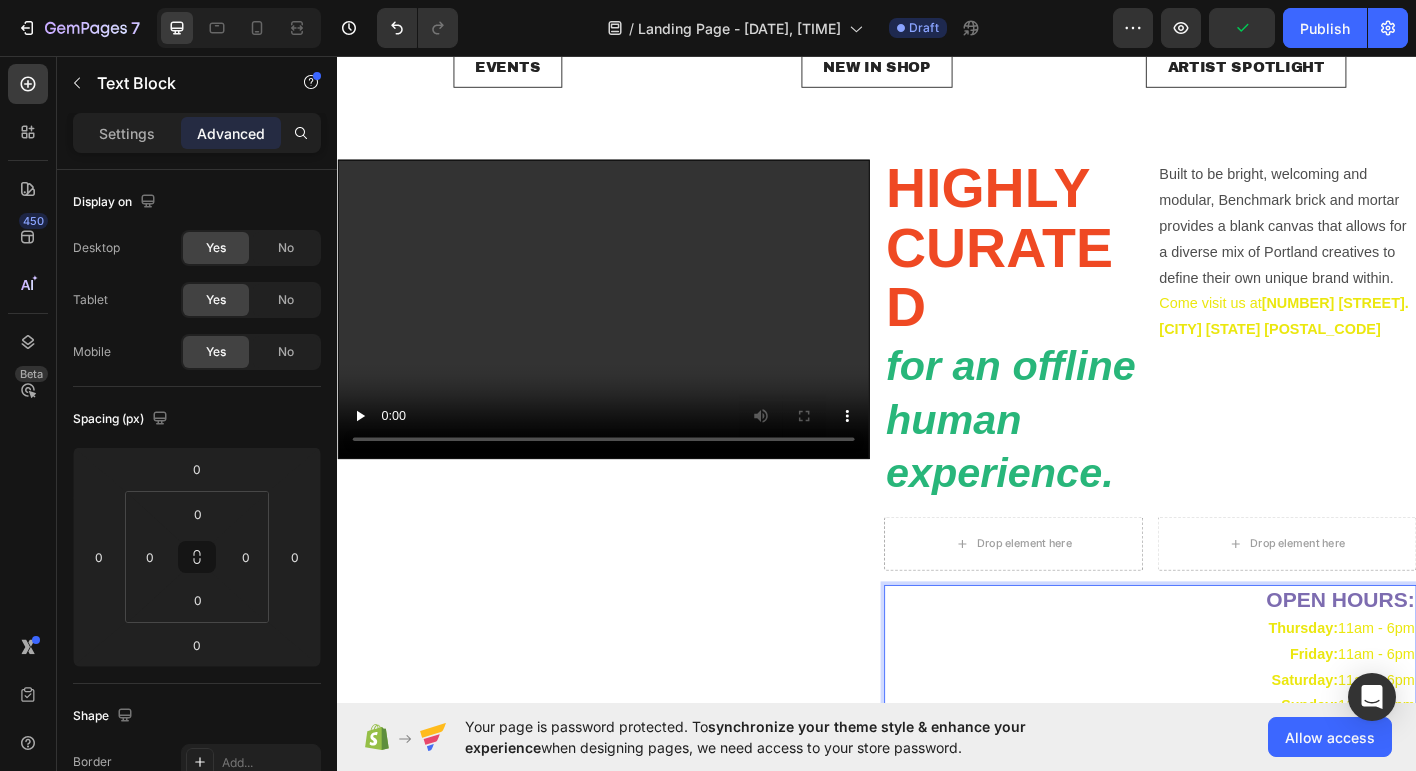 click on "OPEN HOURS:" at bounding box center (1241, 662) 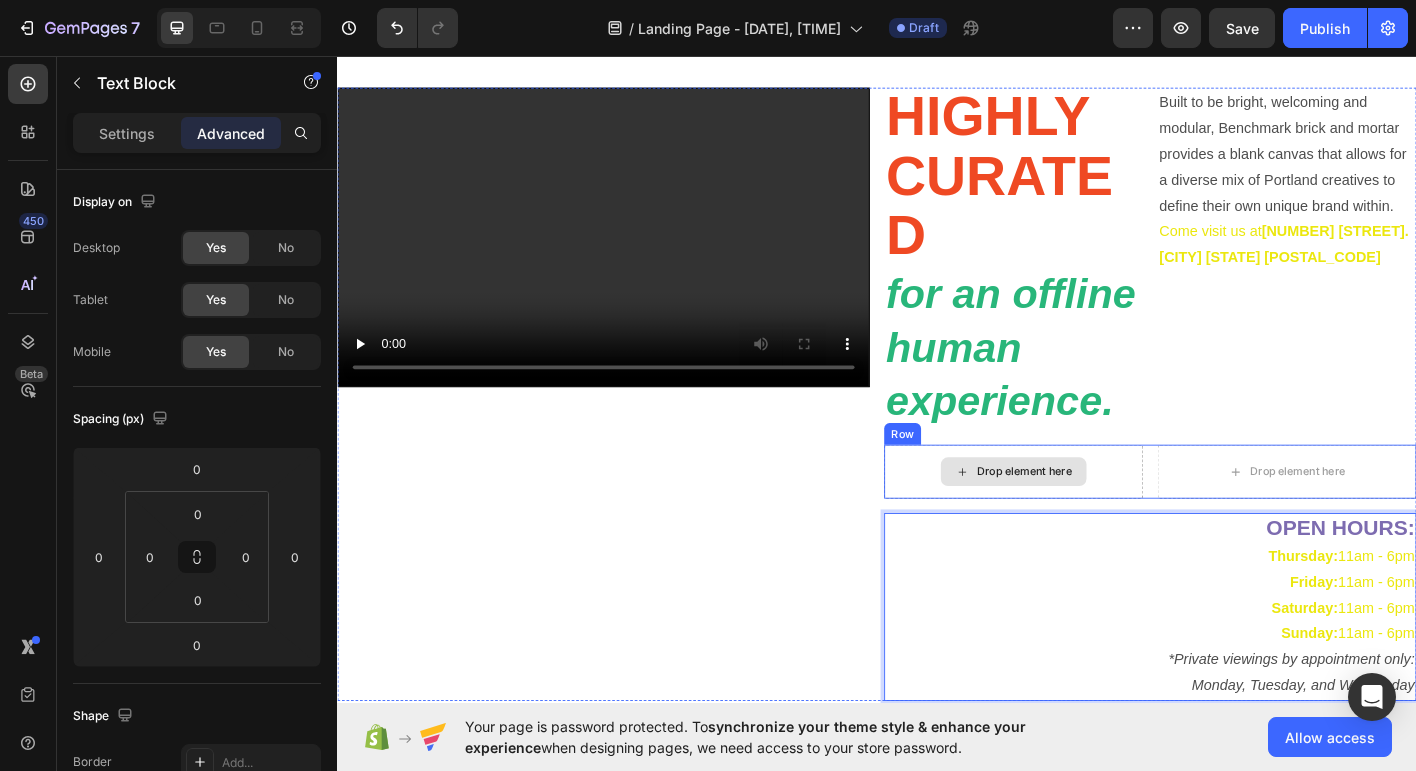 scroll, scrollTop: 796, scrollLeft: 0, axis: vertical 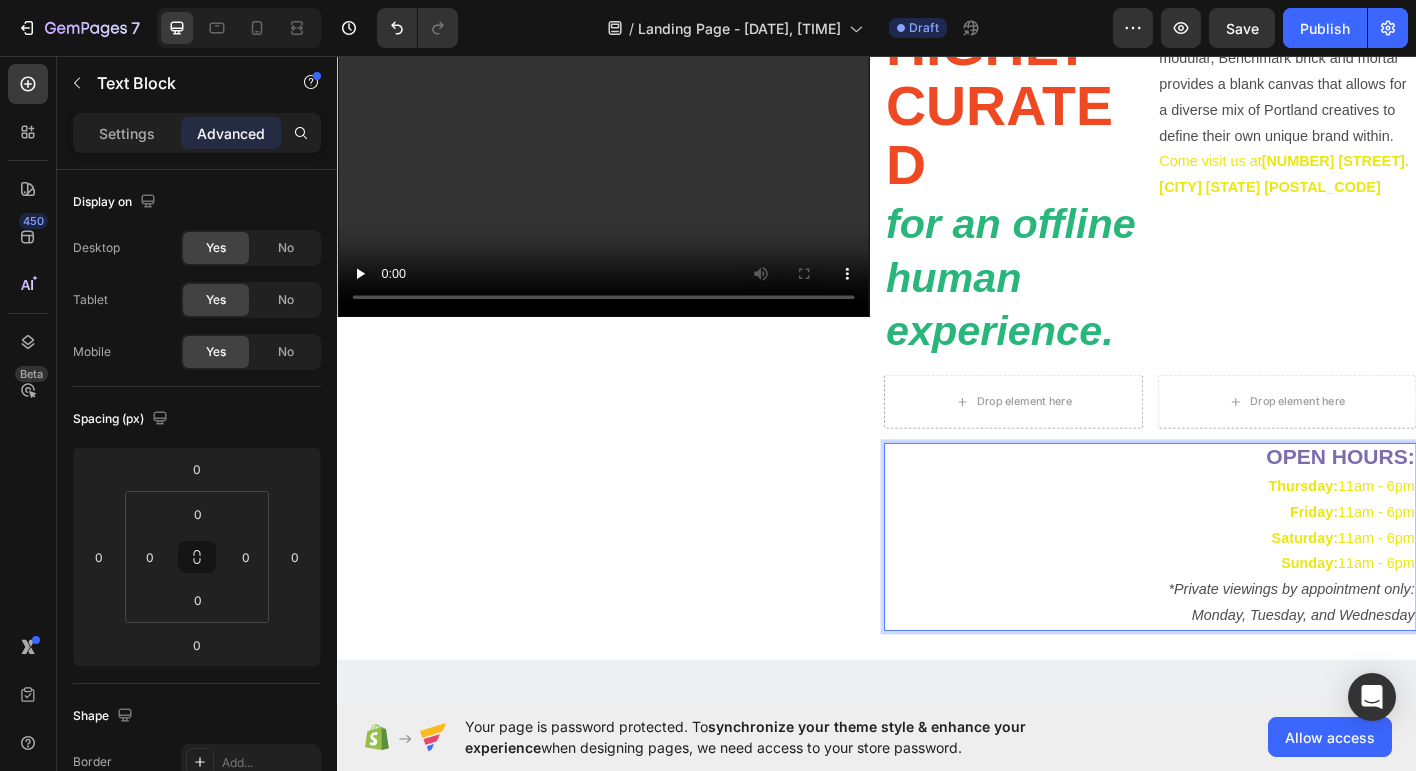 click on "Thursday:  11am - 6pm Friday:  11am - 6pm Saturday:  11am - 6pm Sunday:  11am - 6pm" at bounding box center [1241, 577] 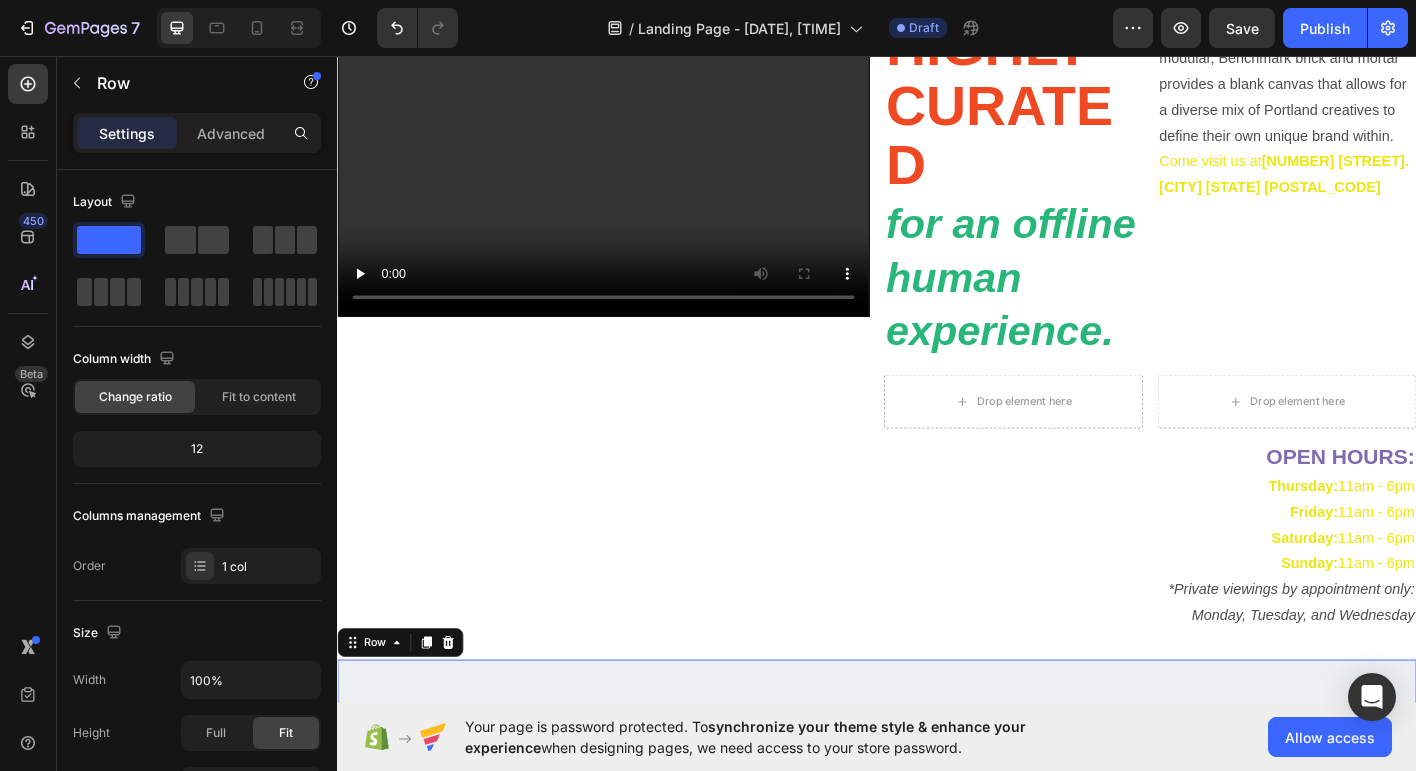 click on "Upcoming Events. Heading We’re always putting on fun things to bring the community together. Come by and check them out! Text block softworks Heading [DATE], [TIME] Heading More Upcoming Events Button Row Image Image Row Row Row   0" at bounding box center [937, 986] 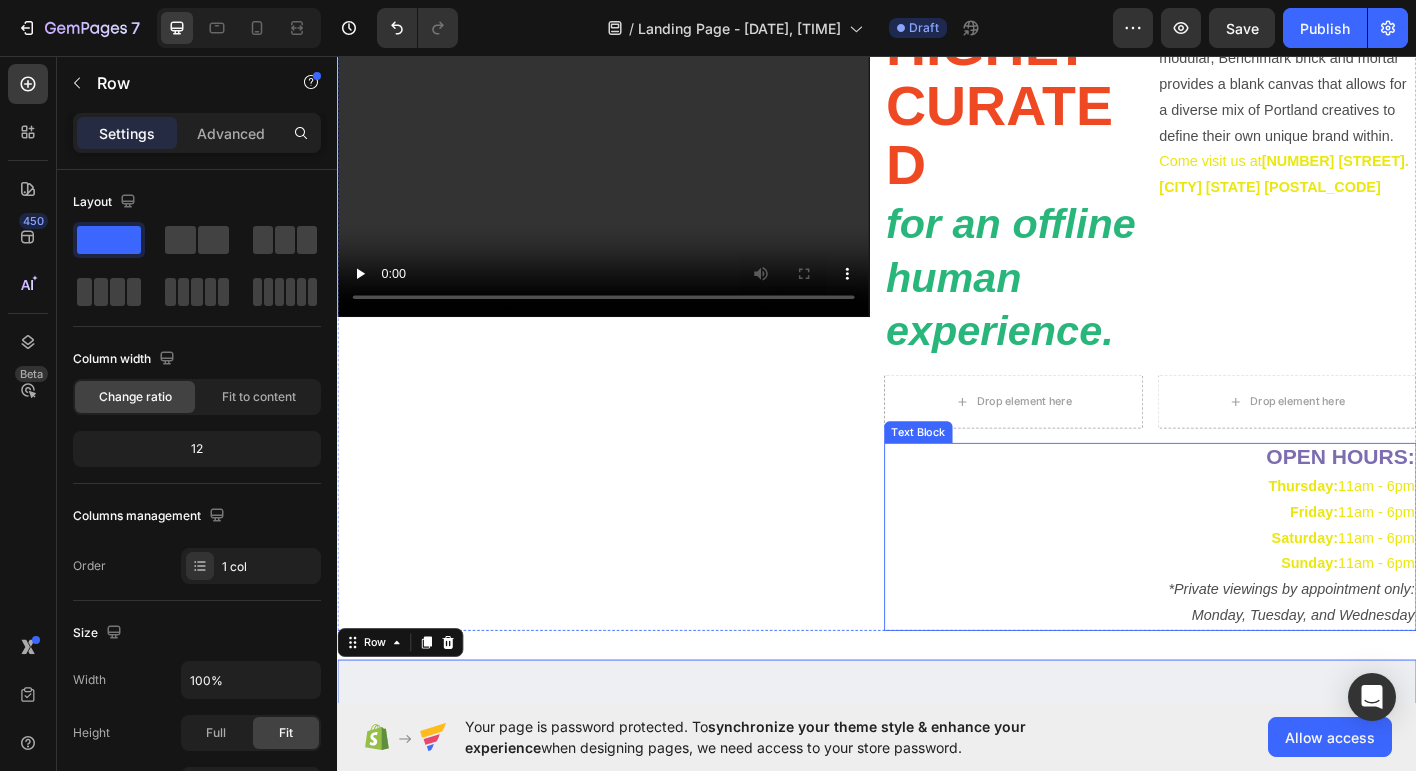 click on "*Private viewings by appointment only: [DAYS], [DAYS], and [DAYS]" at bounding box center (1241, 664) 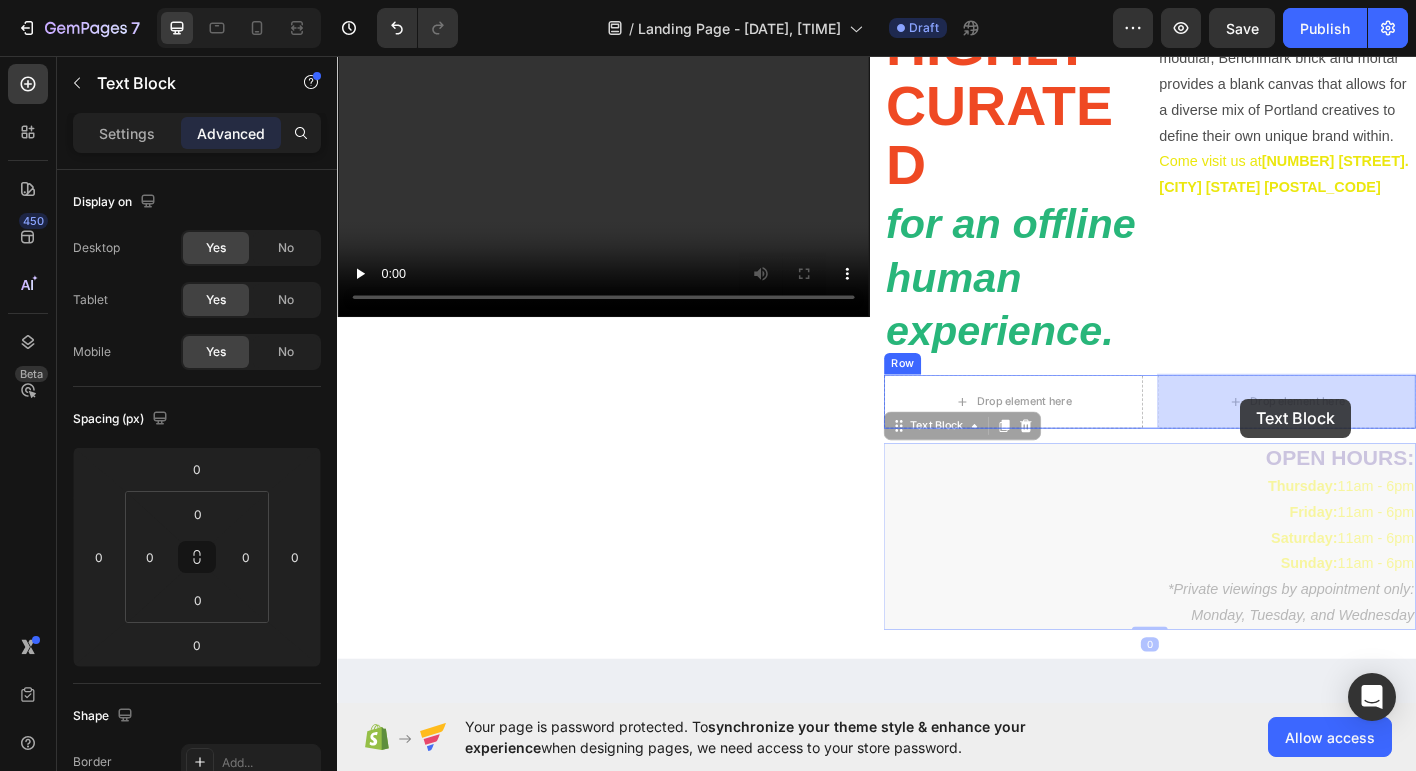 drag, startPoint x: 961, startPoint y: 467, endPoint x: 1341, endPoint y: 437, distance: 381.18237 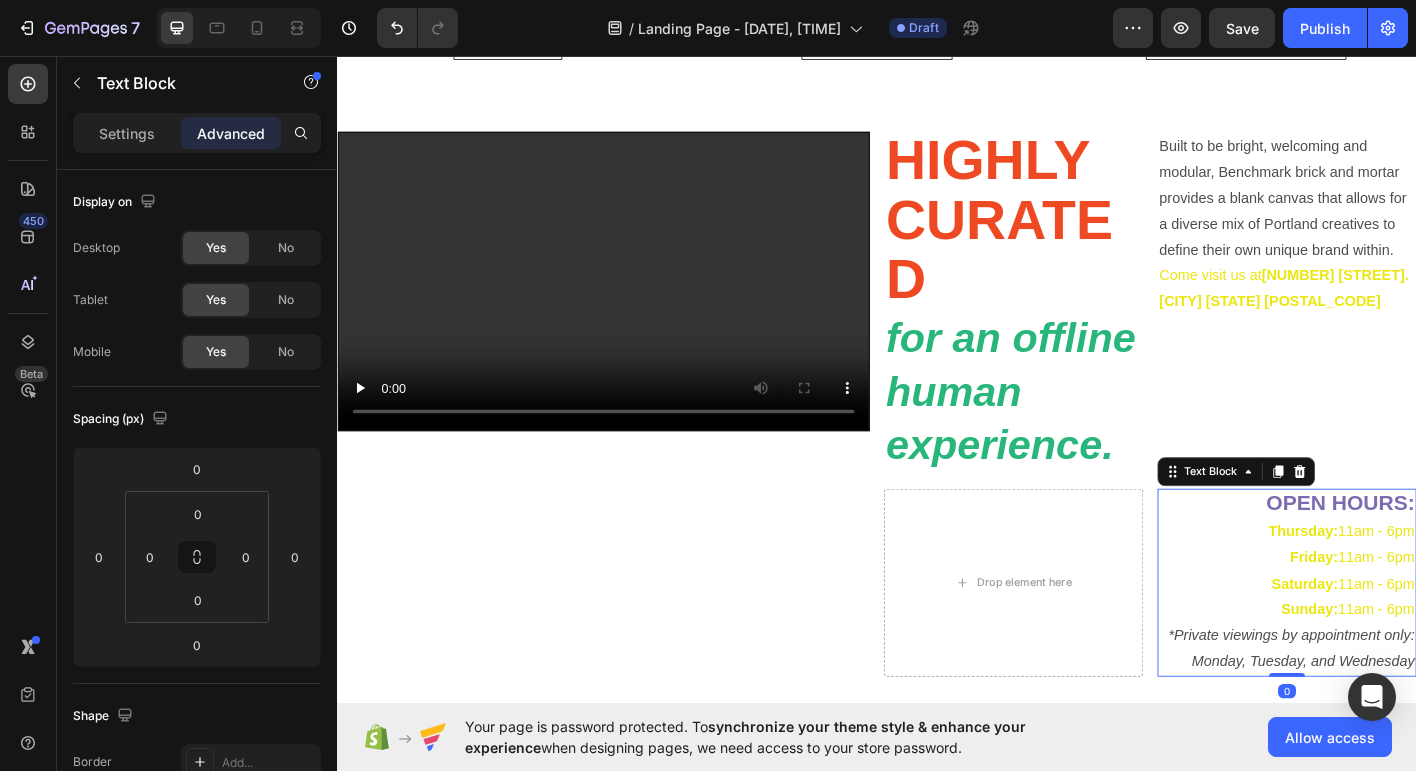scroll, scrollTop: 670, scrollLeft: 0, axis: vertical 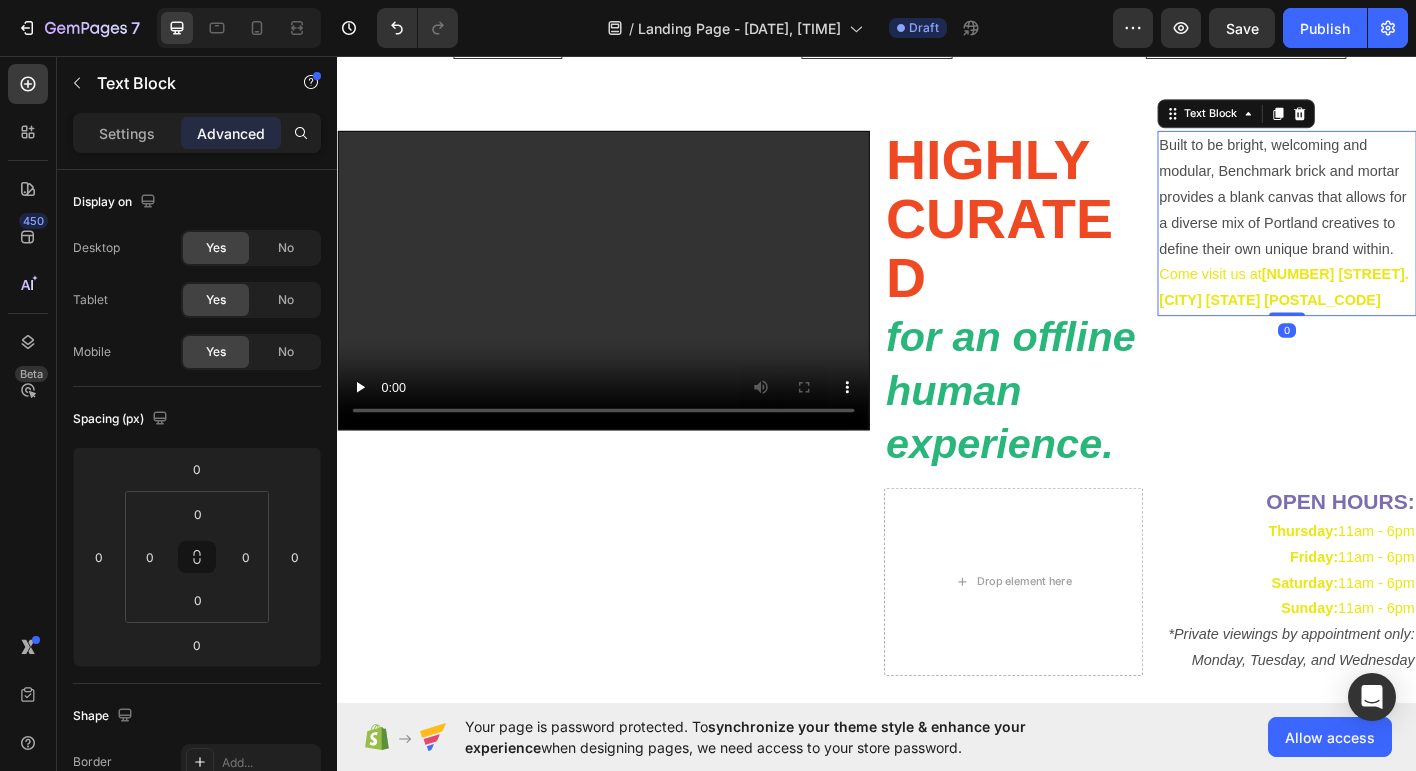 click on "Built to be bright, welcoming and modular, Benchmark brick and mortar provides a blank canvas that allows for a diverse mix of Portland creatives to define their own unique brand within." at bounding box center (1393, 213) 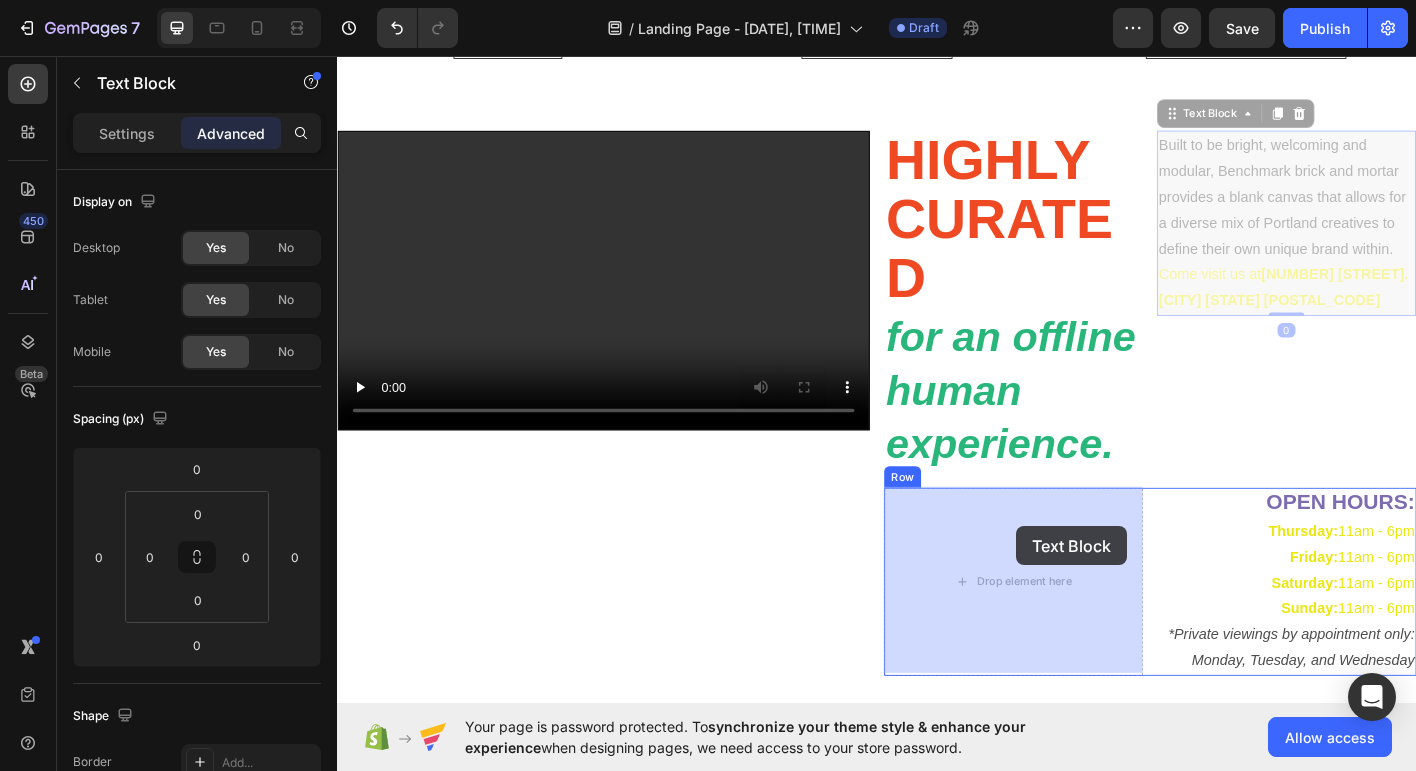 drag, startPoint x: 1267, startPoint y: 127, endPoint x: 1092, endPoint y: 579, distance: 484.69476 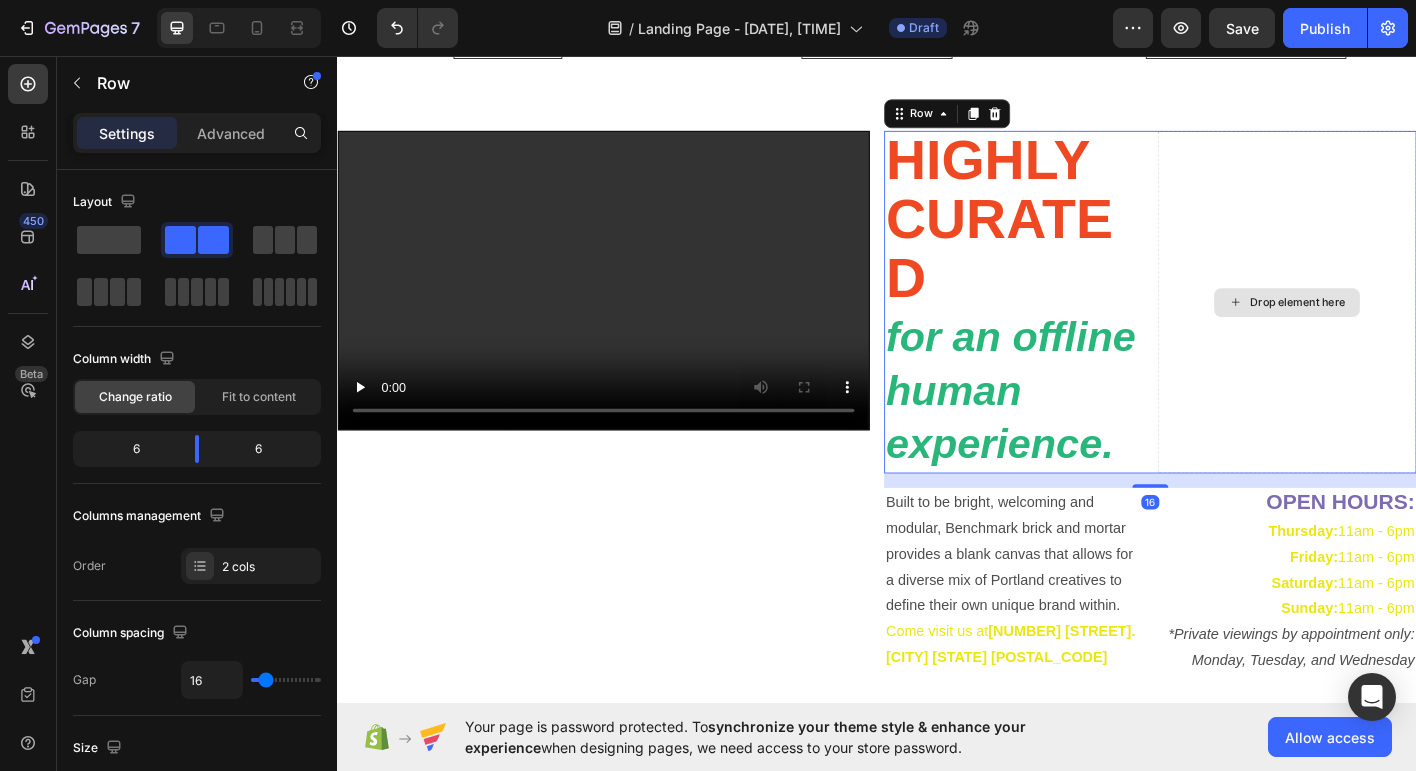 click on "Drop element here" at bounding box center (1393, 329) 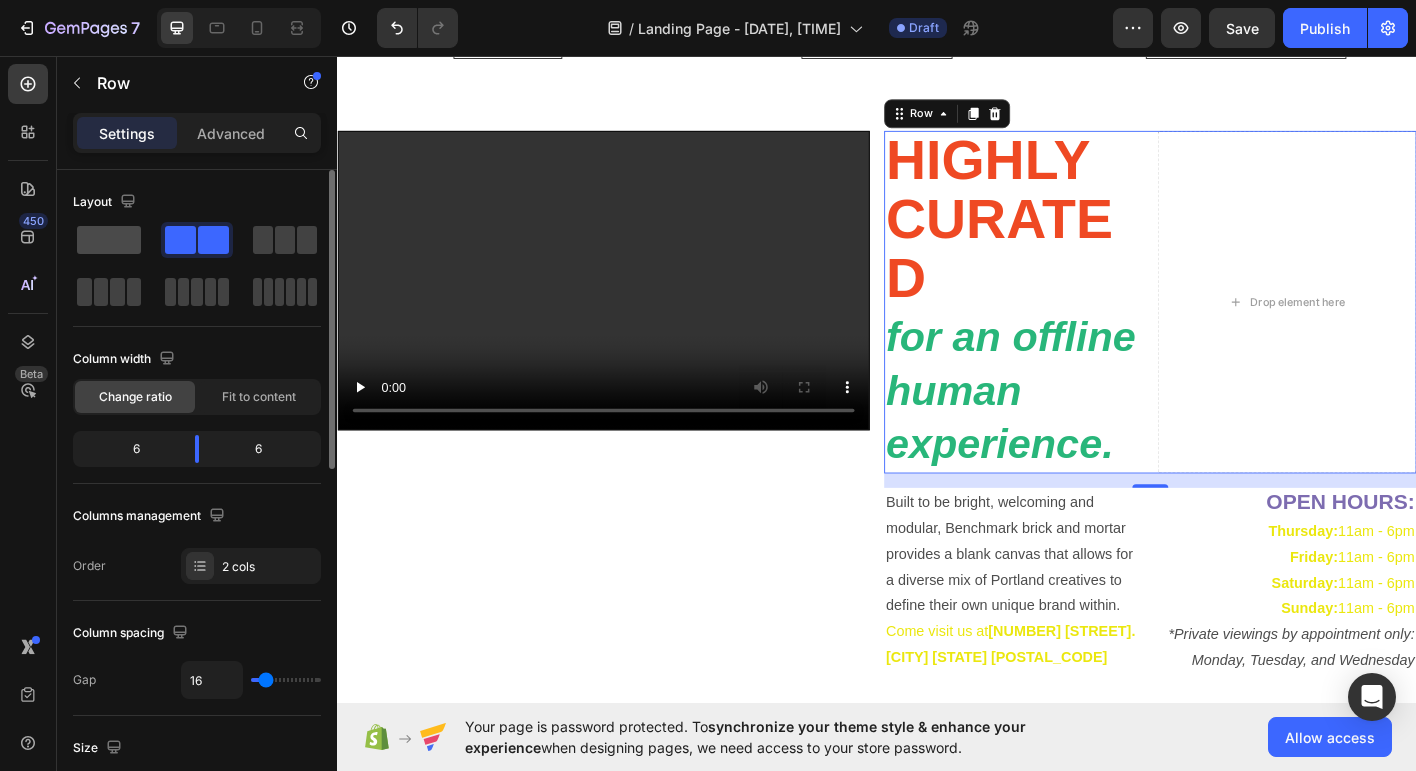 click 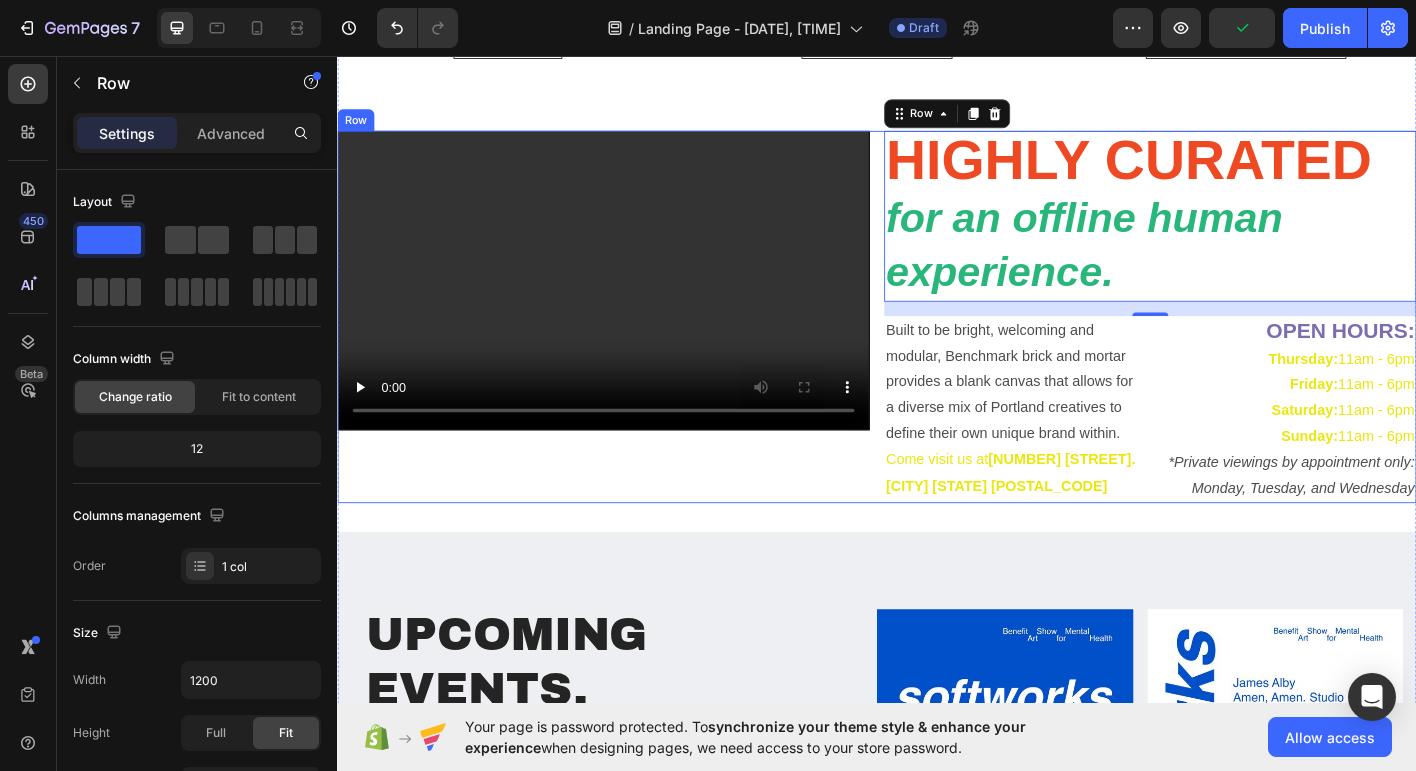 click on "Video" at bounding box center (633, 346) 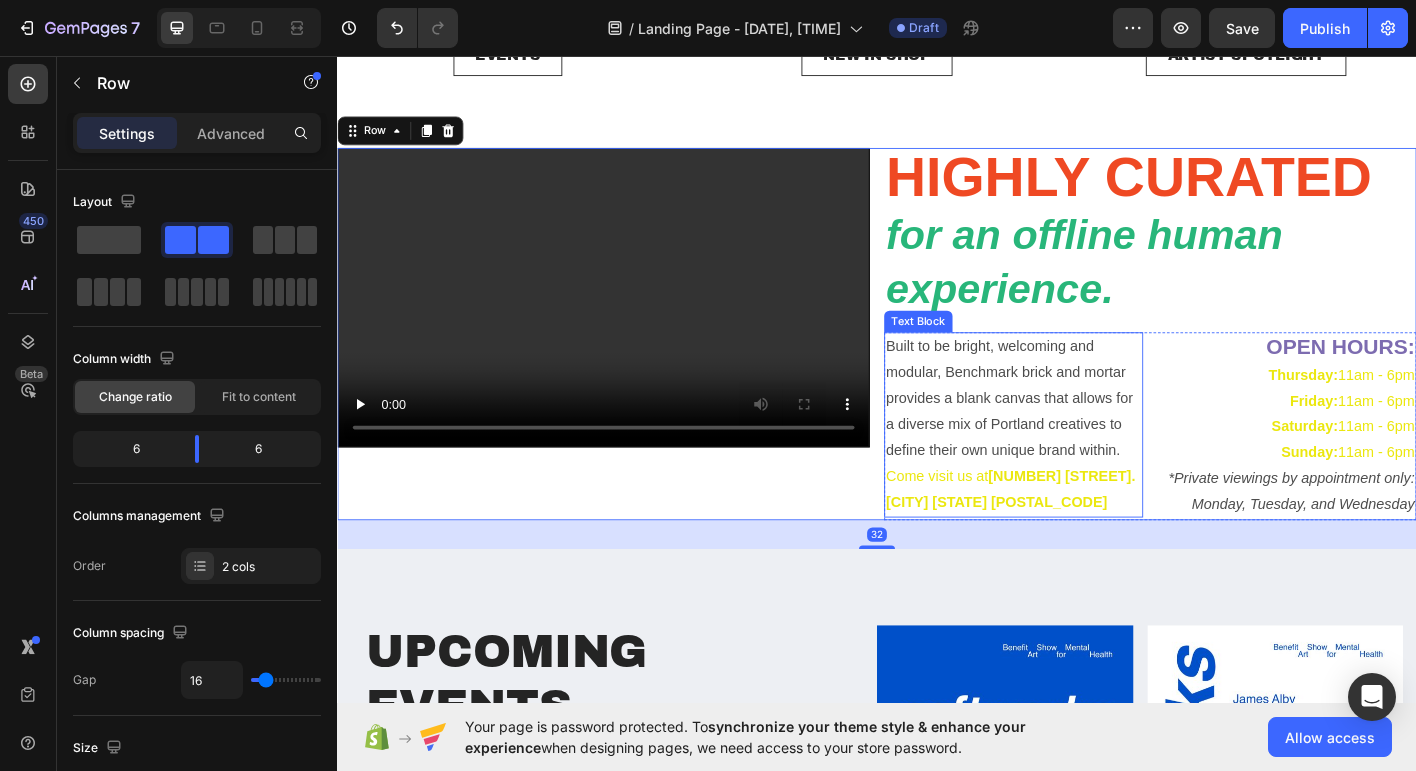 scroll, scrollTop: 501, scrollLeft: 0, axis: vertical 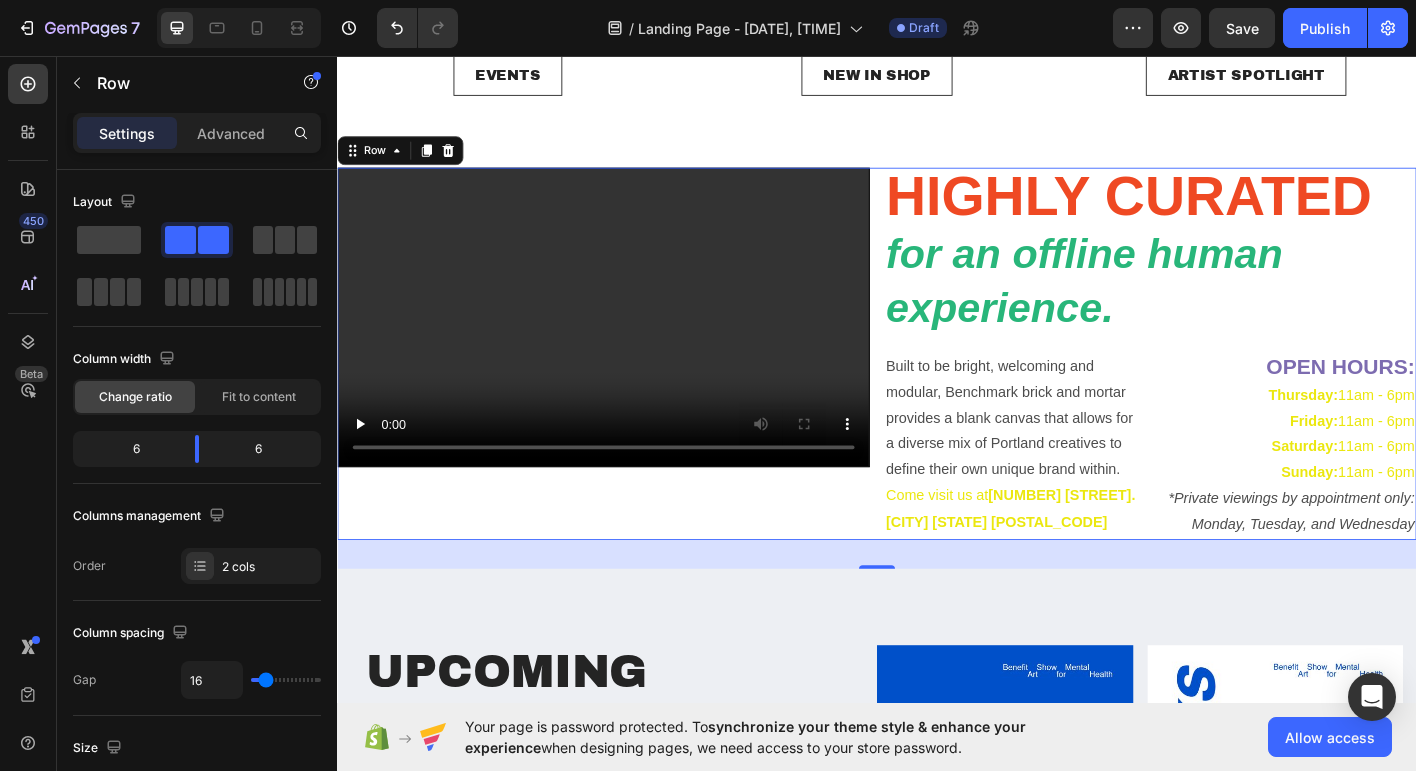 click on "Video" at bounding box center (633, 387) 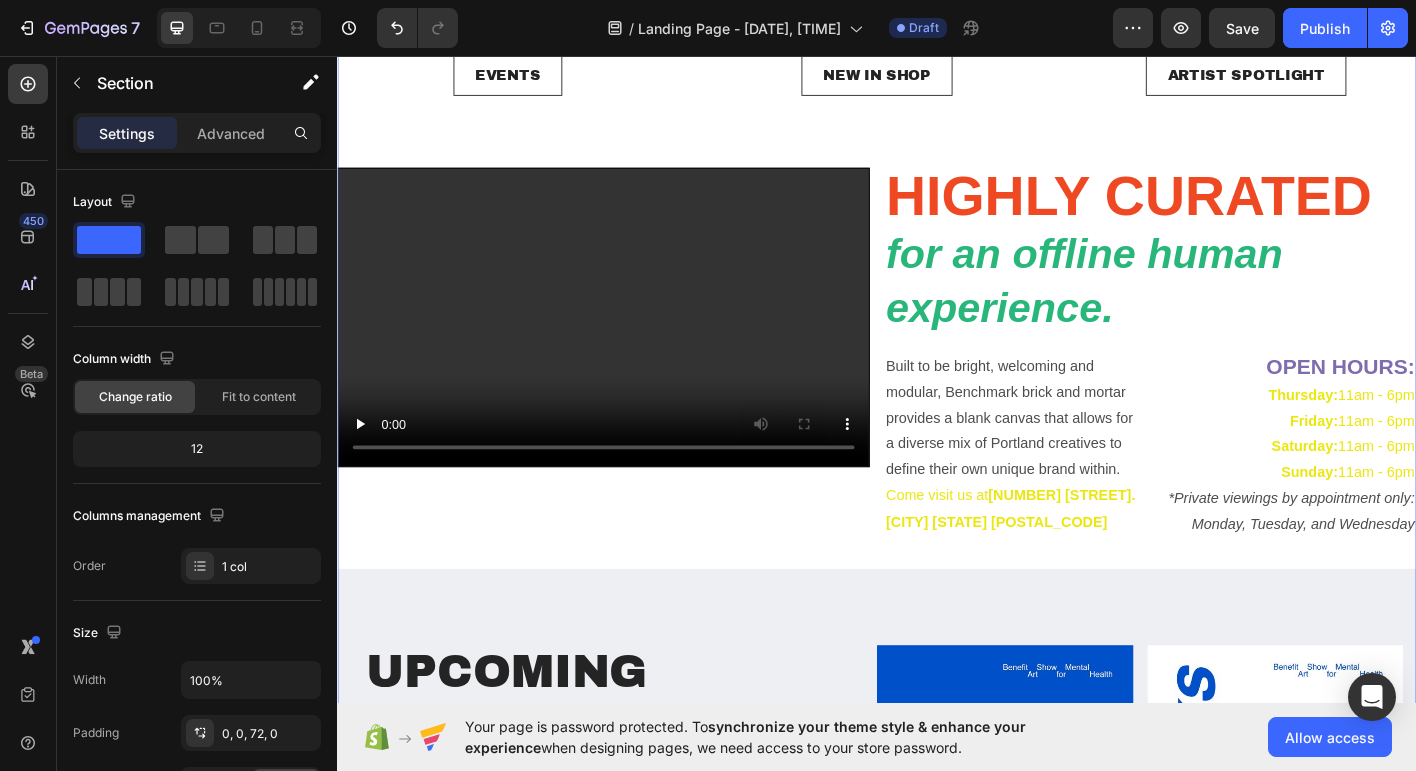 click on "Icon Events Button Icon New In Shop Button Icon Artist Spotlight Button Row Video ⁠⁠⁠⁠⁠⁠⁠ HIGHLY CURATED for an offline human experience. Heading Row Built to be bright, welcoming and modular, Benchmark brick and mortar provides a blank canvas that allows for a diverse mix of Portland creatives to define their own unique brand within. Come visit us at [NUMBER] [STREET]. [CITY] [STATE] [POSTAL_CODE] Text Block OPEN HOURS: Thursday: [TIME] - [TIME] Friday: [TIME] - [TIME] Saturday: [TIME] - [TIME] Sunday: [TIME] - [TIME] *Private viewings by appointment only: [DAYS], [DAYS], and [DAYS] Text Block Row Row Upcoming Events. Heading We’re always putting on fun things to bring the community together. Come by and check them out! Text block softworks Heading [DATE], [TIME] Heading More Upcoming Events Button Row Image Image Row Row Row" at bounding box center (937, 561) 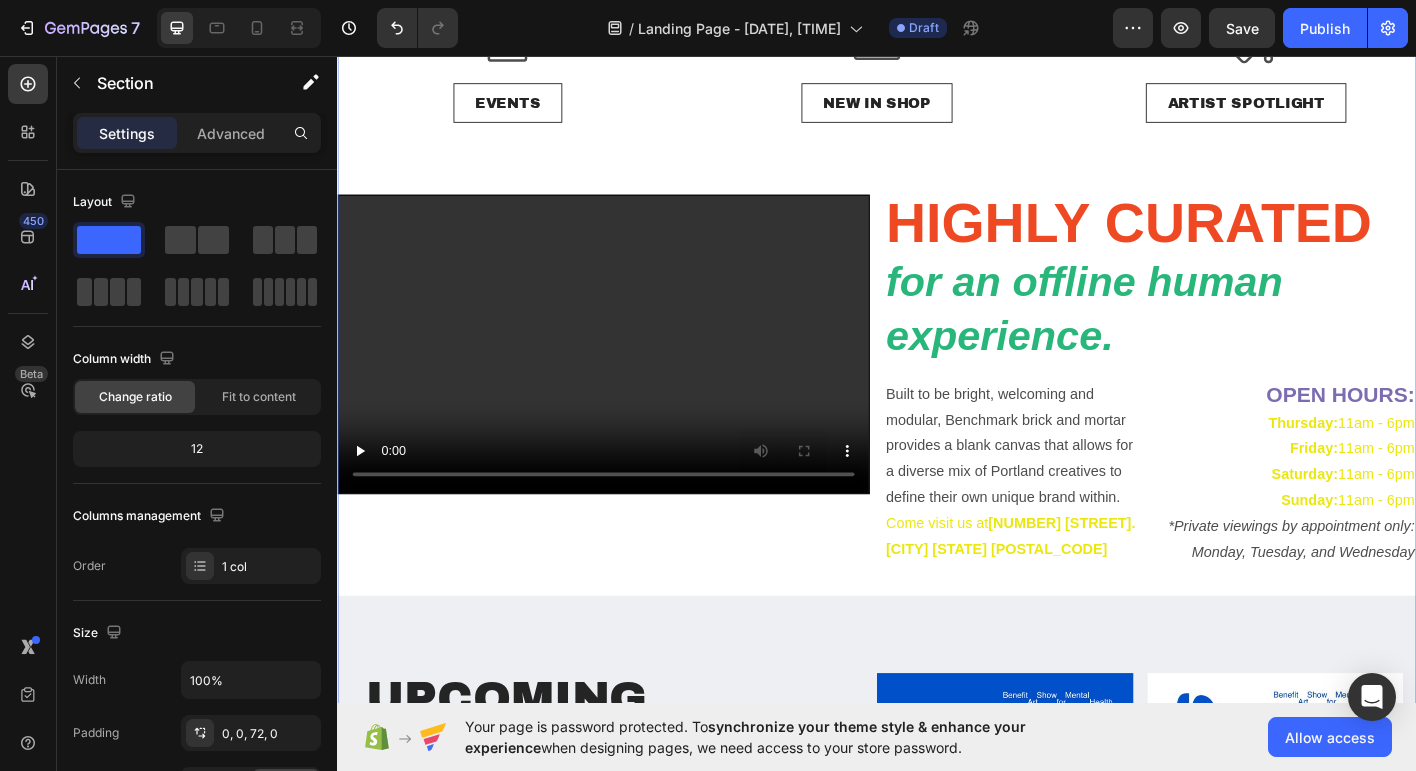 scroll, scrollTop: 570, scrollLeft: 0, axis: vertical 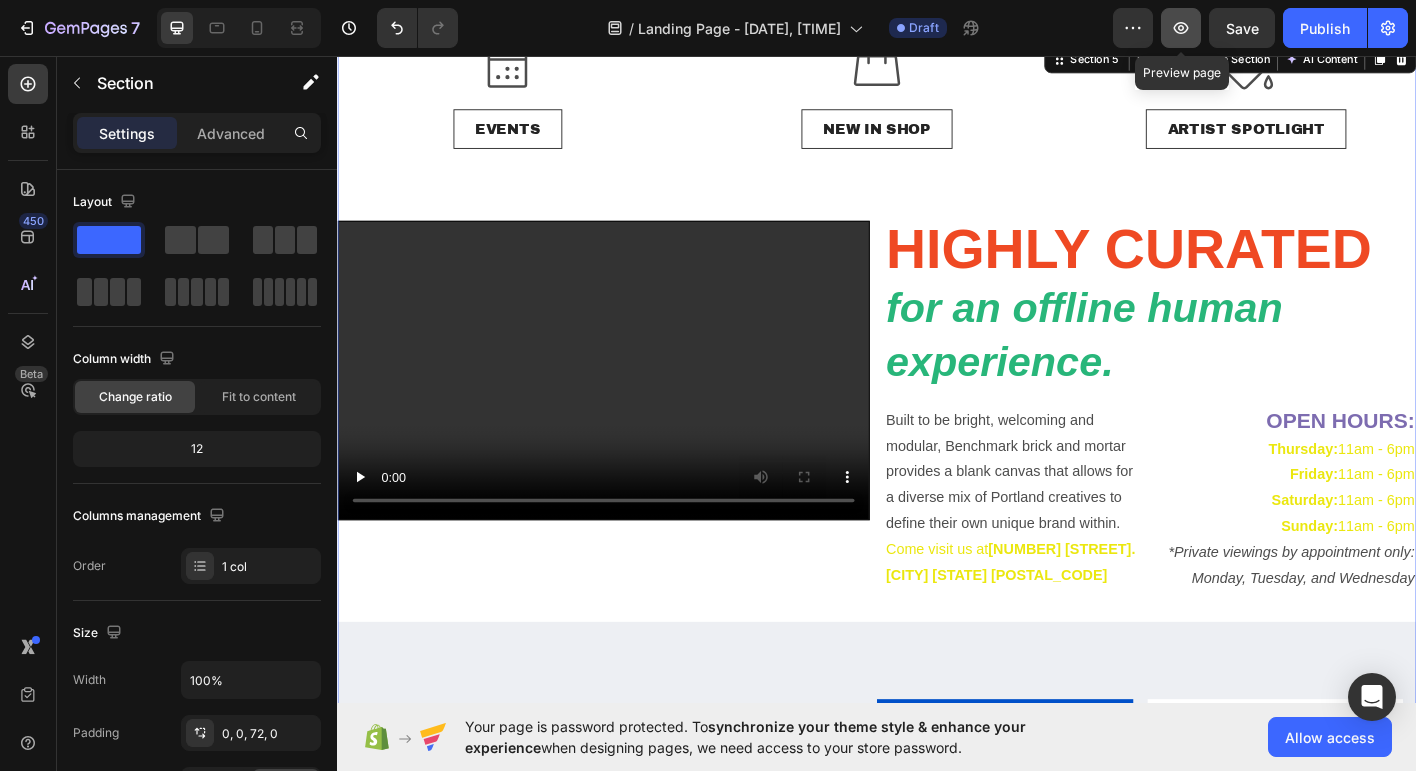 click 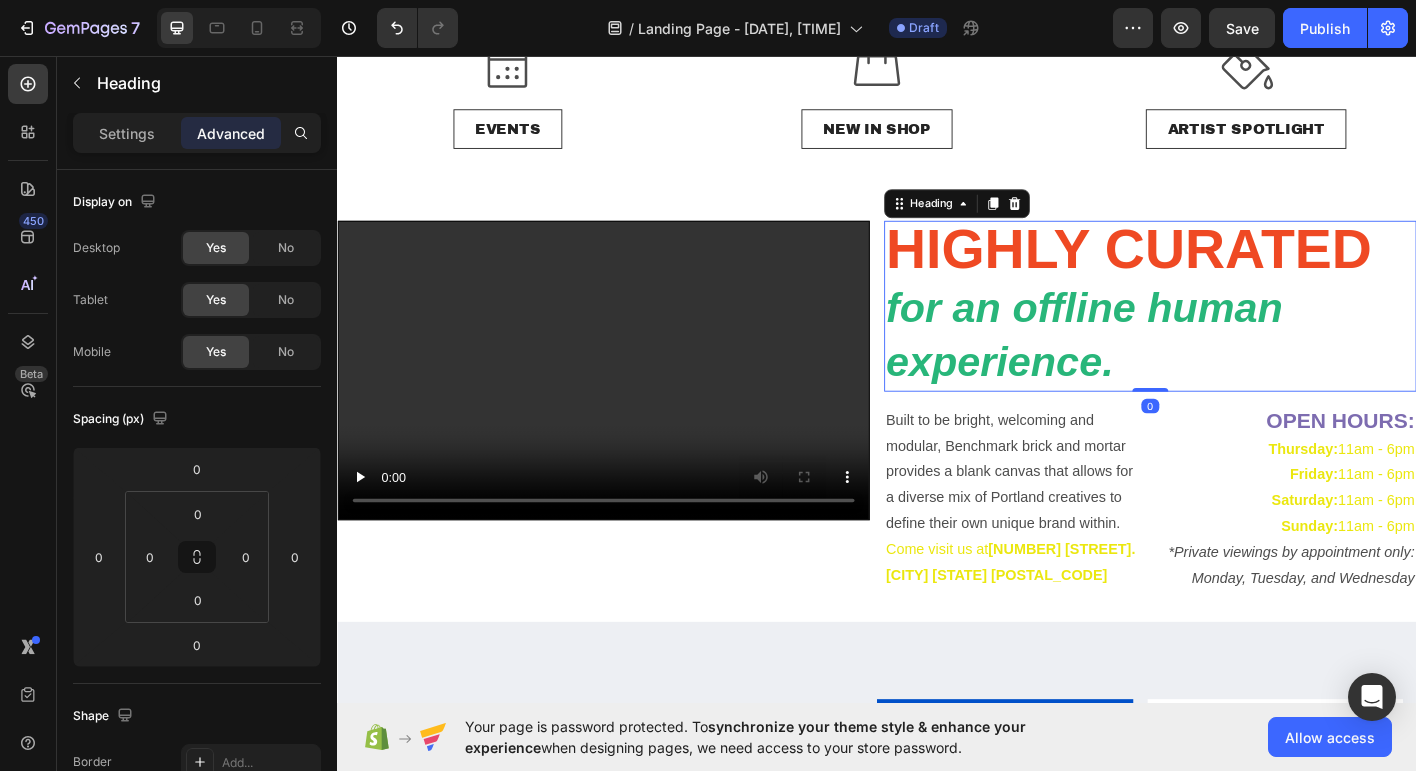 click on "⁠⁠⁠⁠⁠⁠⁠ HIGHLY CURATED for an offline human experience." at bounding box center (1241, 333) 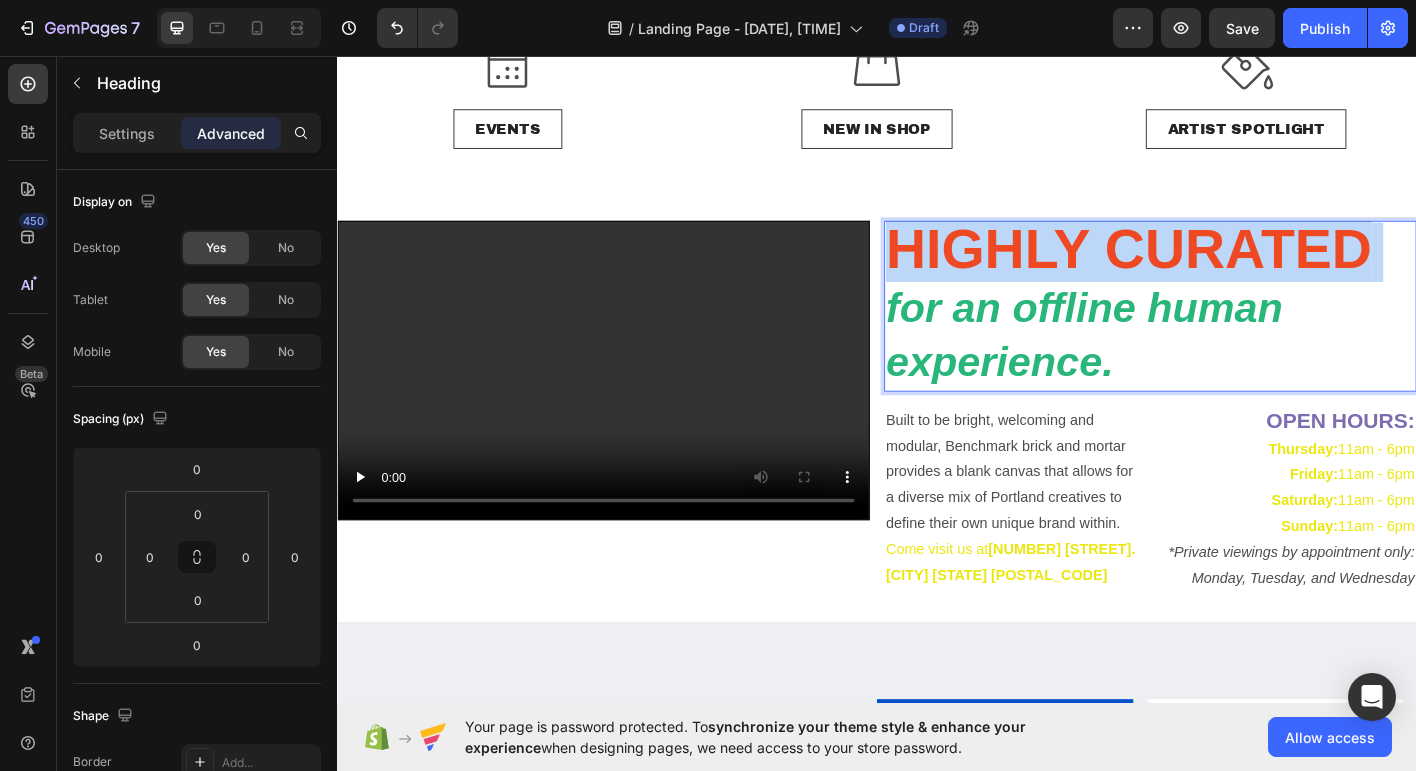 click on "HIGHLY CURATED" at bounding box center (1217, 270) 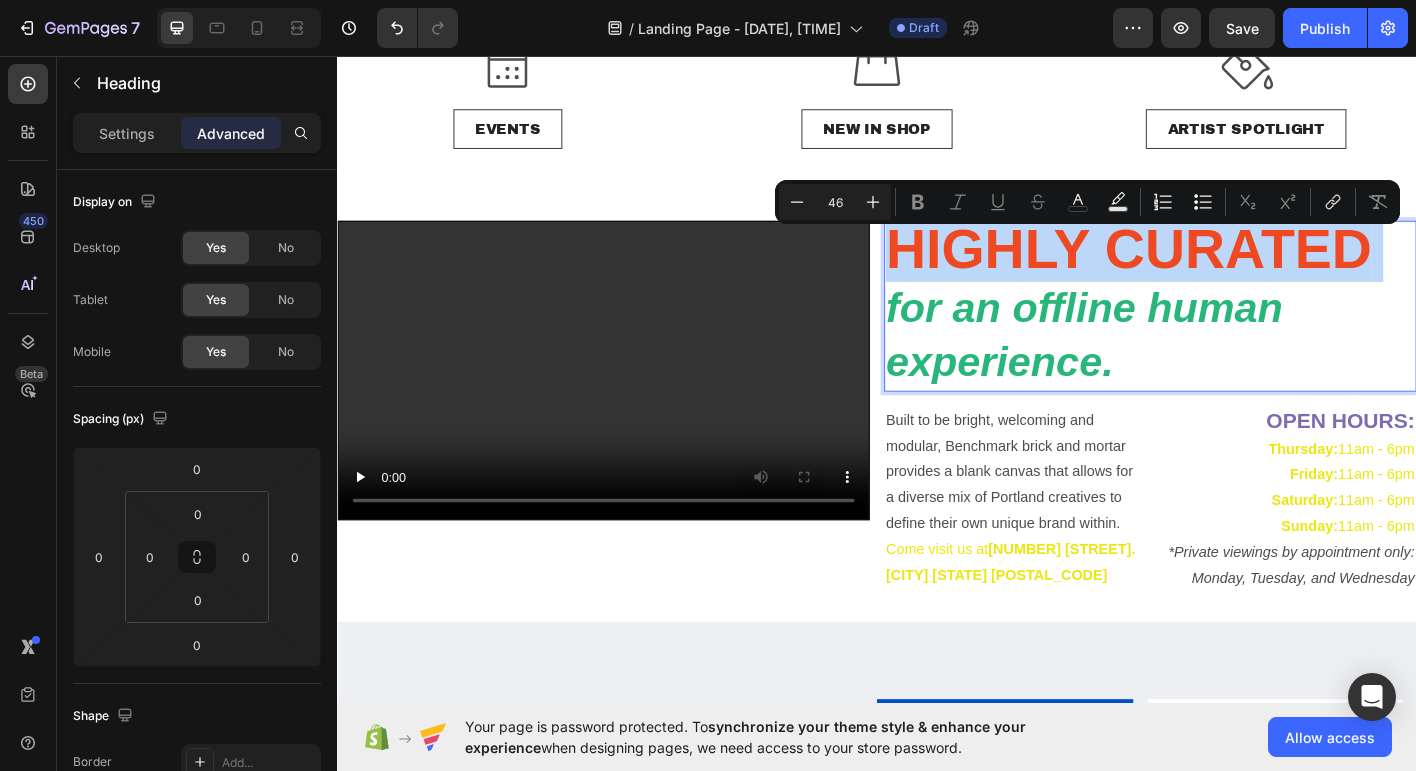 click on "HIGHLY CURATED" at bounding box center [1217, 270] 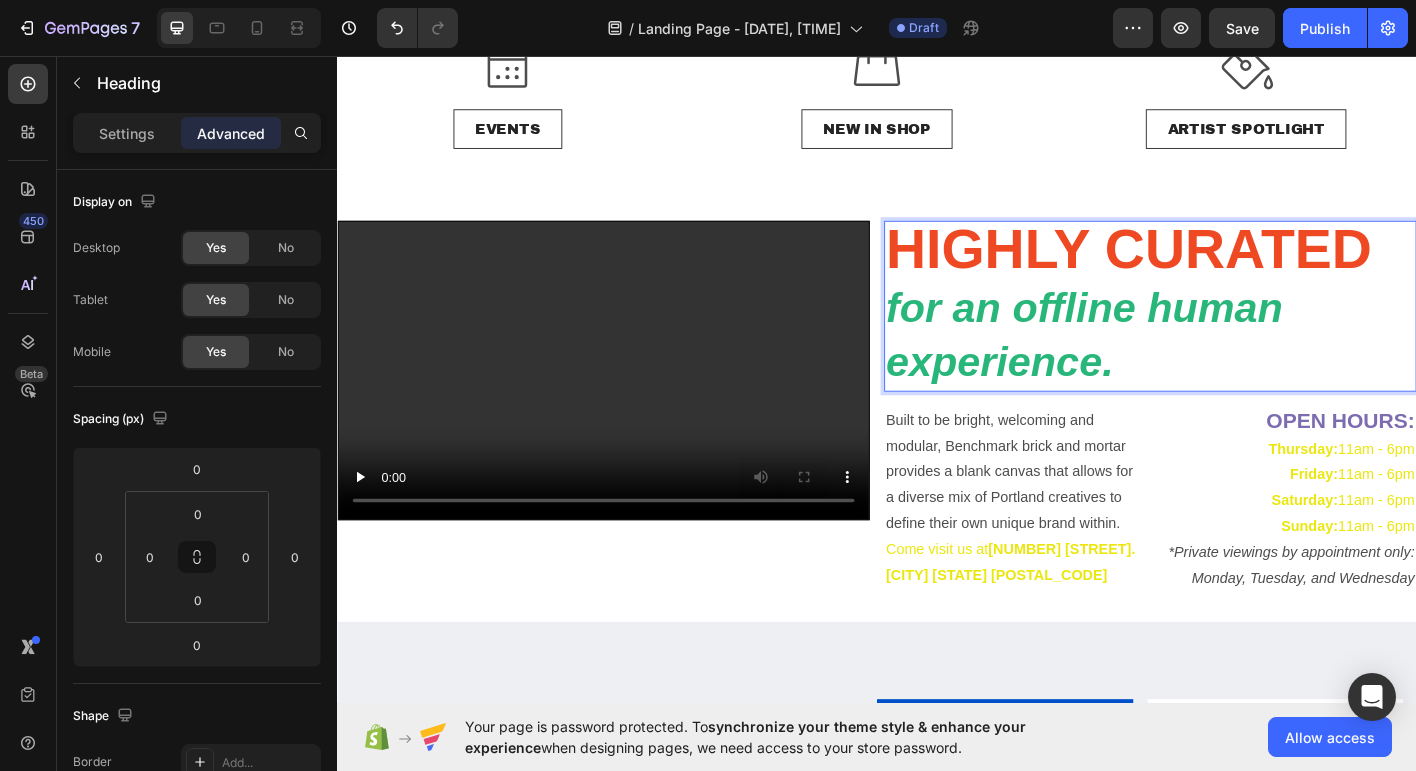 click on "HIGHLY CURATED" at bounding box center (1217, 270) 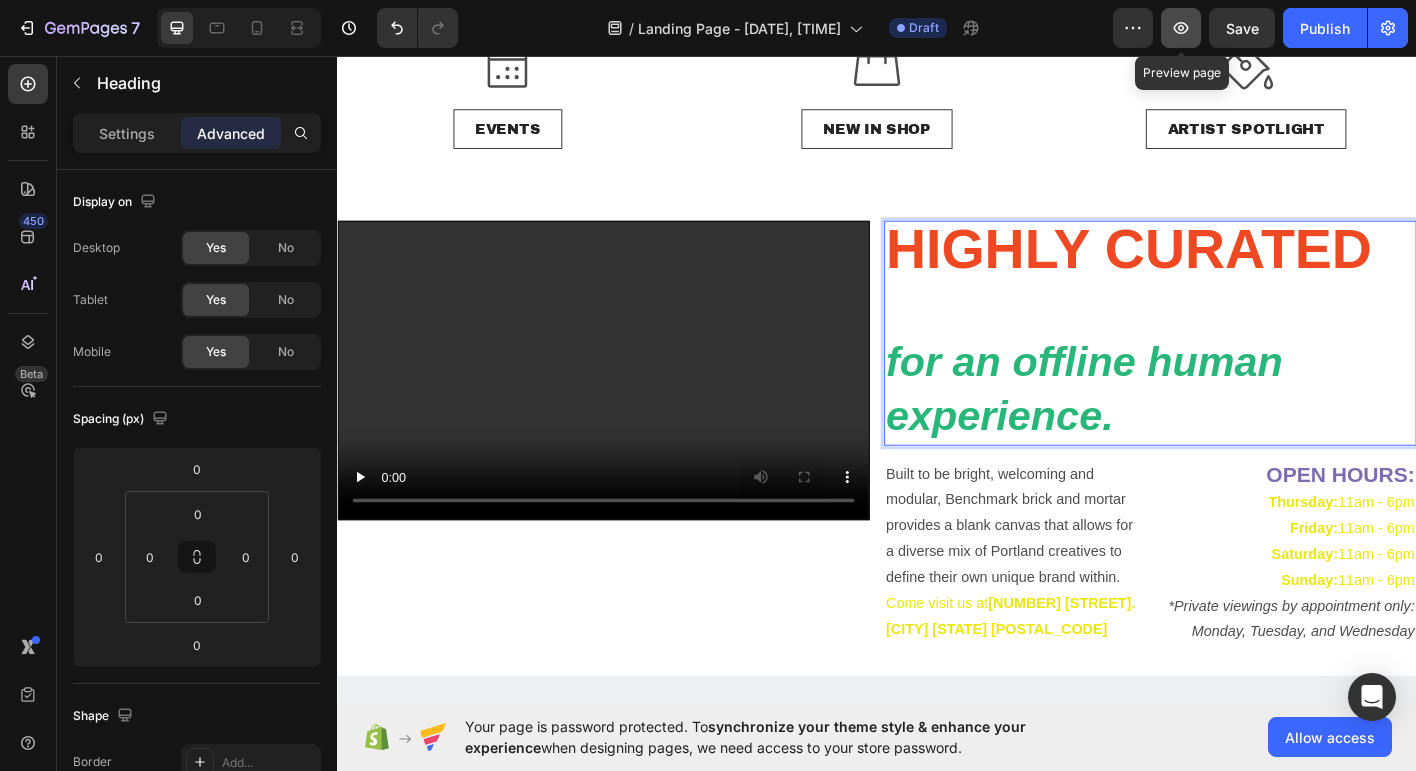 click 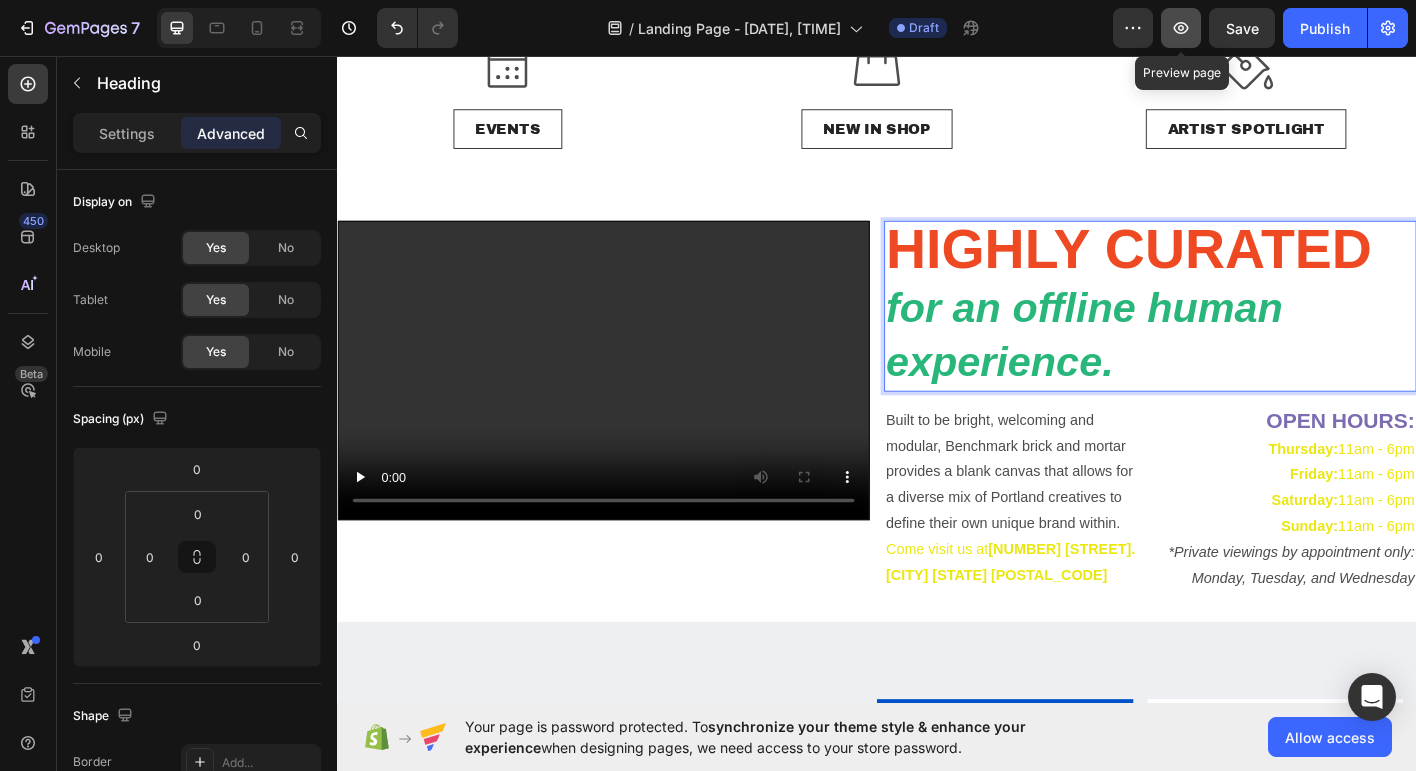 click 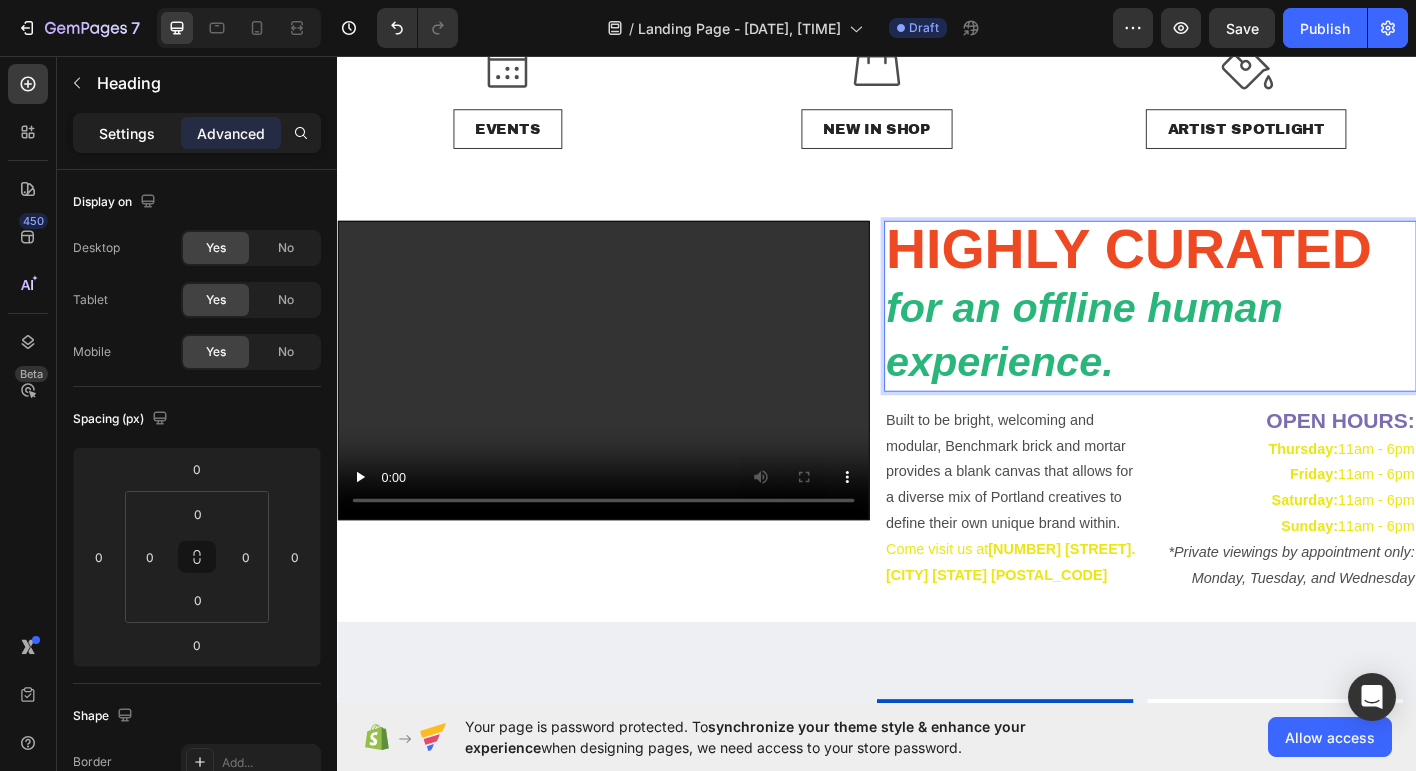 click on "Settings" at bounding box center [127, 133] 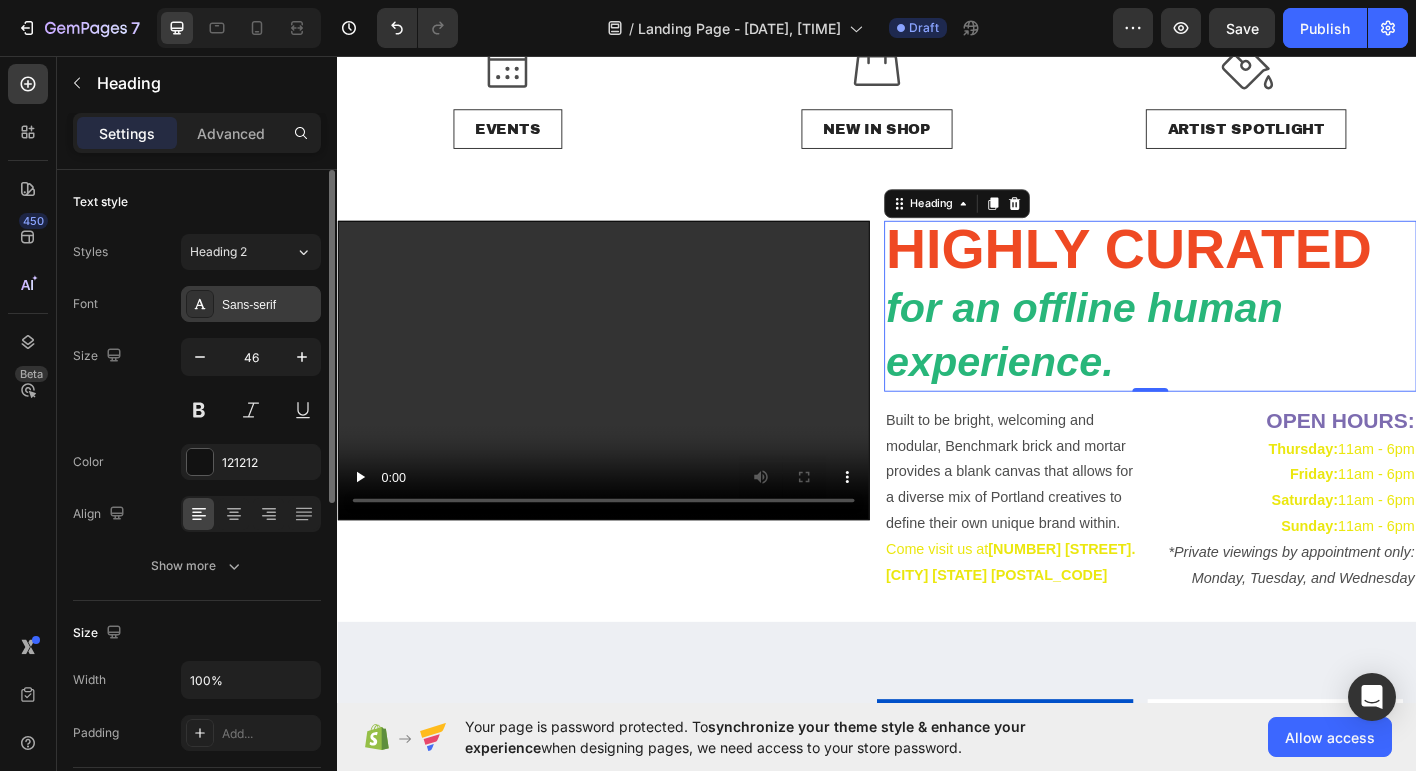 click on "Sans-serif" at bounding box center (269, 305) 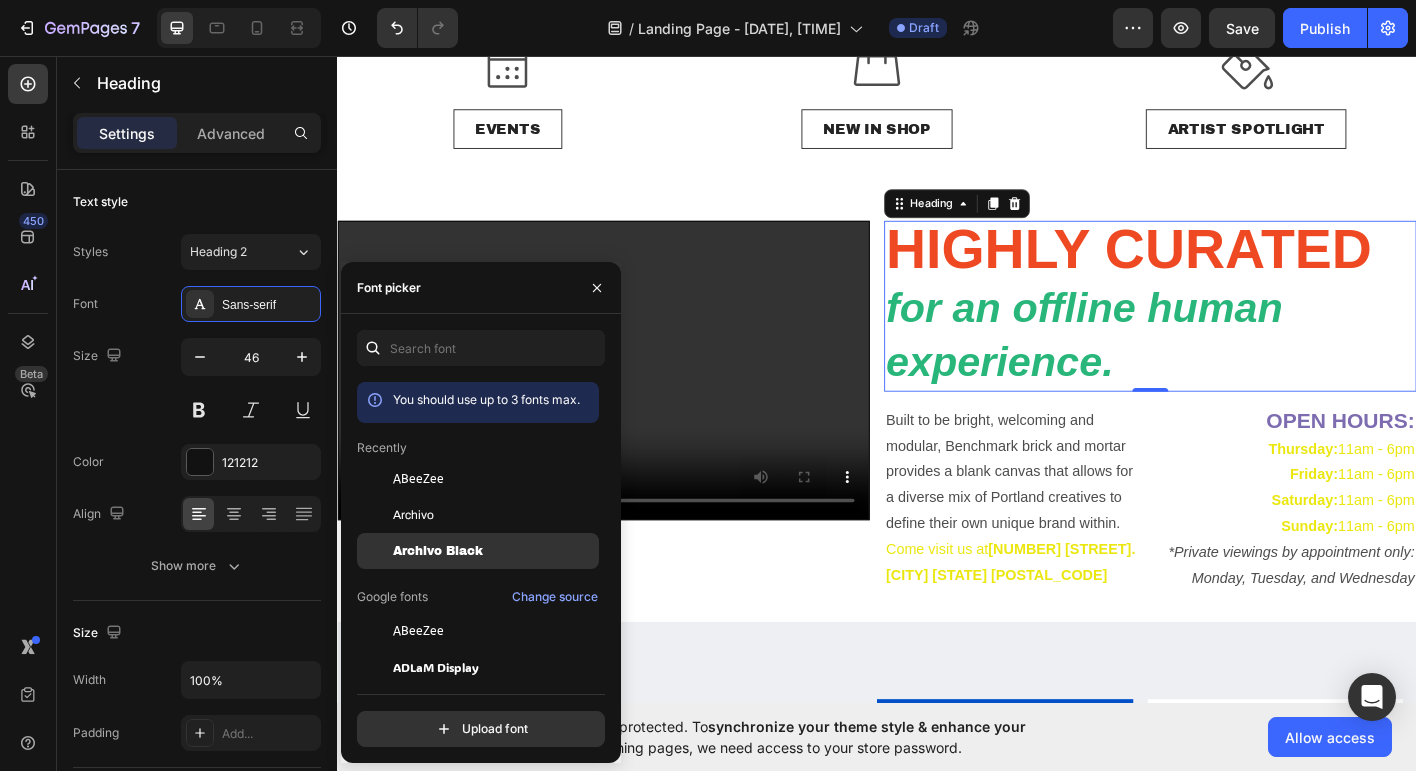 click on "Archivo Black" at bounding box center [438, 551] 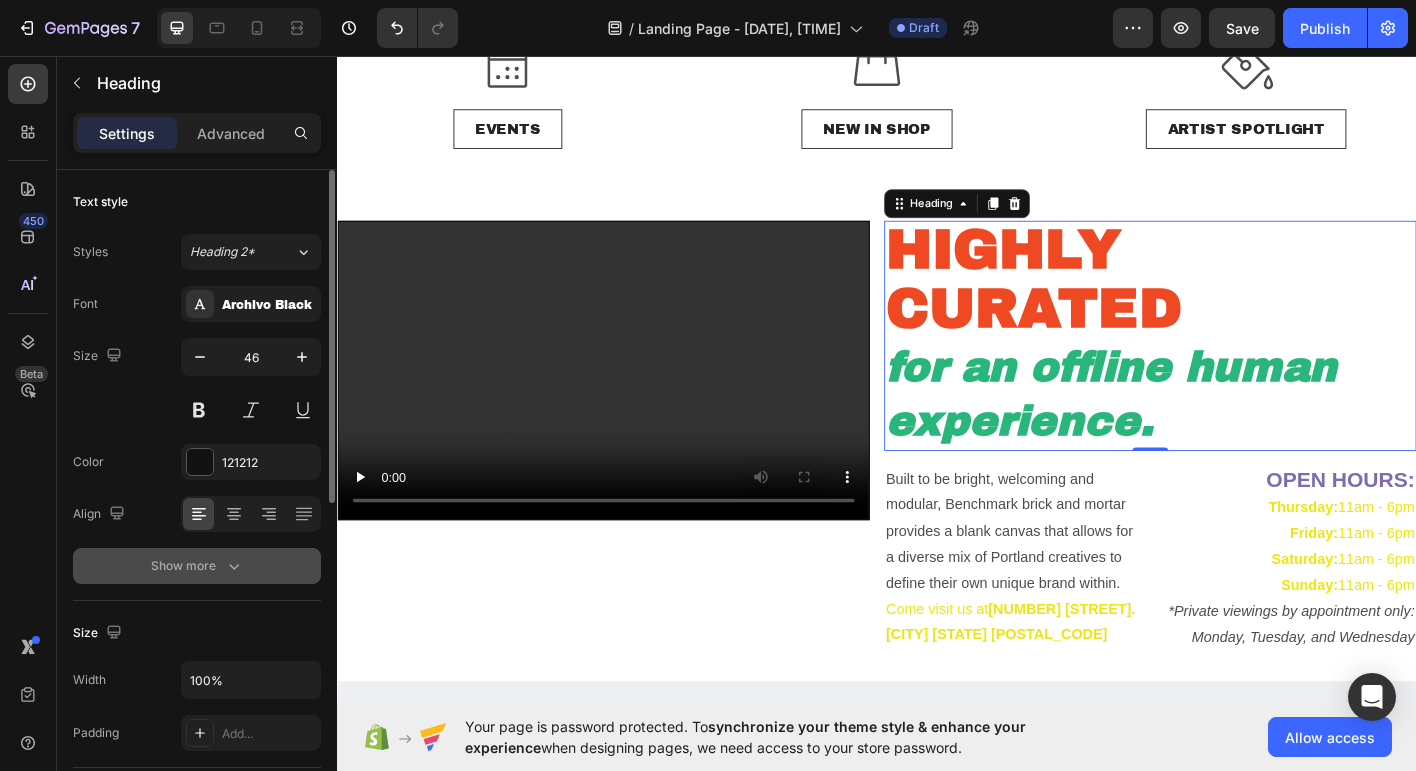 click on "Show more" at bounding box center [197, 566] 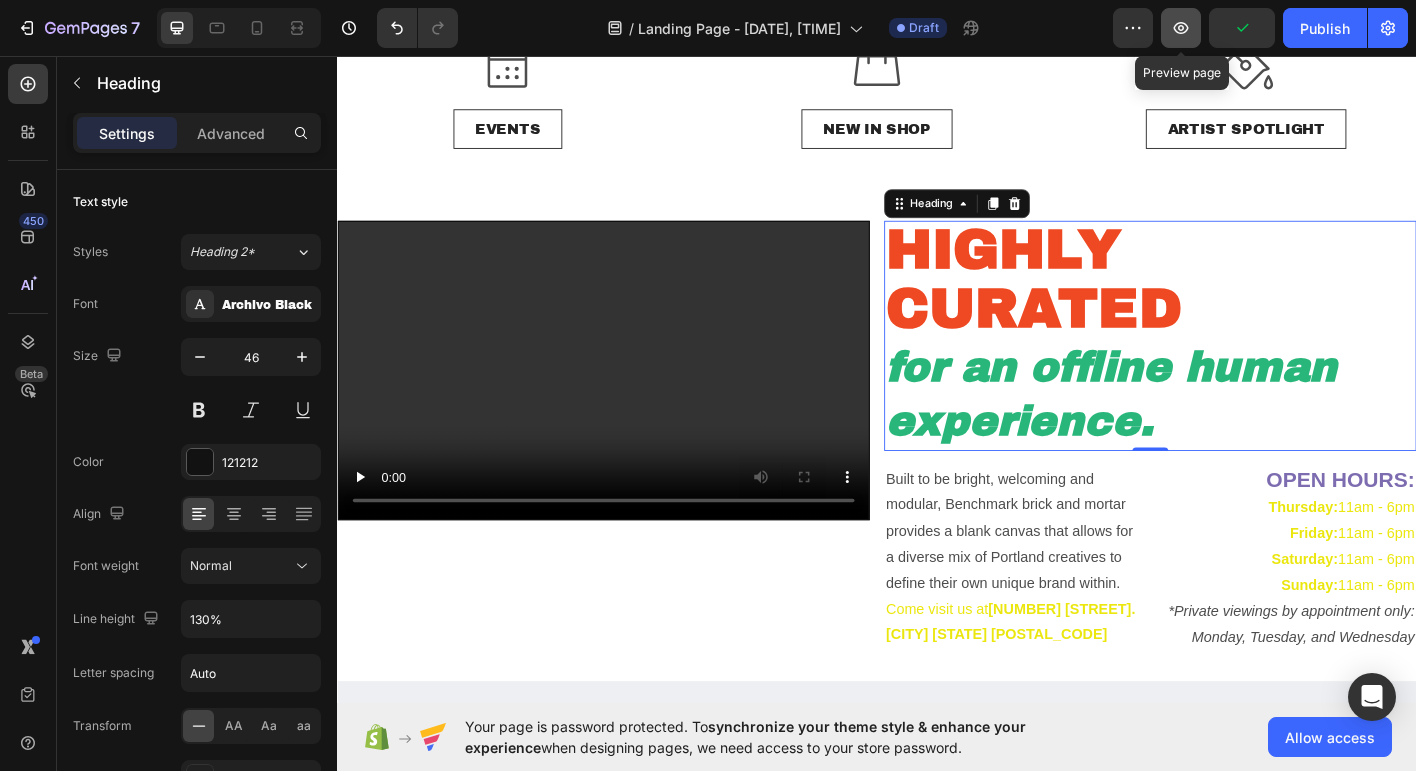 click 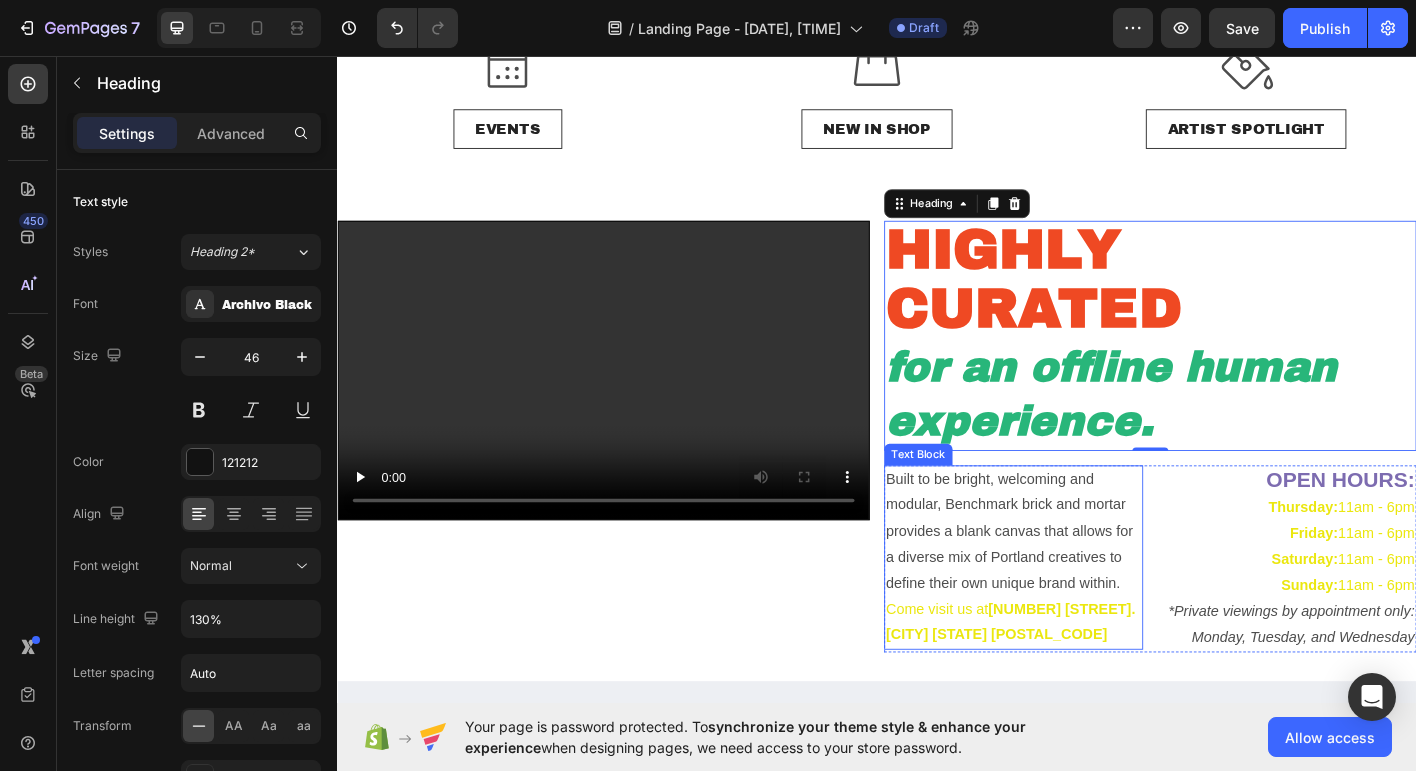 click on "Built to be bright, welcoming and modular, Benchmark brick and mortar provides a blank canvas that allows for a diverse mix of Portland creatives to define their own unique brand within." at bounding box center (1089, 585) 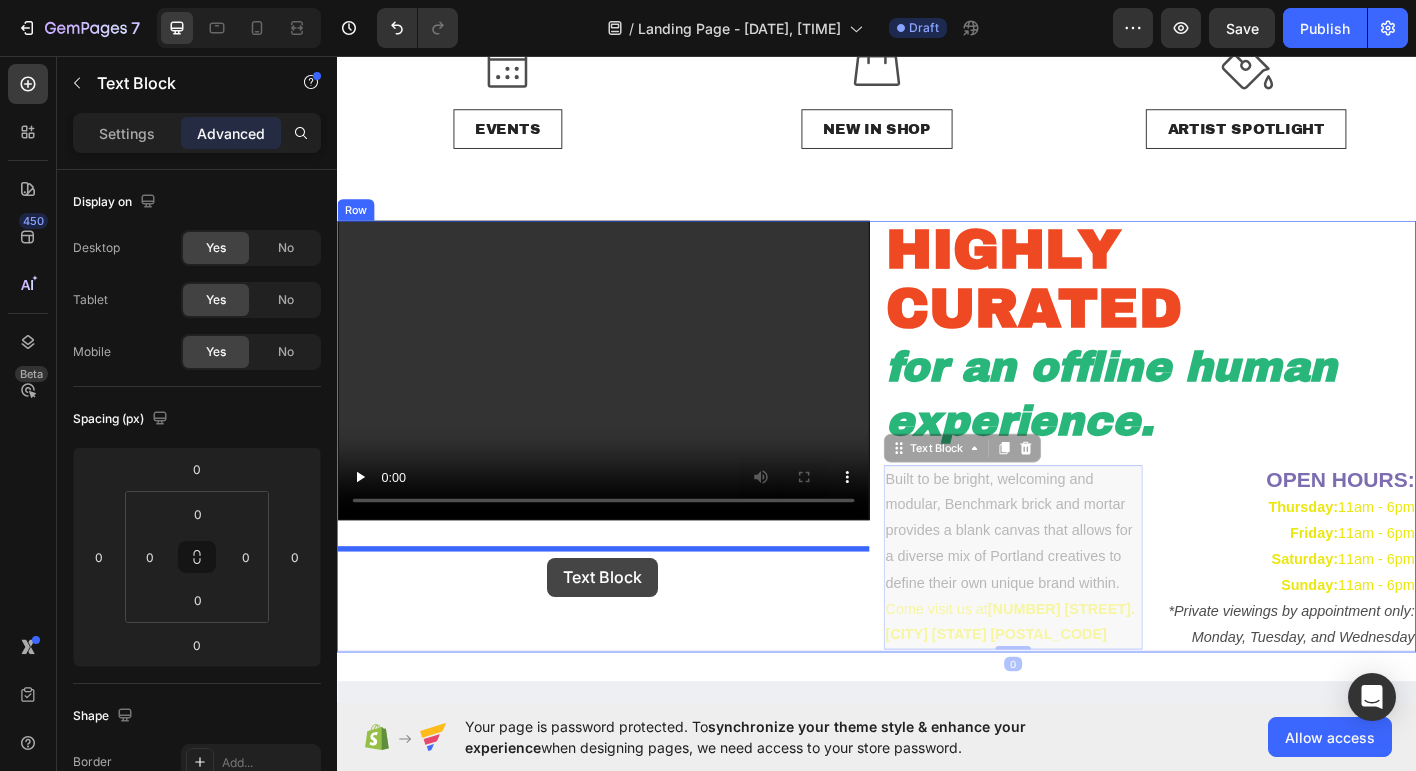 drag, startPoint x: 970, startPoint y: 492, endPoint x: 571, endPoint y: 614, distance: 417.23495 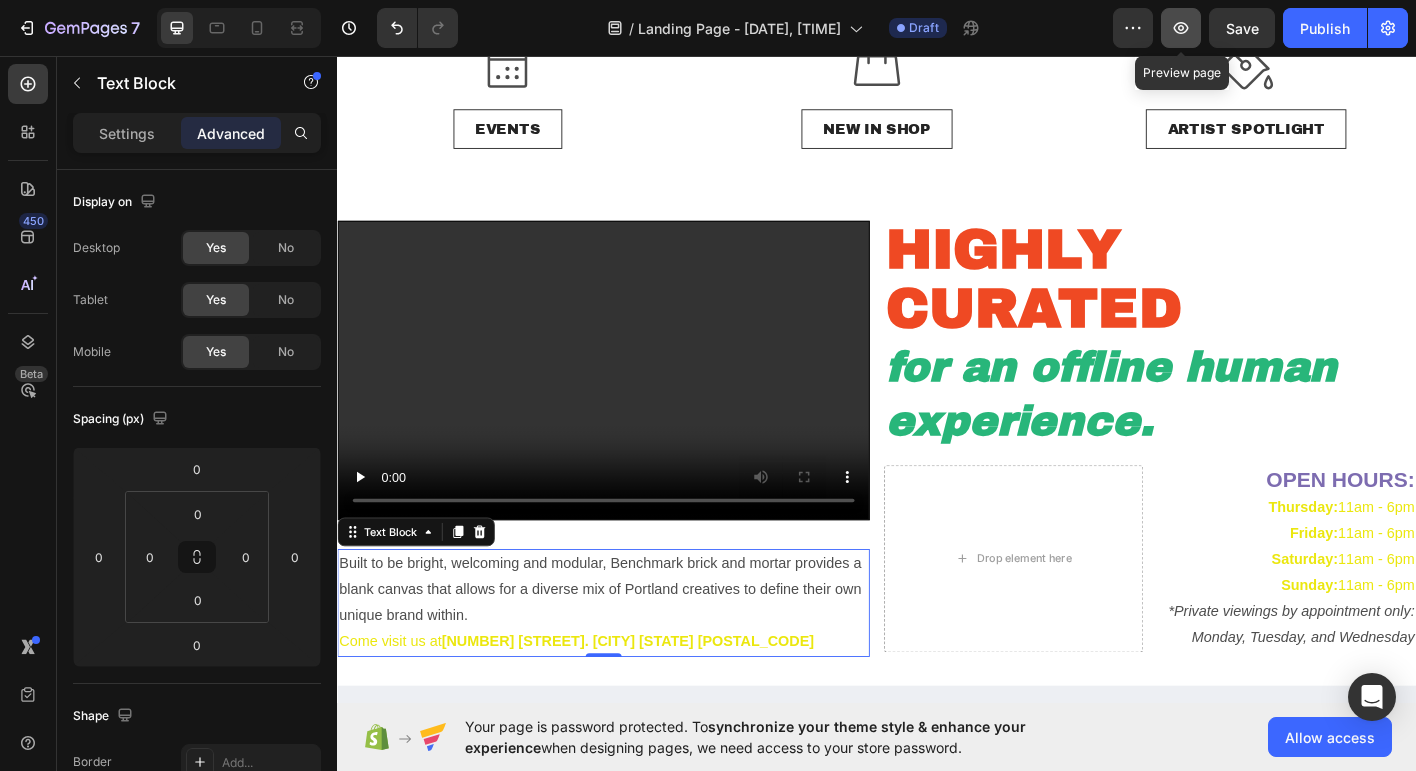 click 